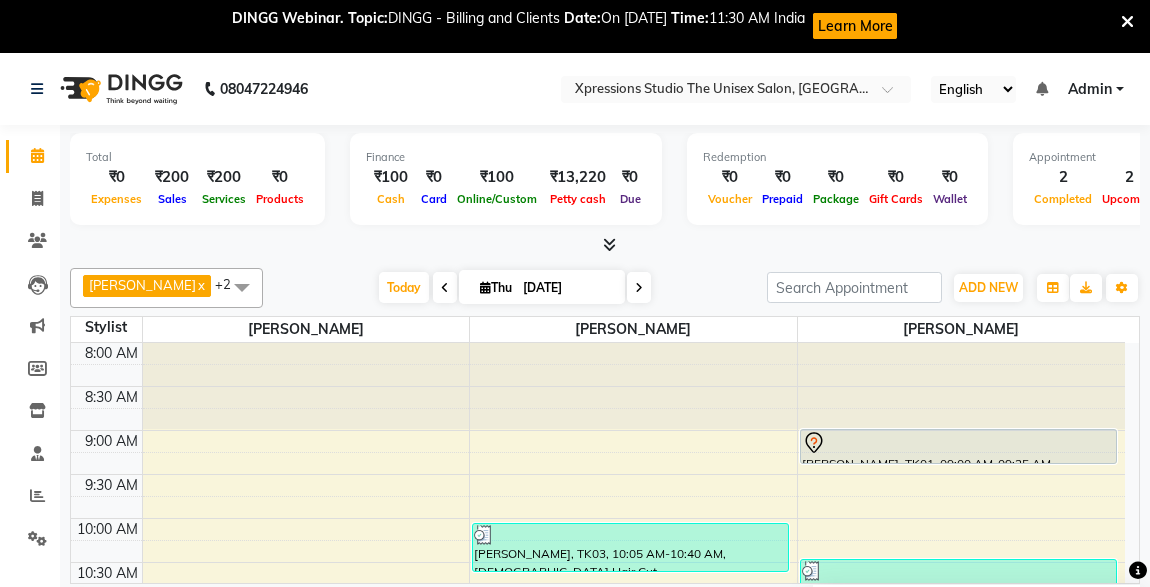 scroll, scrollTop: 0, scrollLeft: 0, axis: both 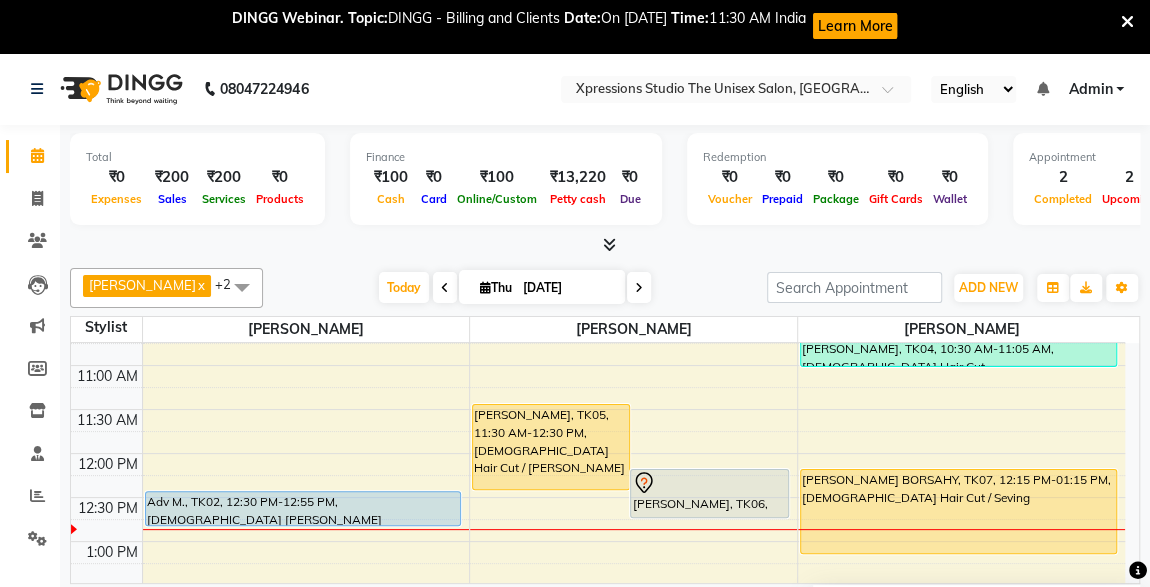 click on "[PERSON_NAME], TK05, 11:30 AM-12:30 PM, [DEMOGRAPHIC_DATA] Hair Cut / [PERSON_NAME]" at bounding box center [551, 447] 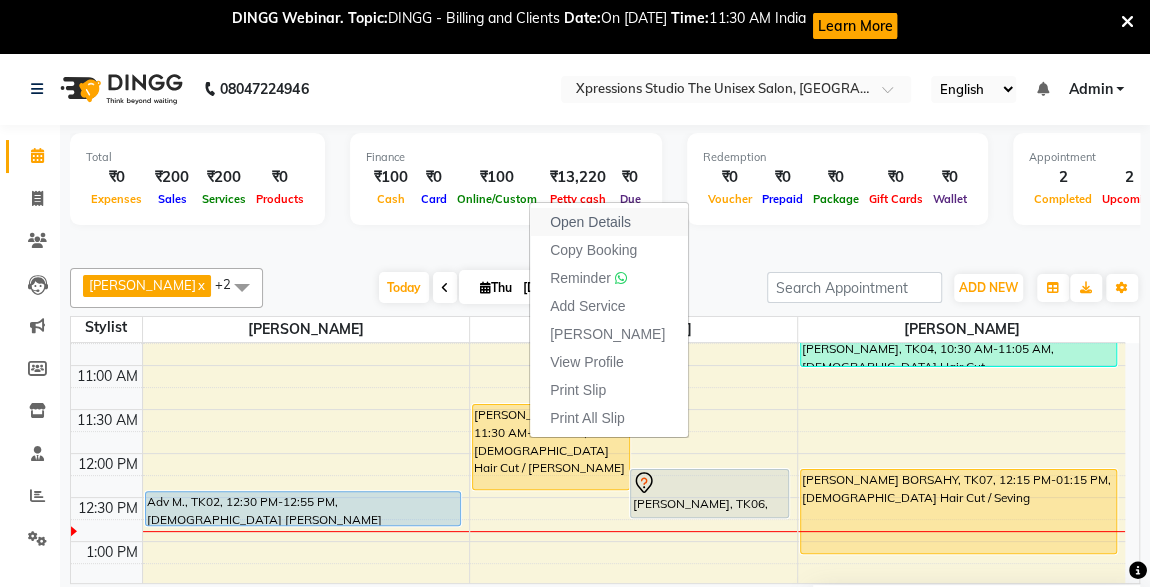 click on "Open Details" at bounding box center [590, 222] 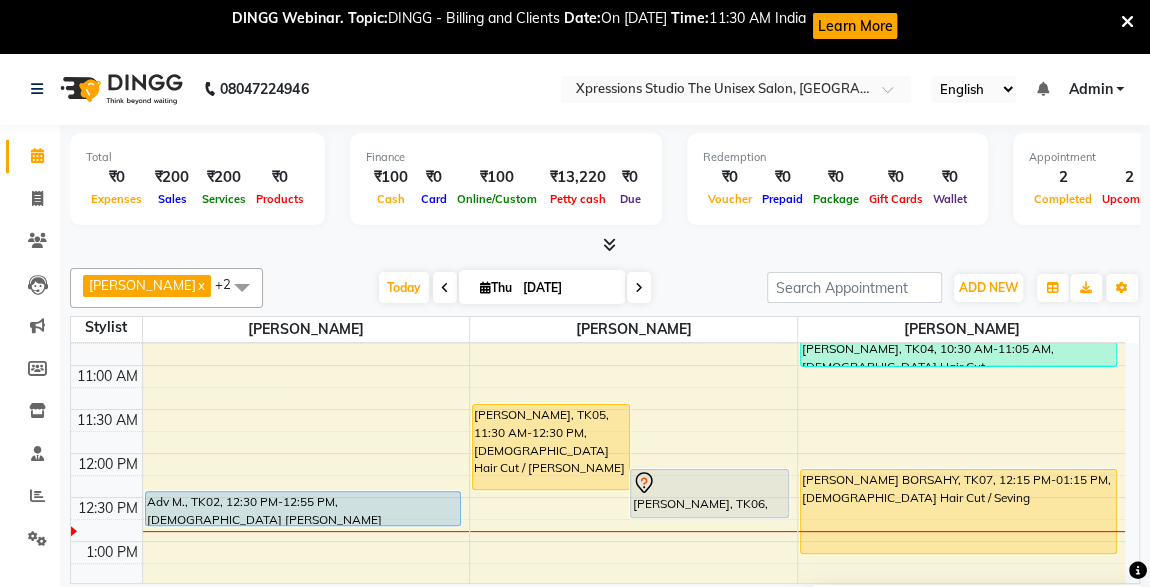 click on "[PERSON_NAME], TK05, 11:30 AM-12:30 PM, [DEMOGRAPHIC_DATA] Hair Cut / [PERSON_NAME]" at bounding box center [551, 447] 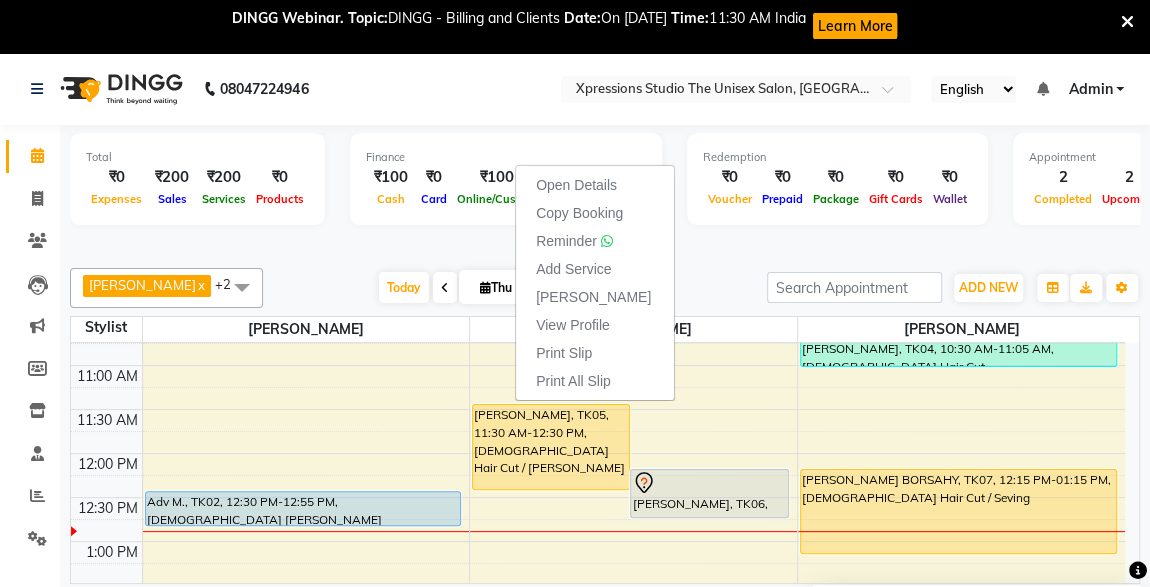 click on "[PERSON_NAME], TK05, 11:30 AM-12:30 PM, [DEMOGRAPHIC_DATA] Hair Cut / [PERSON_NAME]" at bounding box center [551, 447] 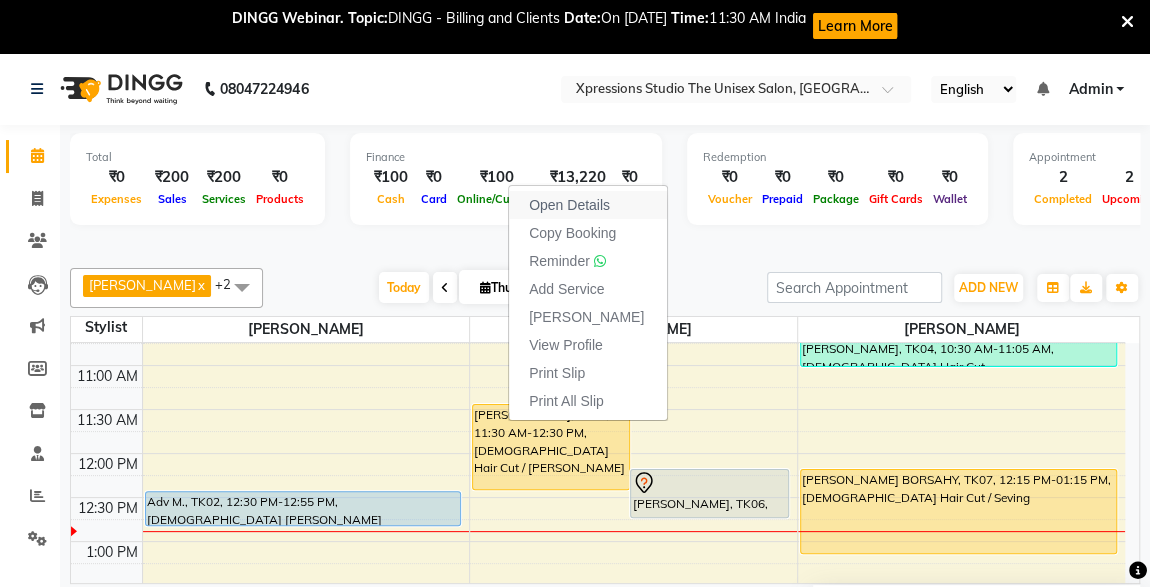 click on "Open Details" at bounding box center [569, 205] 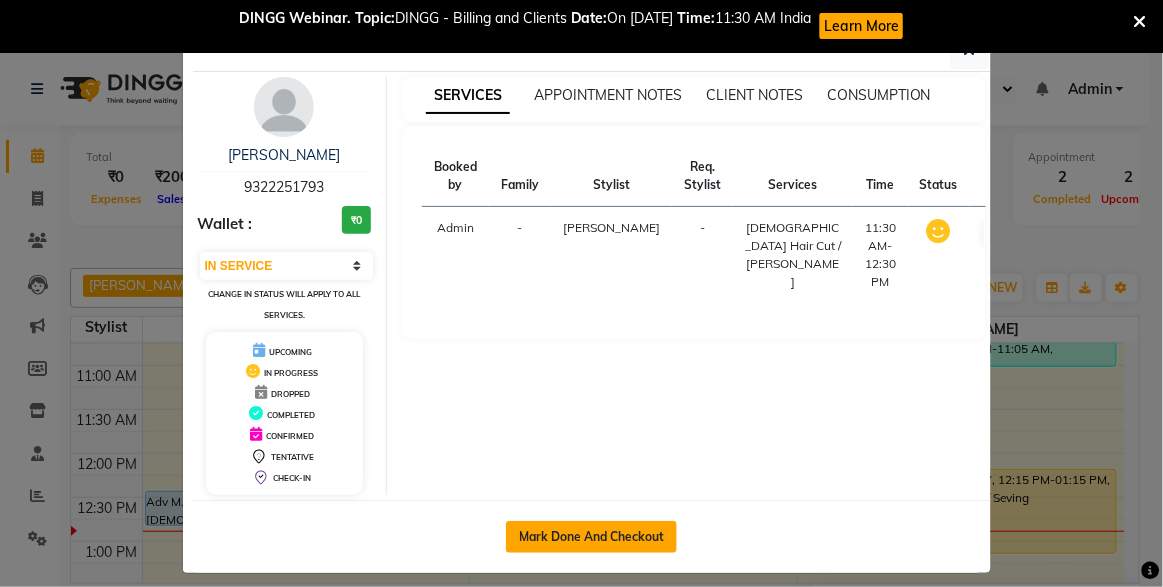click on "Mark Done And Checkout" 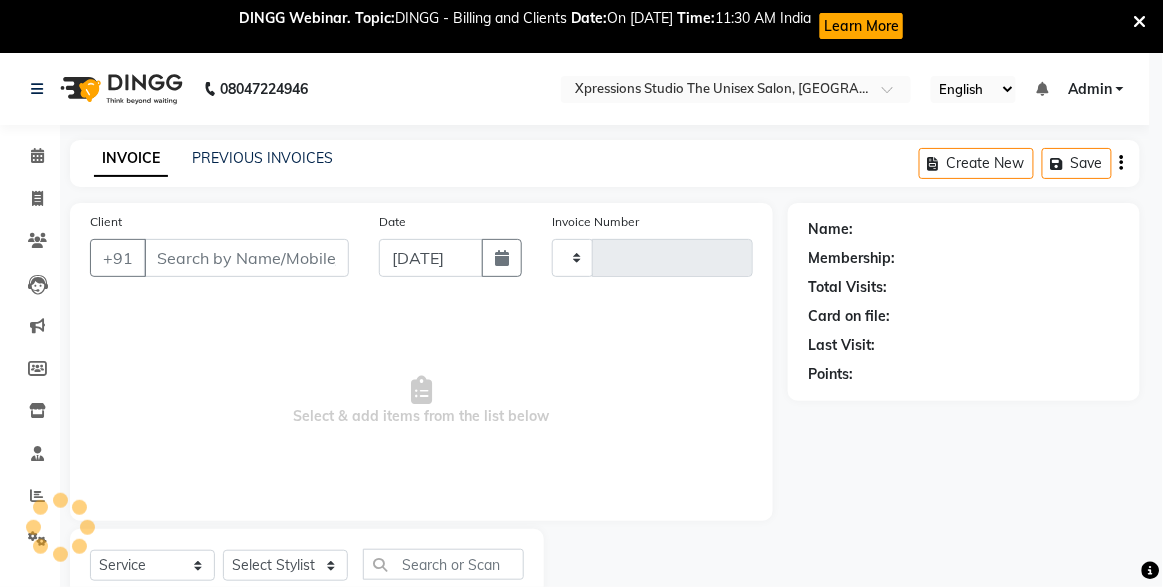 type on "3063" 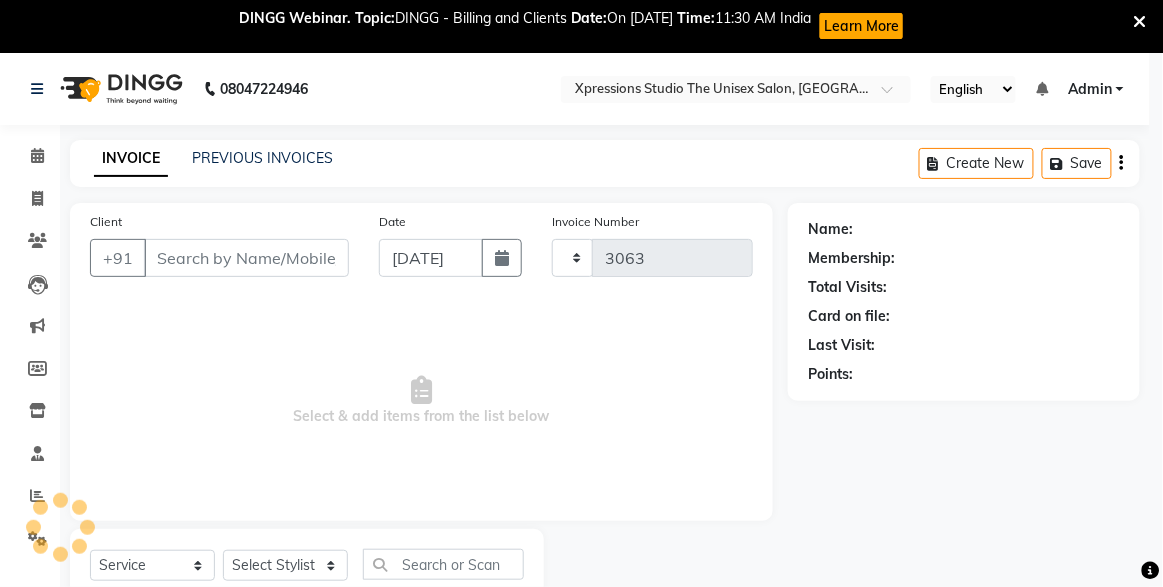 select on "7003" 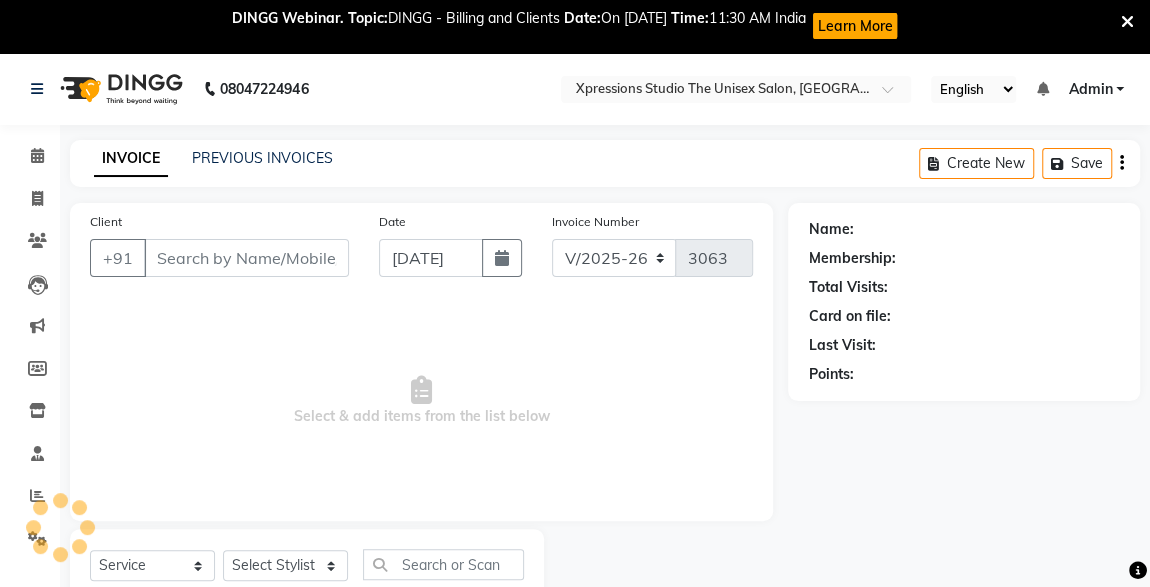 type on "9322251793" 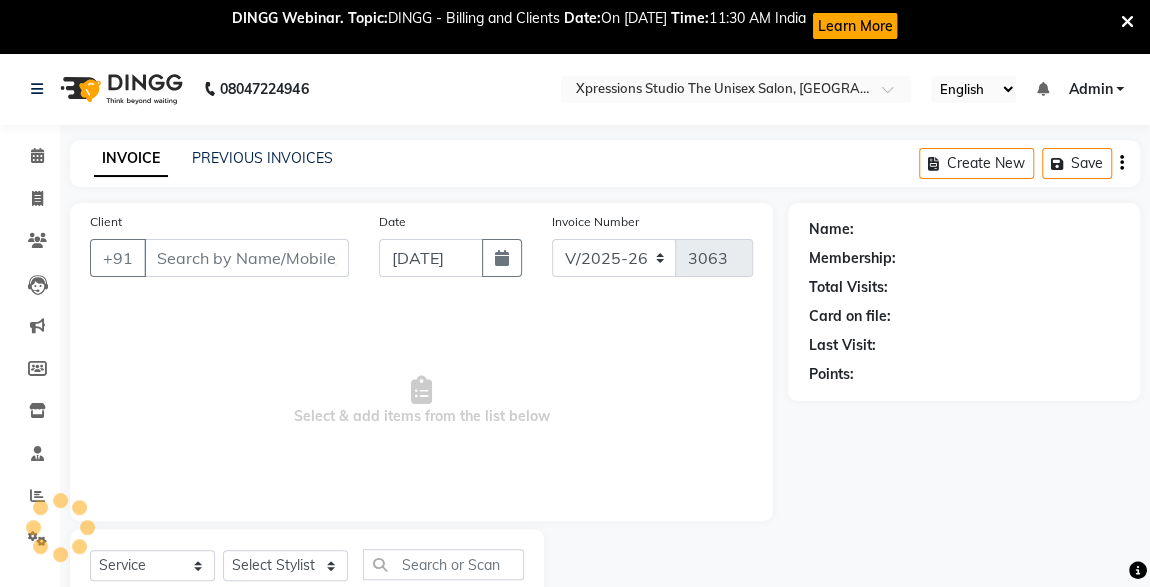 select on "57588" 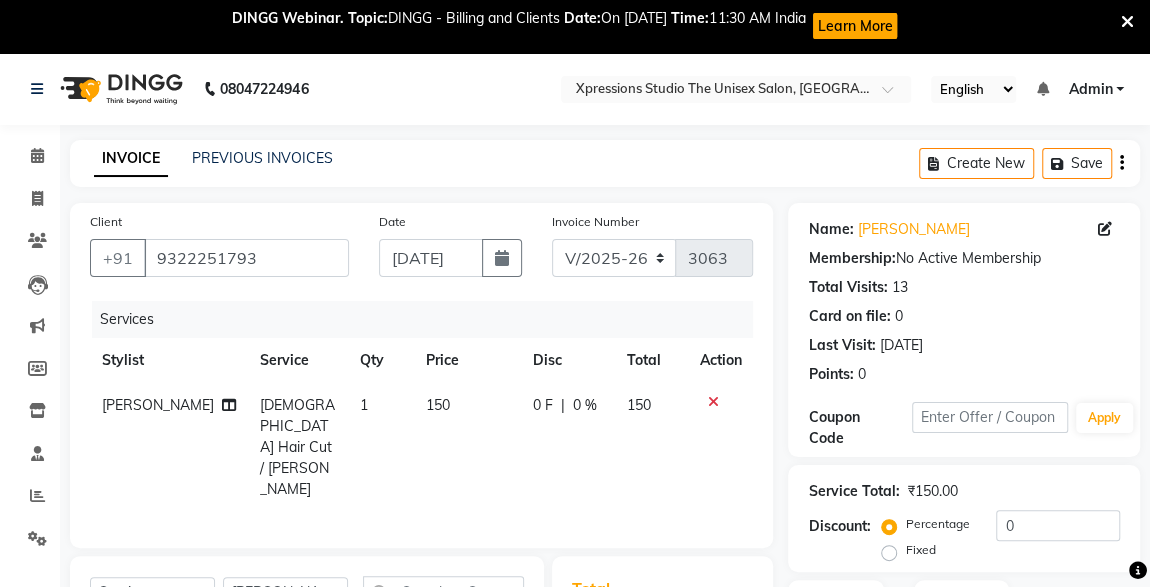 scroll, scrollTop: 265, scrollLeft: 0, axis: vertical 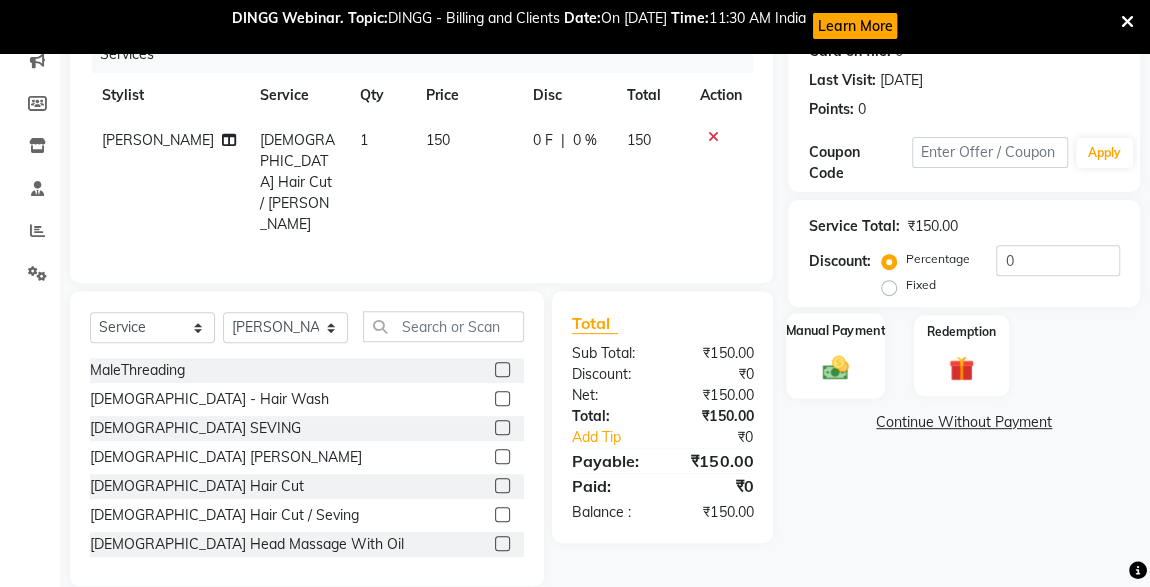 click on "Manual Payment" 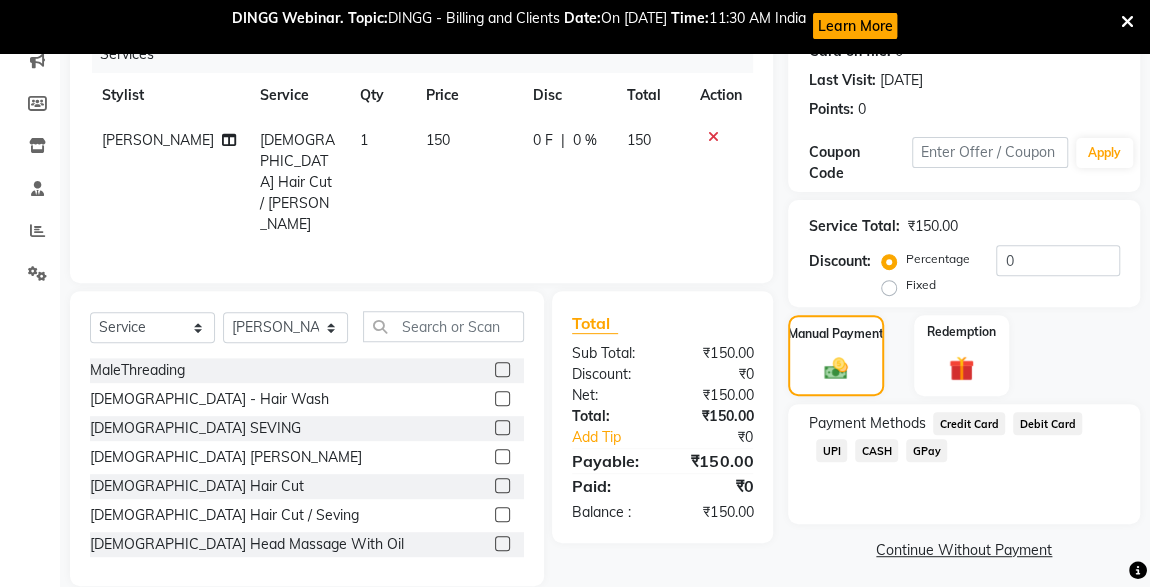 click on "CASH" 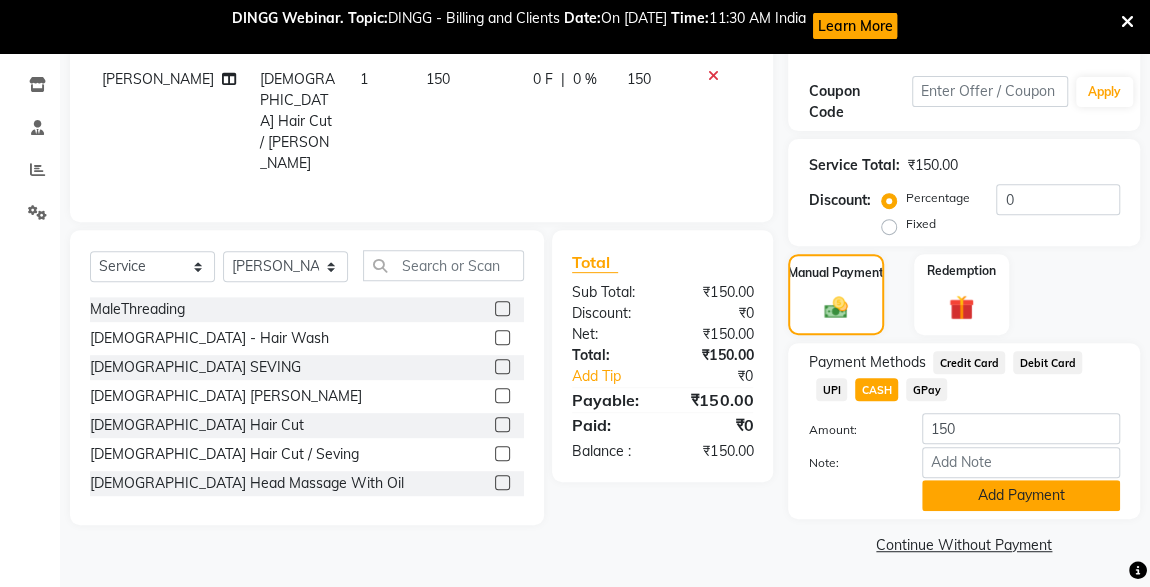 click on "Add Payment" 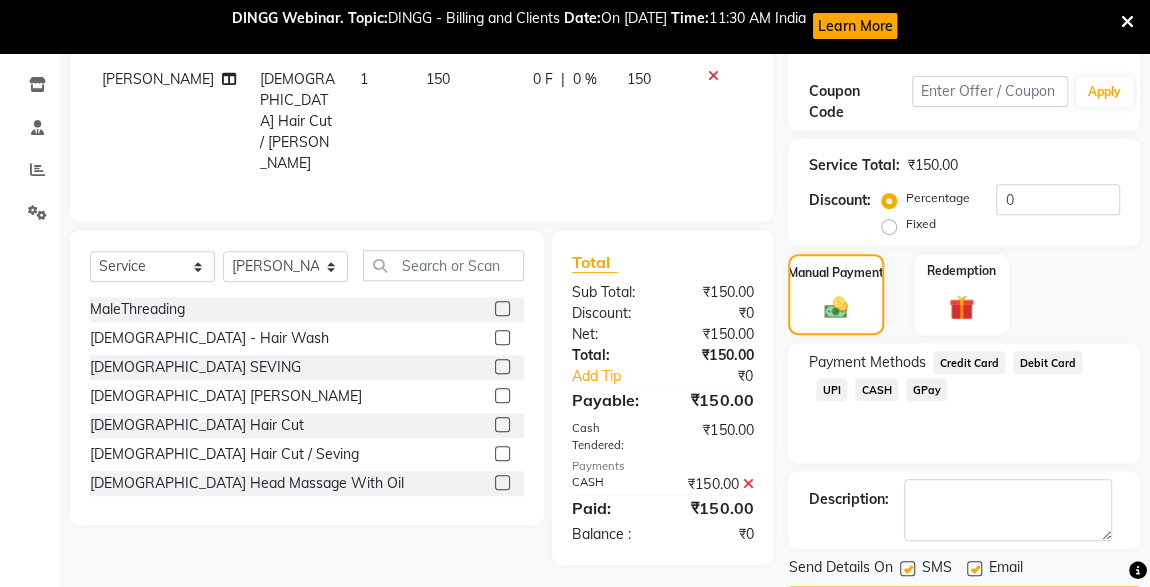 scroll, scrollTop: 383, scrollLeft: 0, axis: vertical 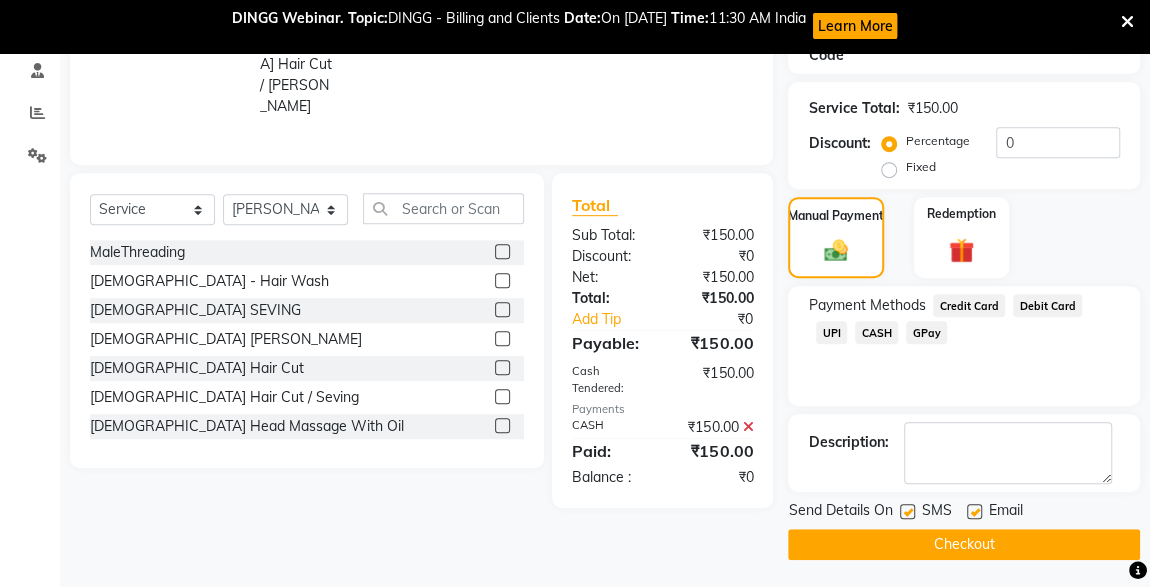 click on "UPI" 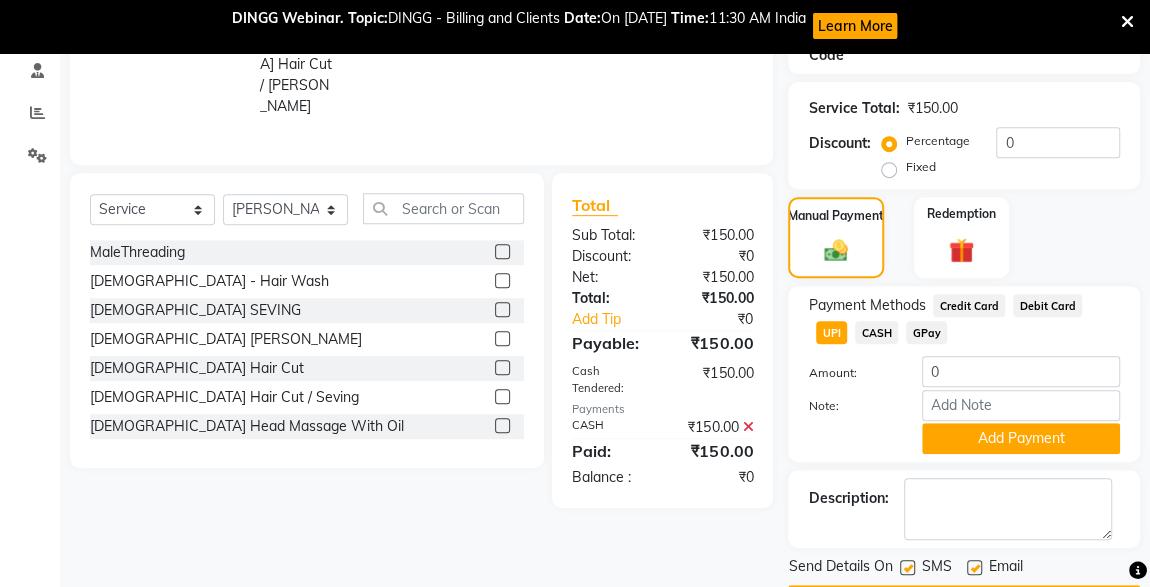 click 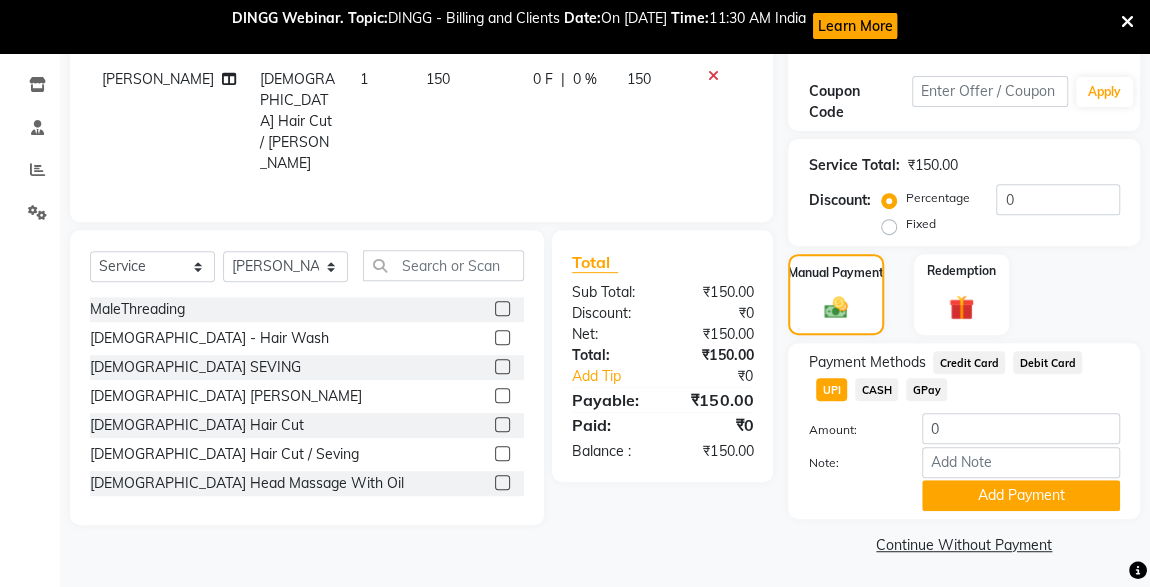 click on "UPI" 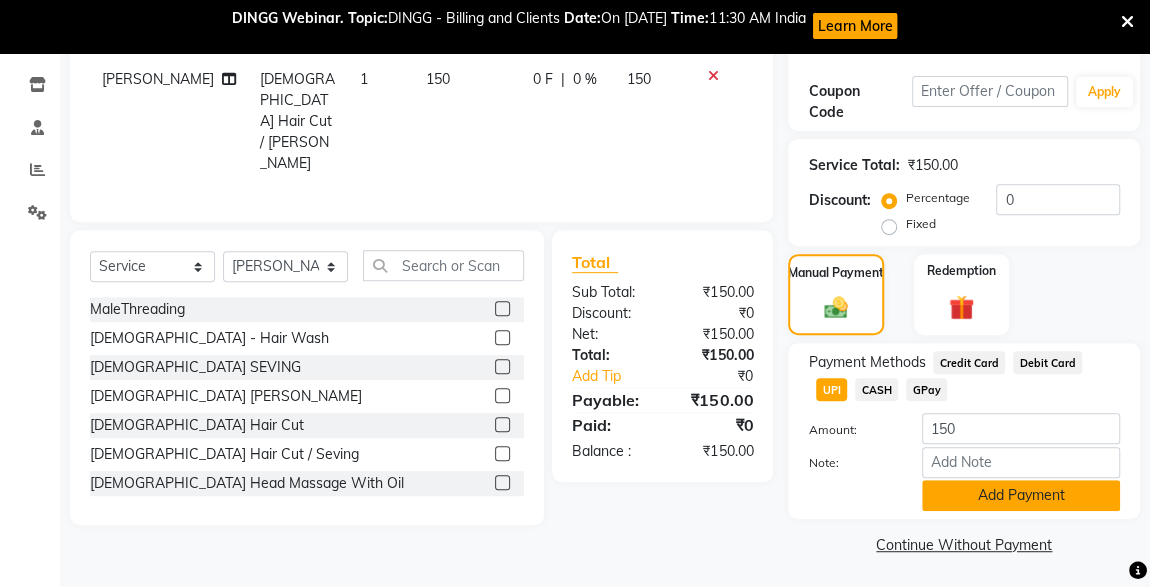 click on "Add Payment" 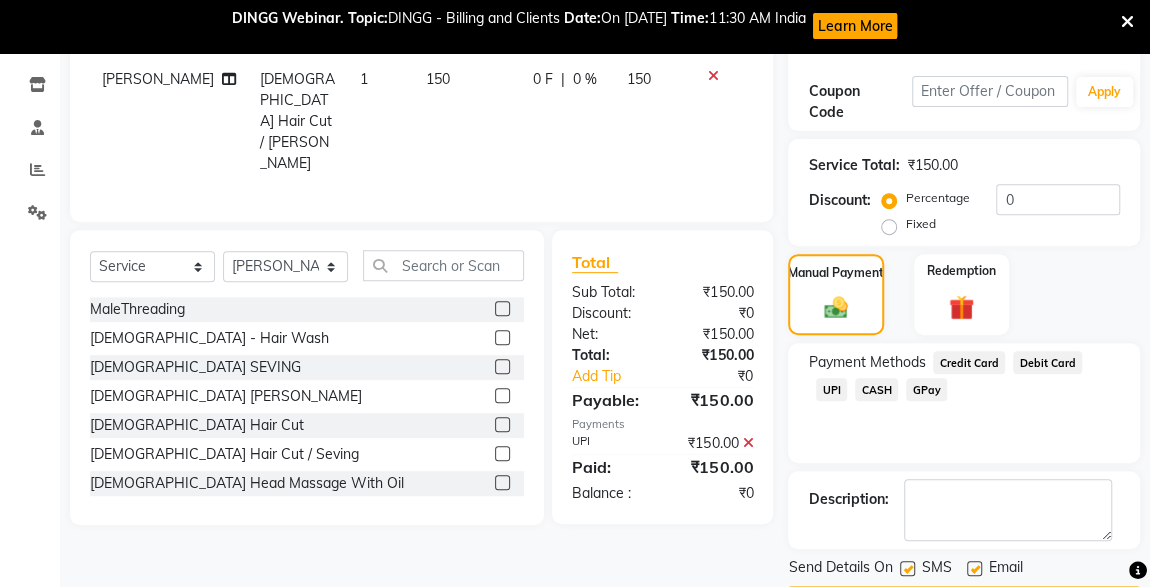 scroll, scrollTop: 383, scrollLeft: 0, axis: vertical 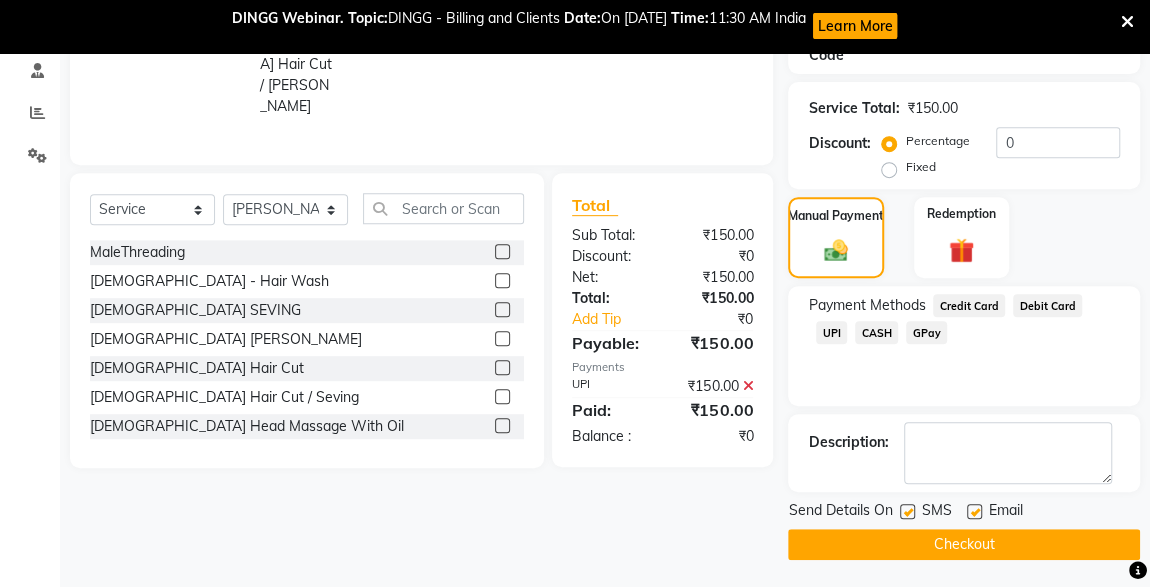 click 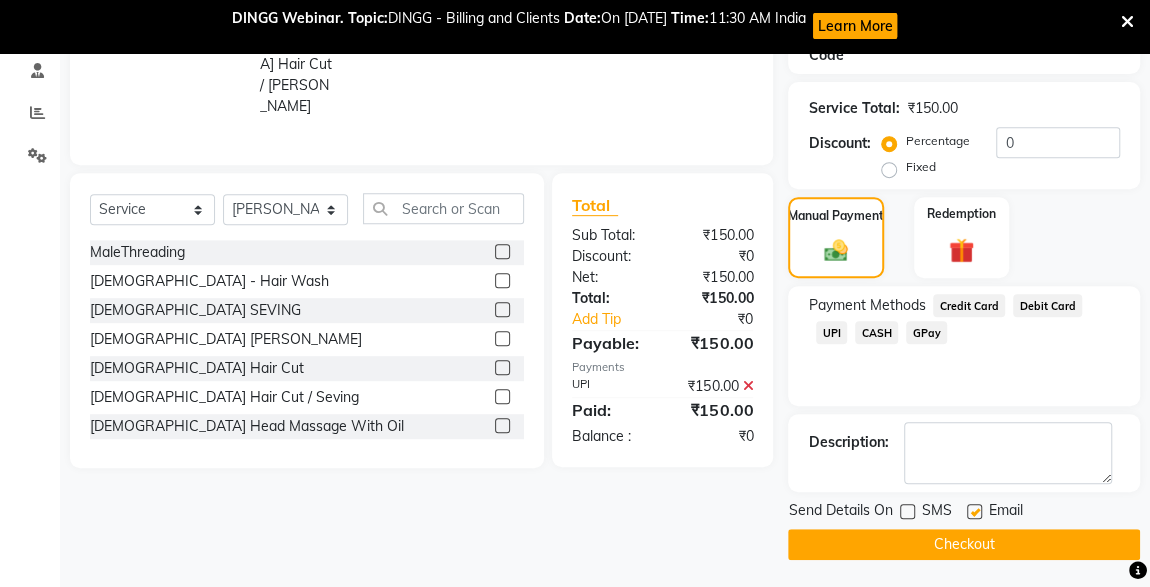 click on "Checkout" 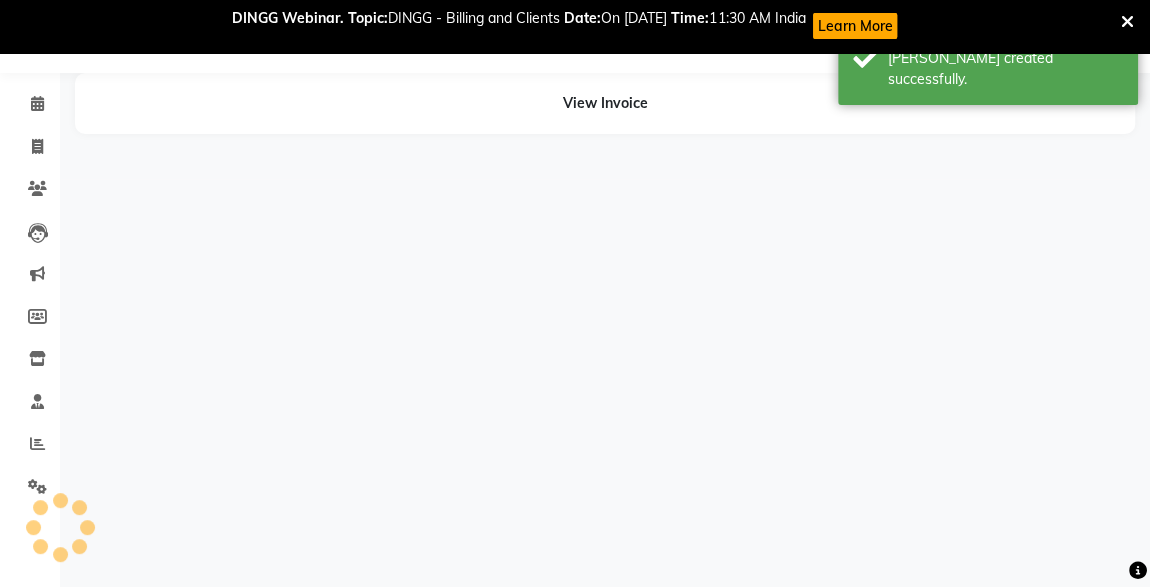 scroll, scrollTop: 0, scrollLeft: 0, axis: both 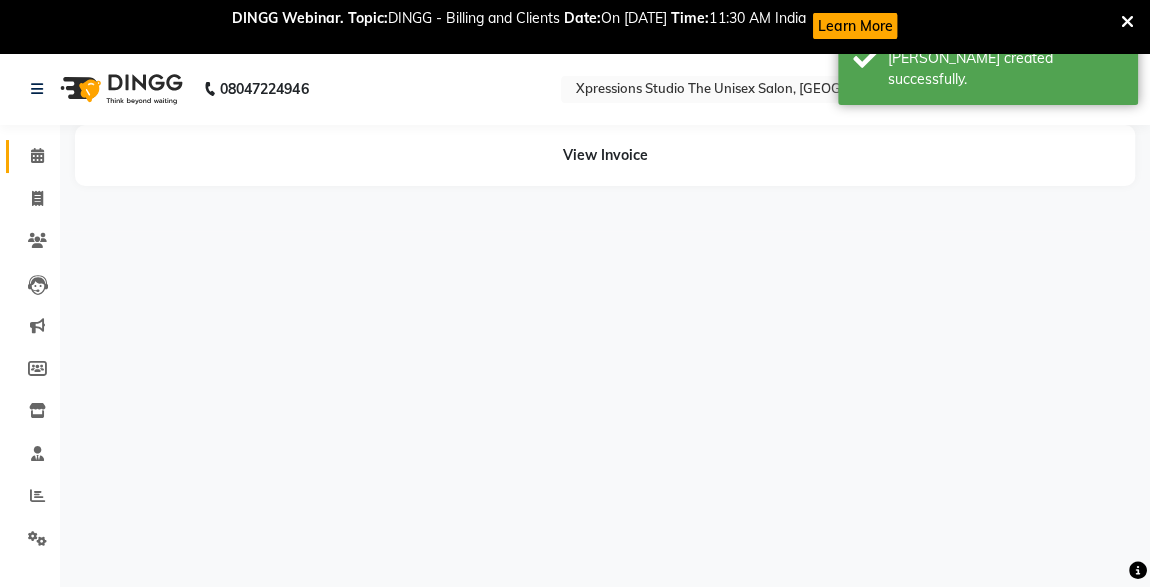 click 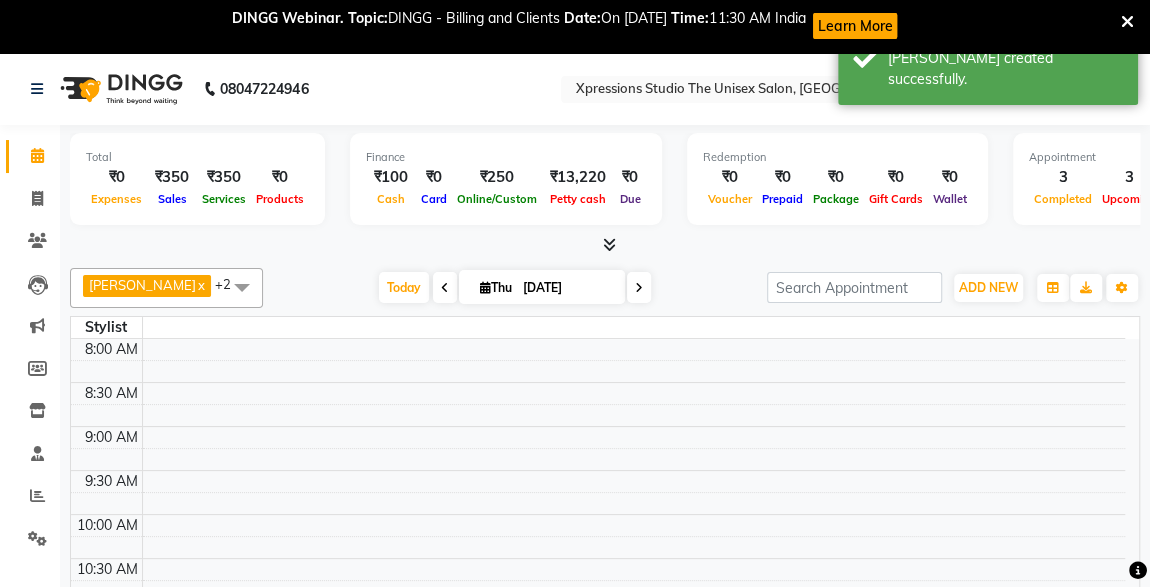 scroll, scrollTop: 347, scrollLeft: 0, axis: vertical 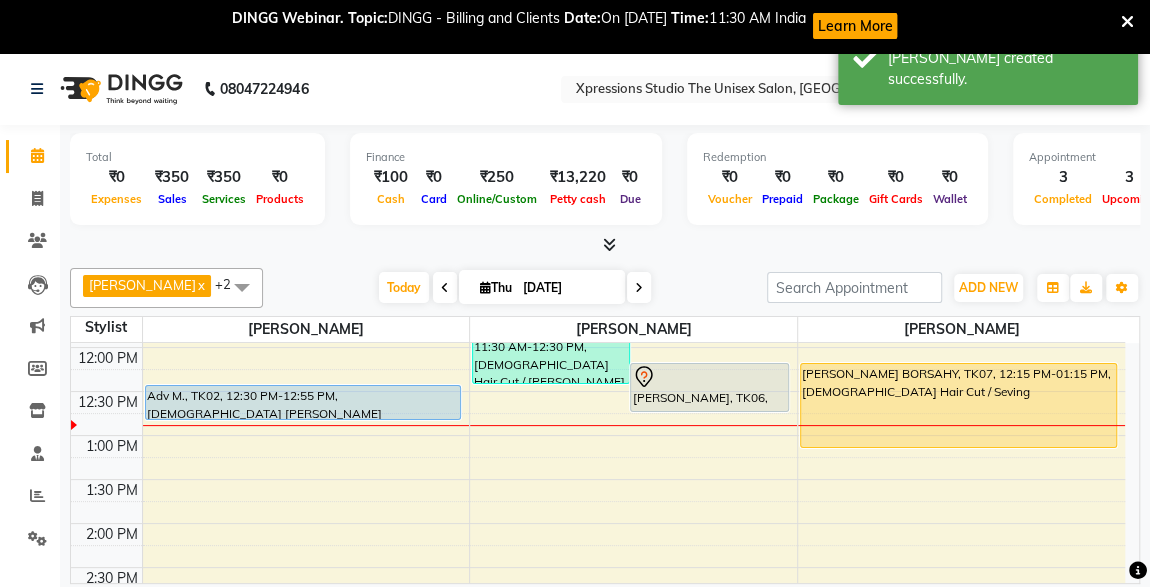 click at bounding box center (1127, 22) 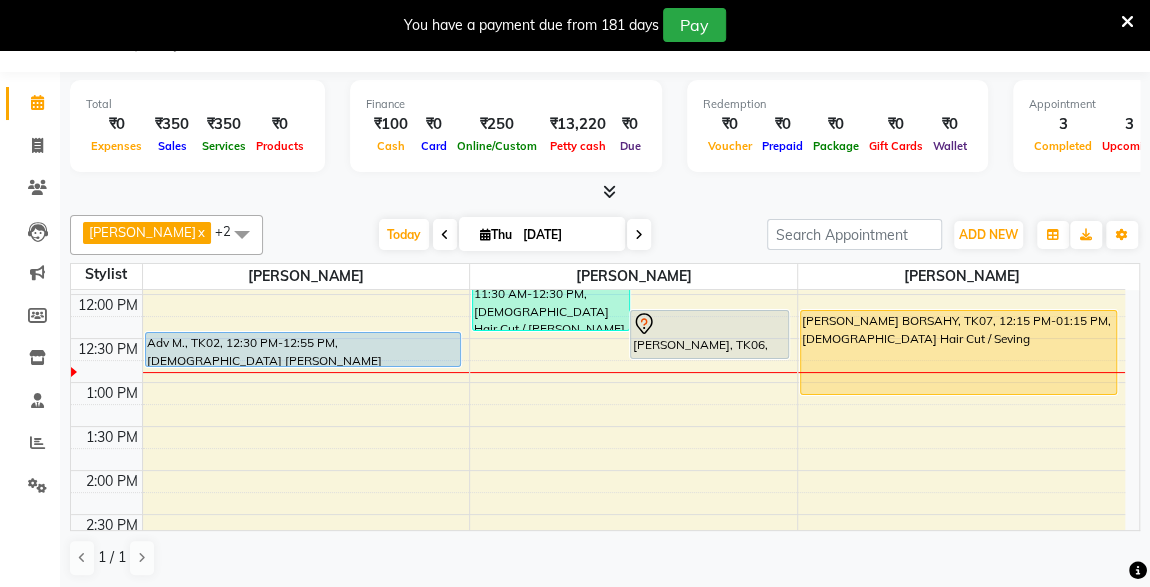 click at bounding box center (1127, 22) 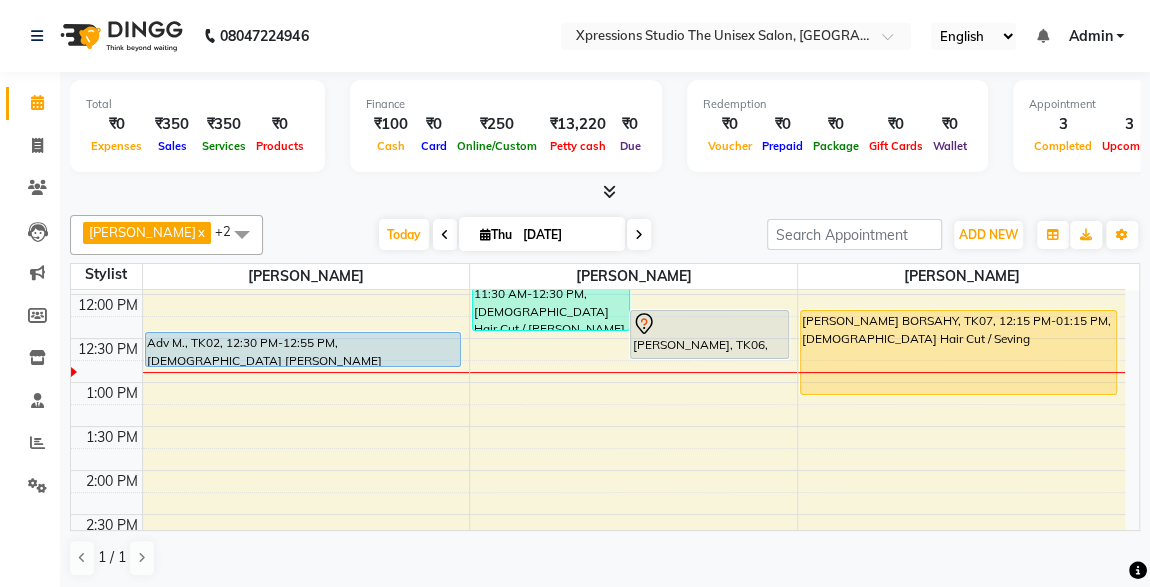 click on "[PERSON_NAME], TK06, 12:15 PM-12:50 PM, [DEMOGRAPHIC_DATA] Hair Cut" at bounding box center [709, 334] 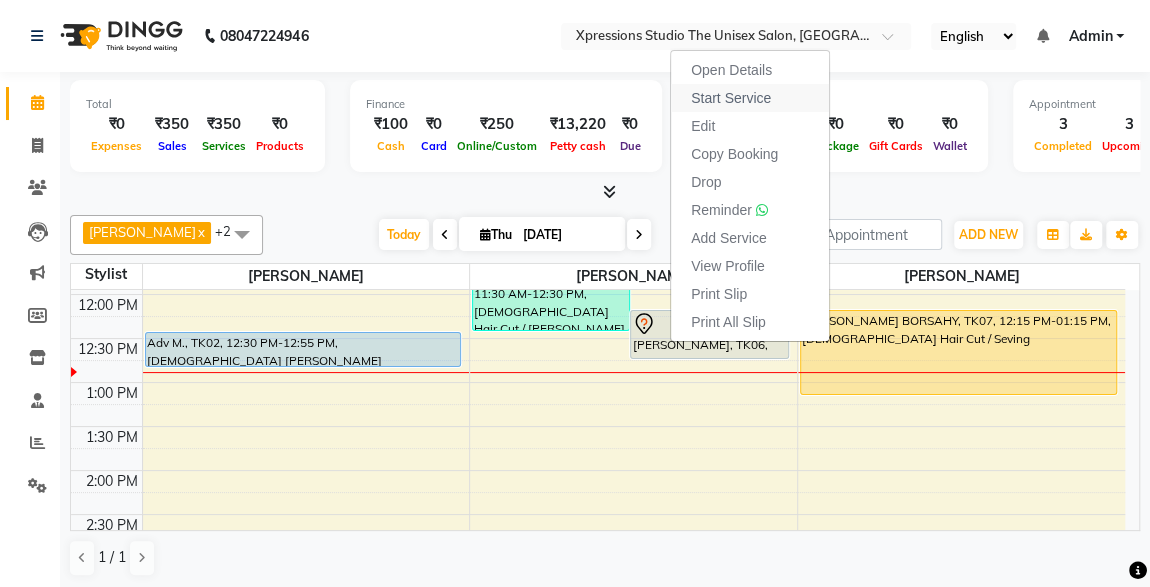 click on "Start Service" at bounding box center (731, 98) 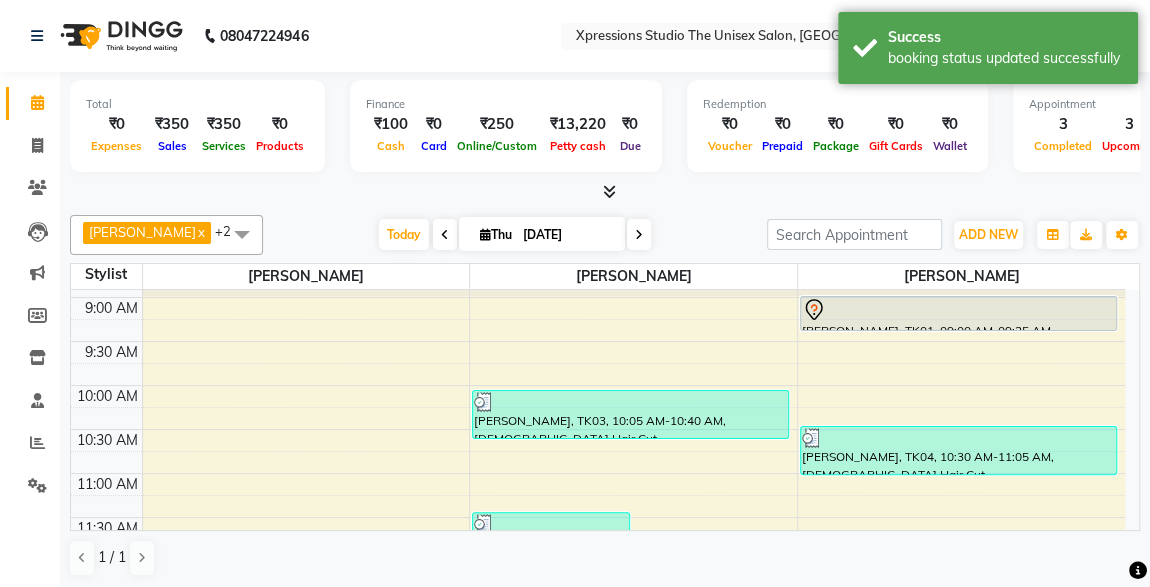 scroll, scrollTop: 19, scrollLeft: 0, axis: vertical 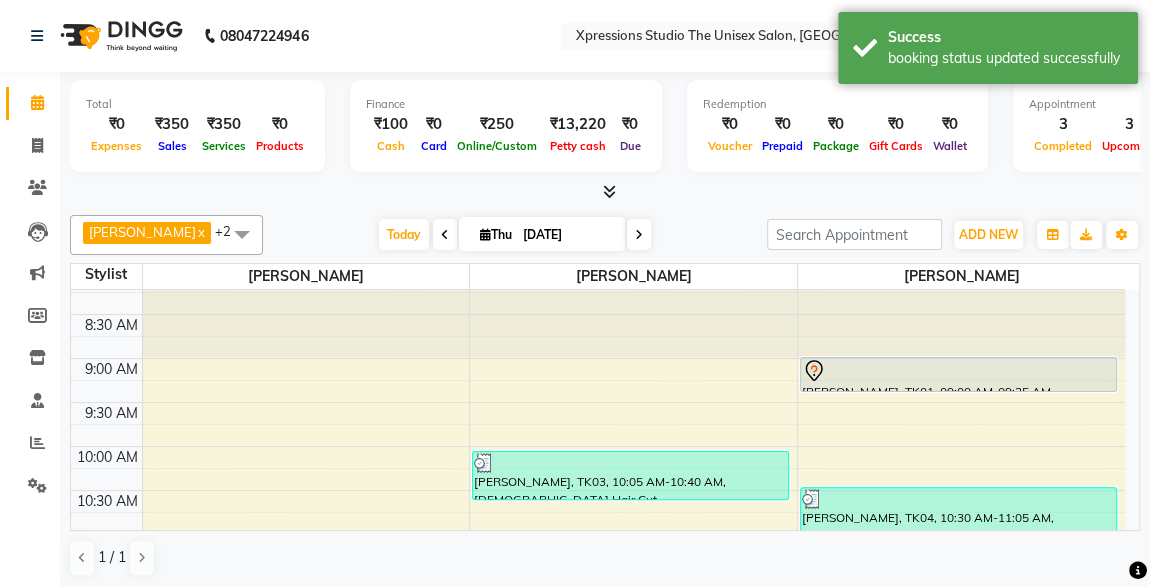 click at bounding box center [958, 371] 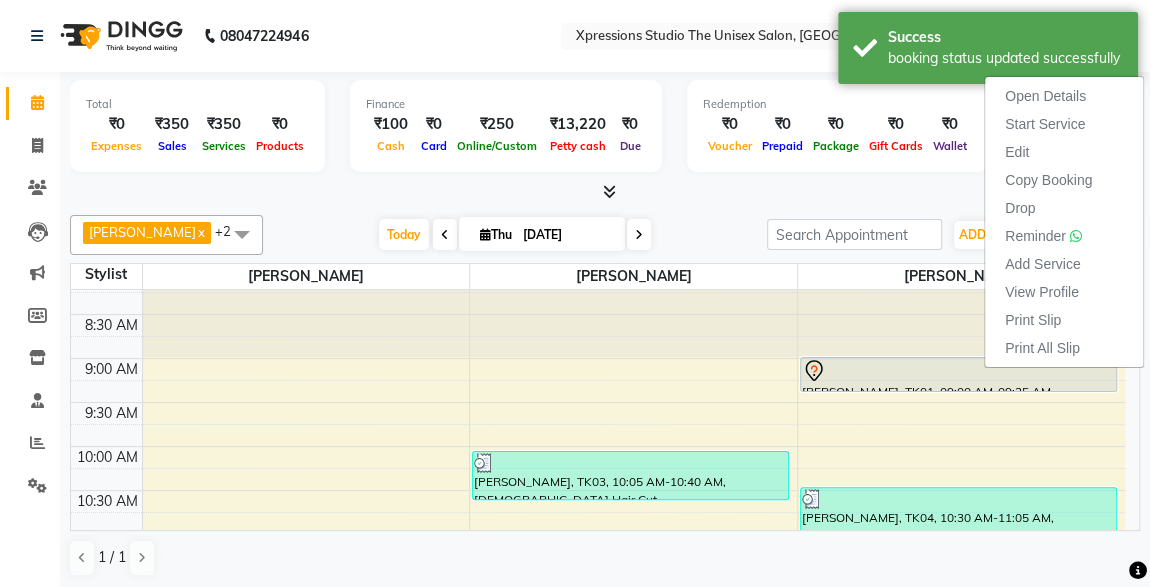 click at bounding box center (605, 192) 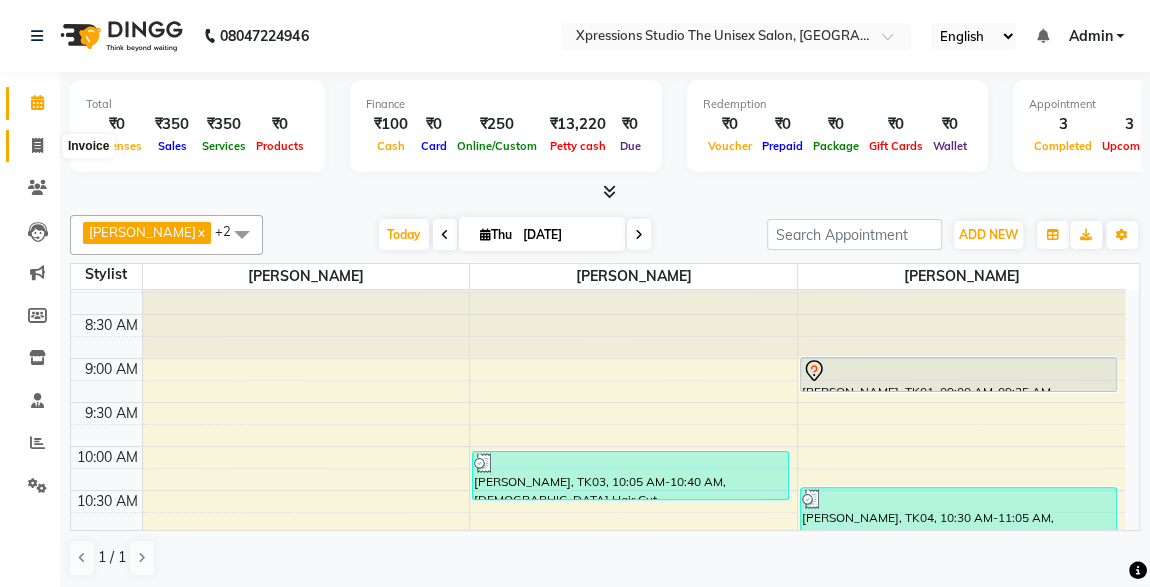 click 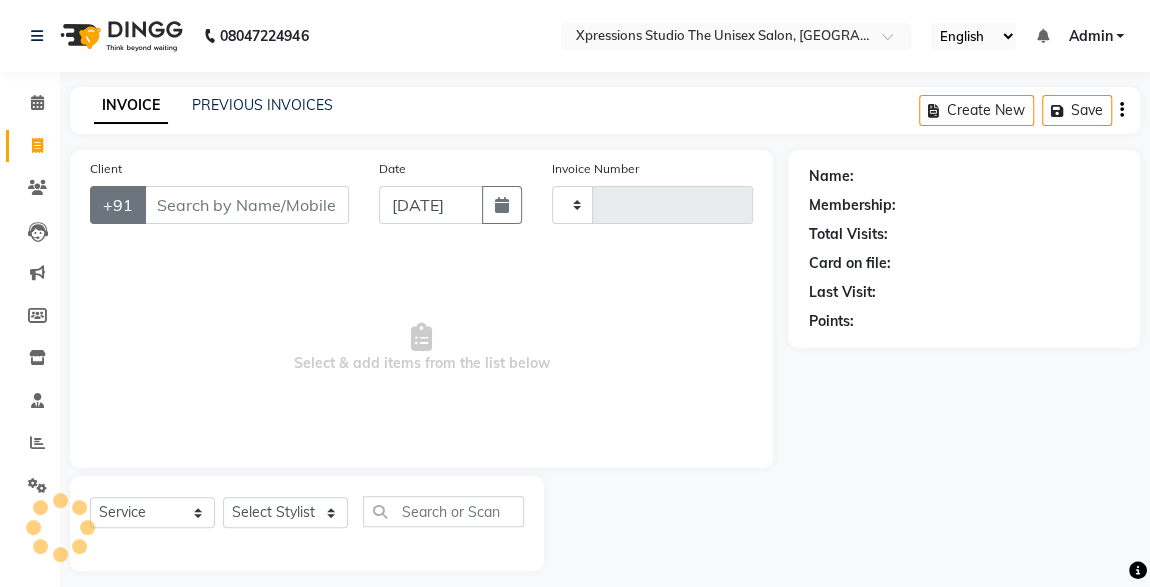 type on "3064" 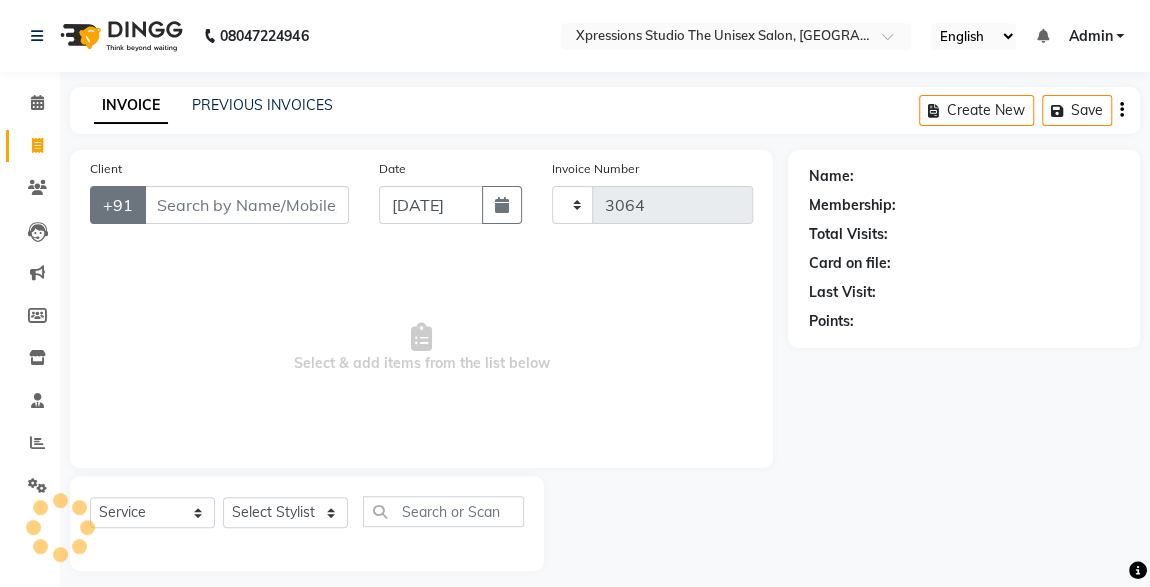 select on "7003" 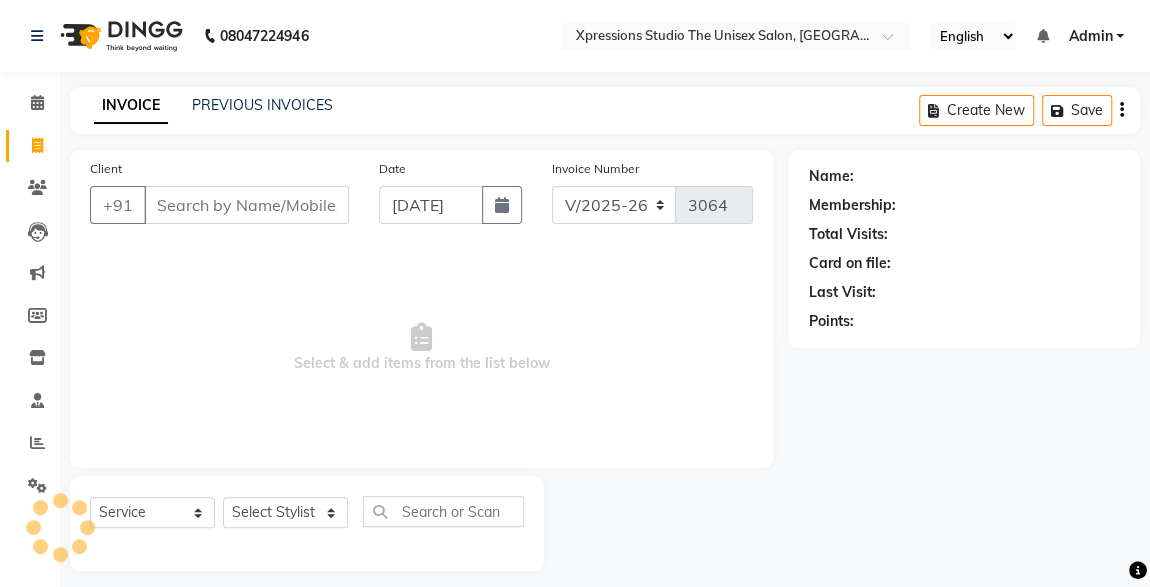 click on "Client" at bounding box center [246, 205] 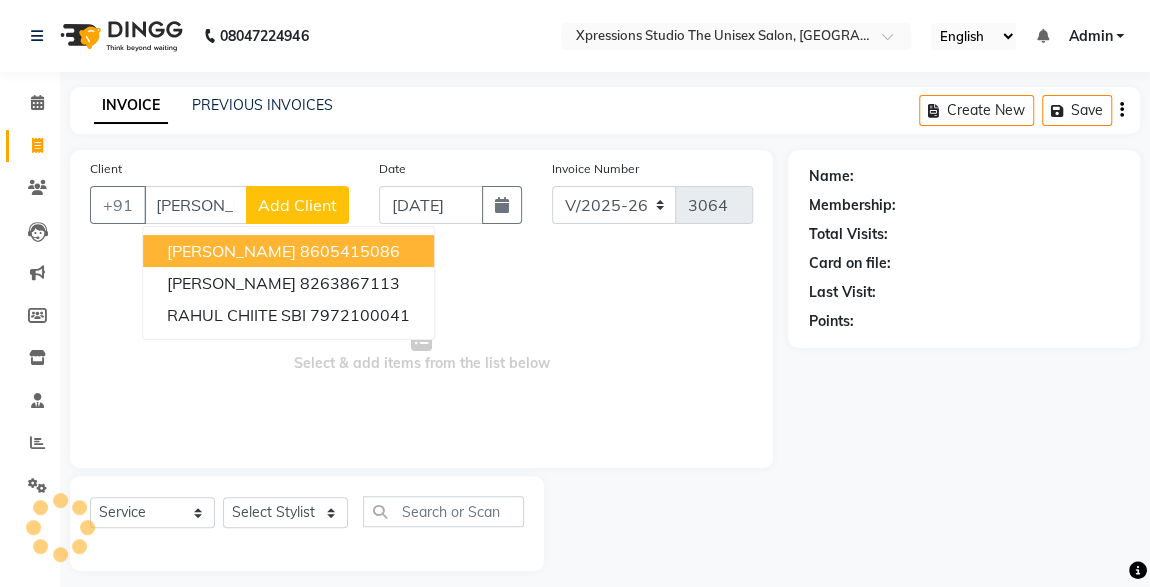 scroll, scrollTop: 0, scrollLeft: 5, axis: horizontal 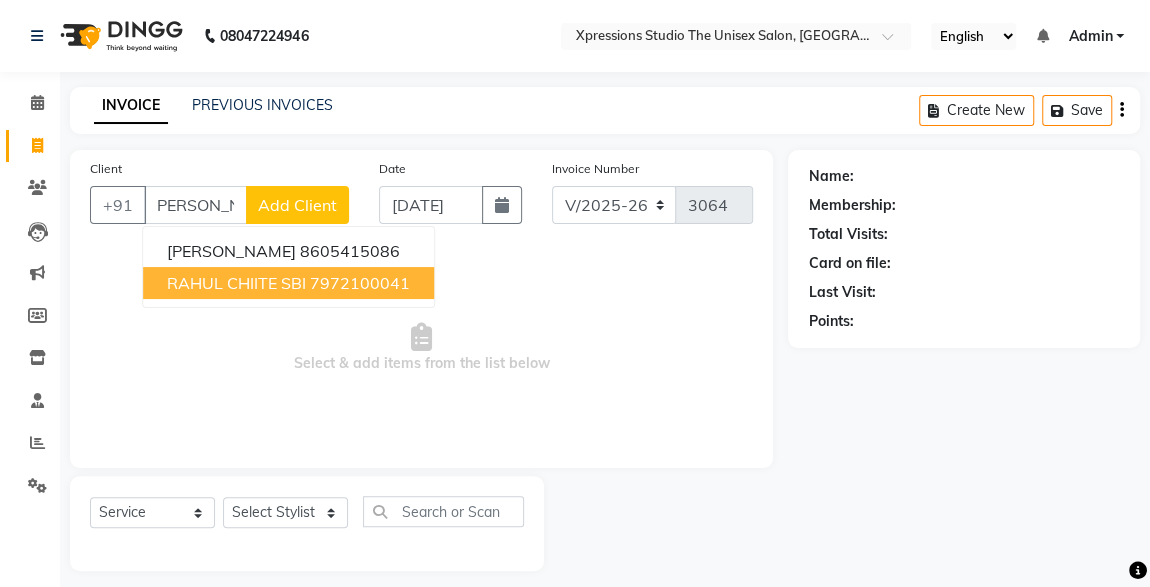 drag, startPoint x: 171, startPoint y: 201, endPoint x: 217, endPoint y: 278, distance: 89.693924 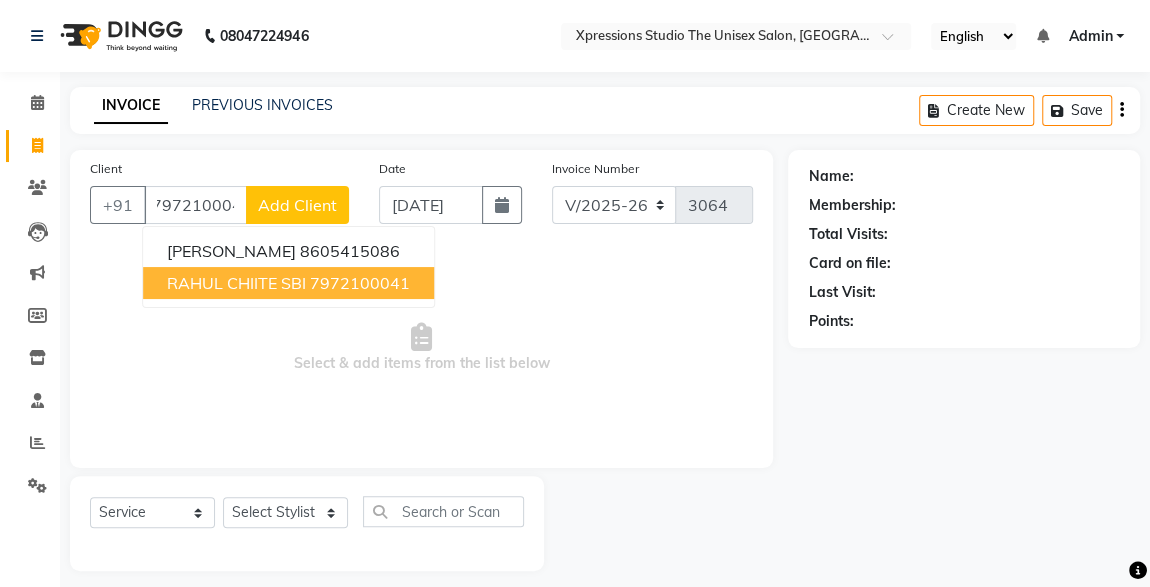 scroll, scrollTop: 0, scrollLeft: 0, axis: both 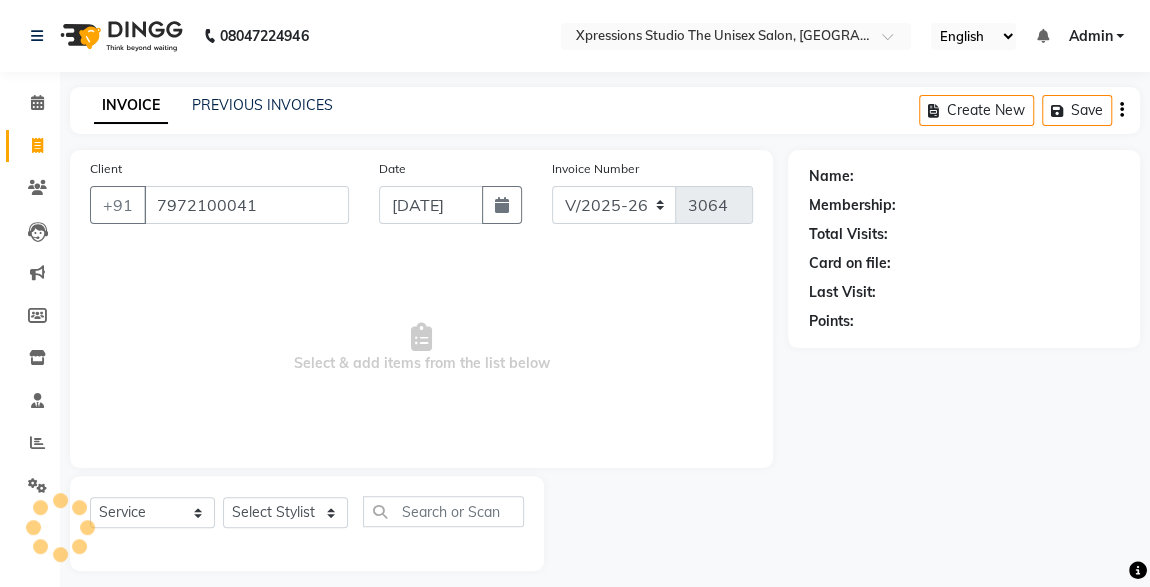 type on "7972100041" 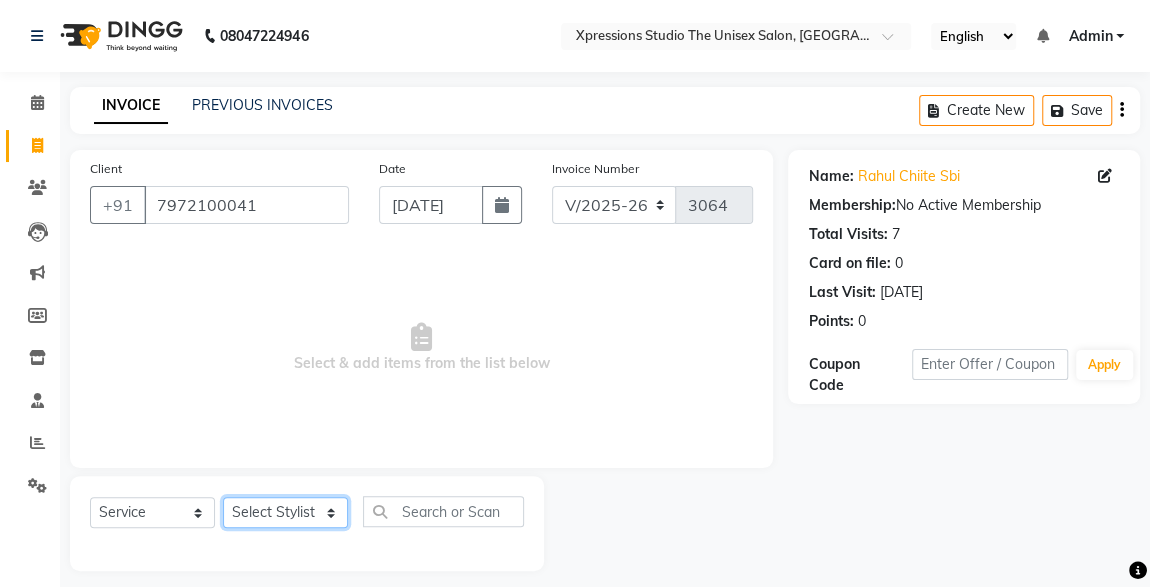 drag, startPoint x: 261, startPoint y: 518, endPoint x: 279, endPoint y: 461, distance: 59.77458 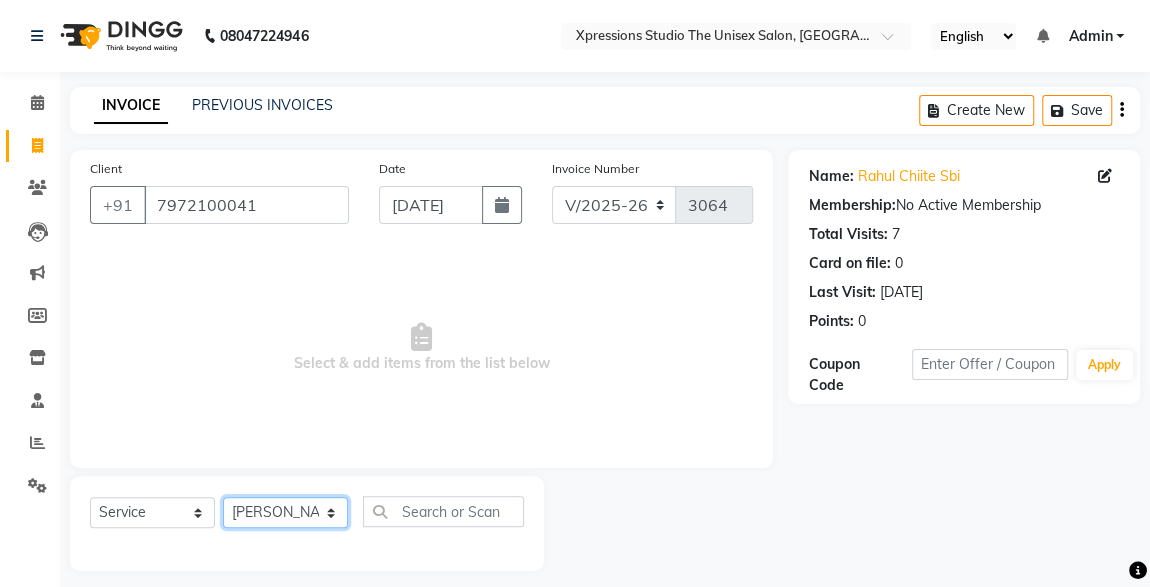 click on "Select Stylist ADESH RAUT ROHAN BABHULKAR ROSHAN TANDULKAR" 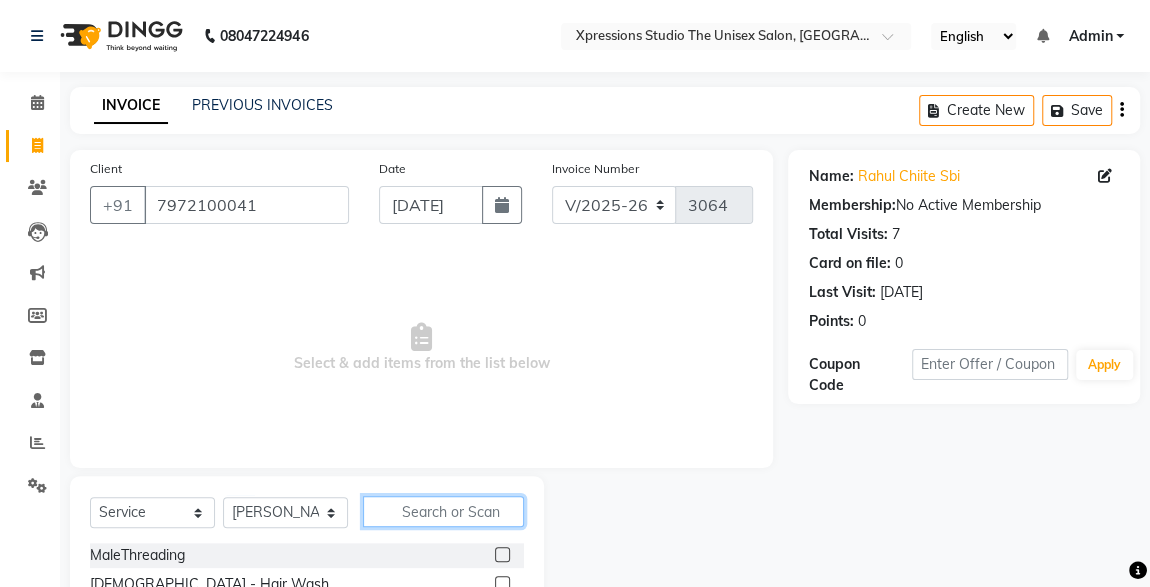 click 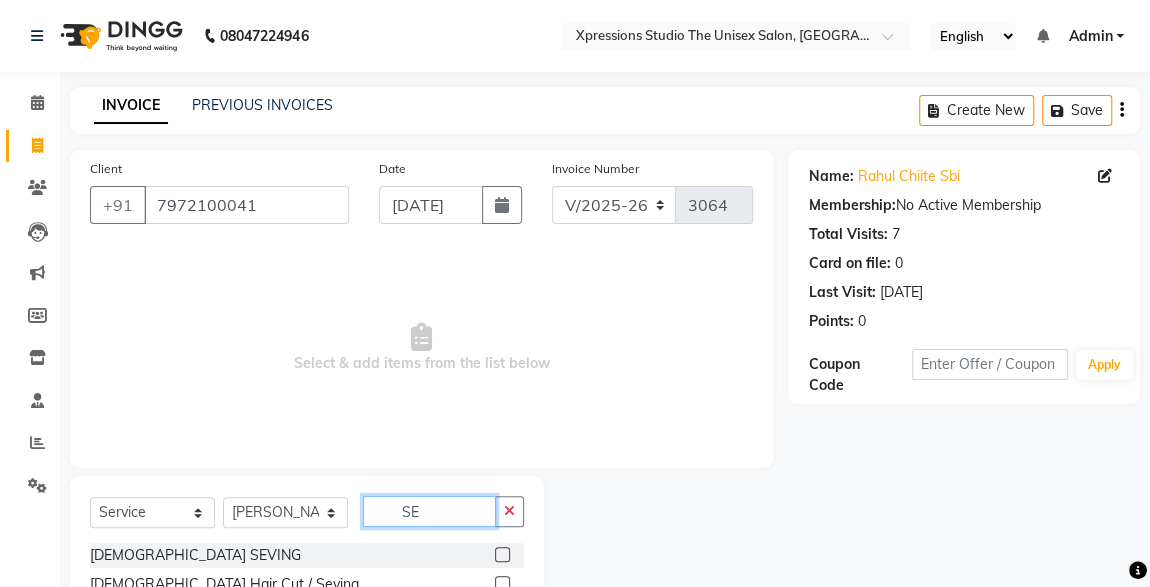 scroll, scrollTop: 70, scrollLeft: 0, axis: vertical 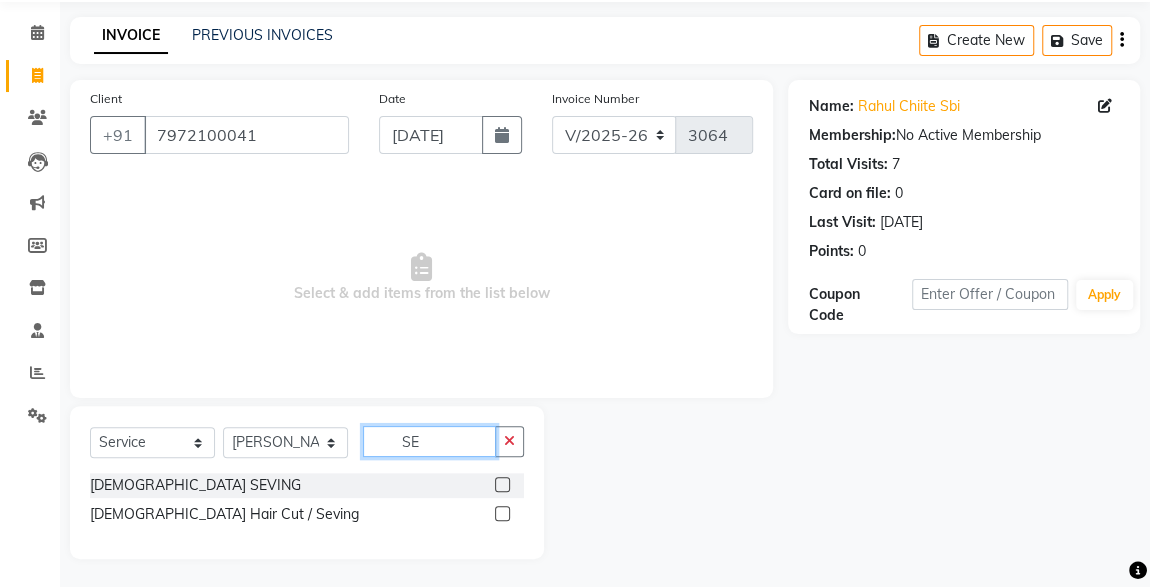 type on "SE" 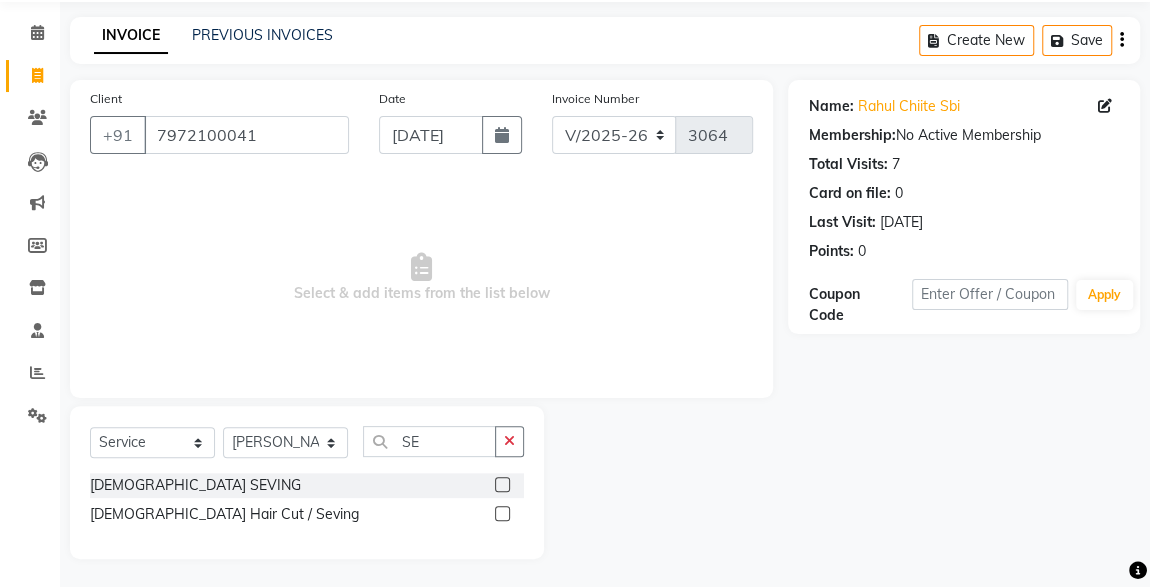 click 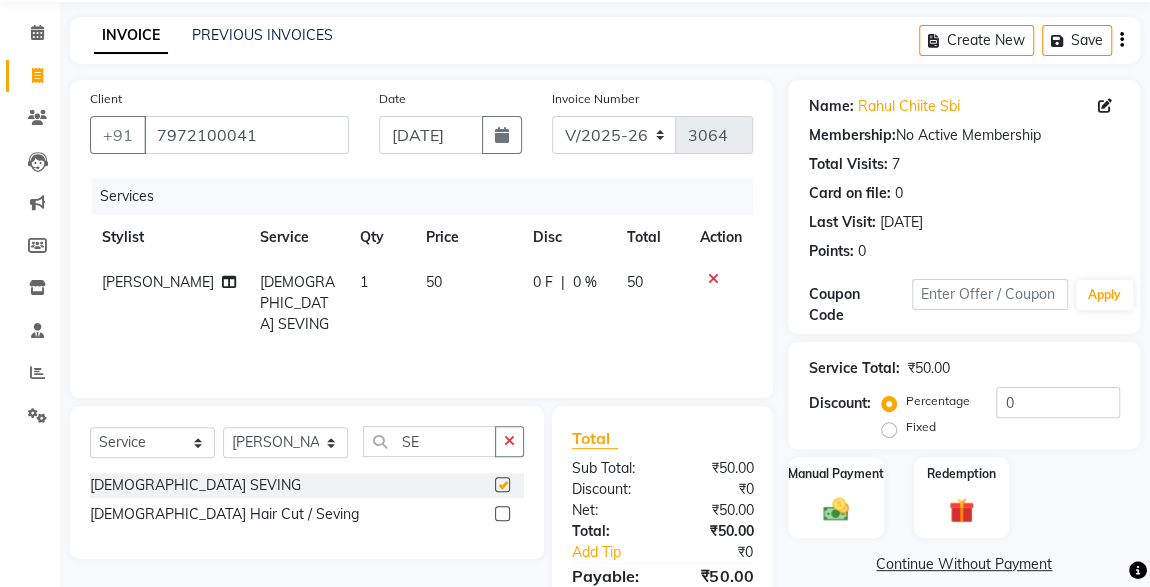 checkbox on "false" 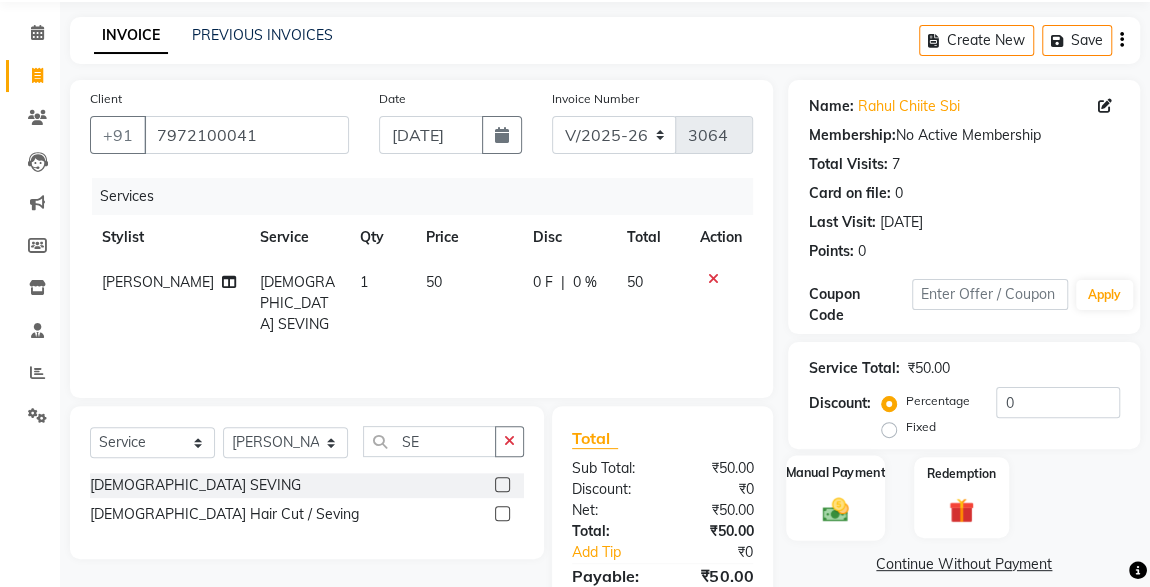 click 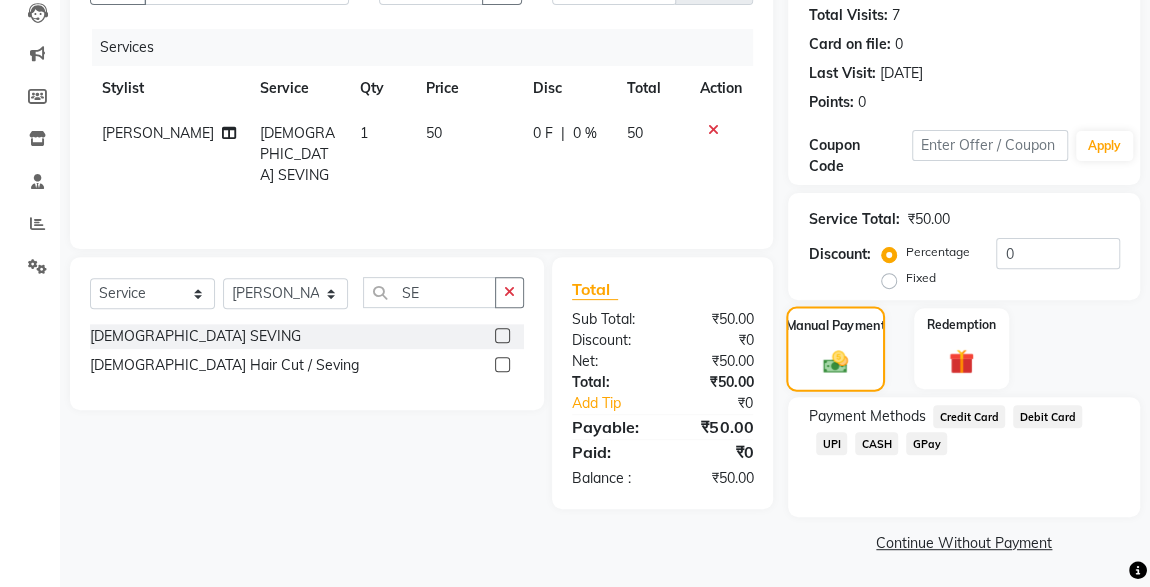 scroll, scrollTop: 0, scrollLeft: 0, axis: both 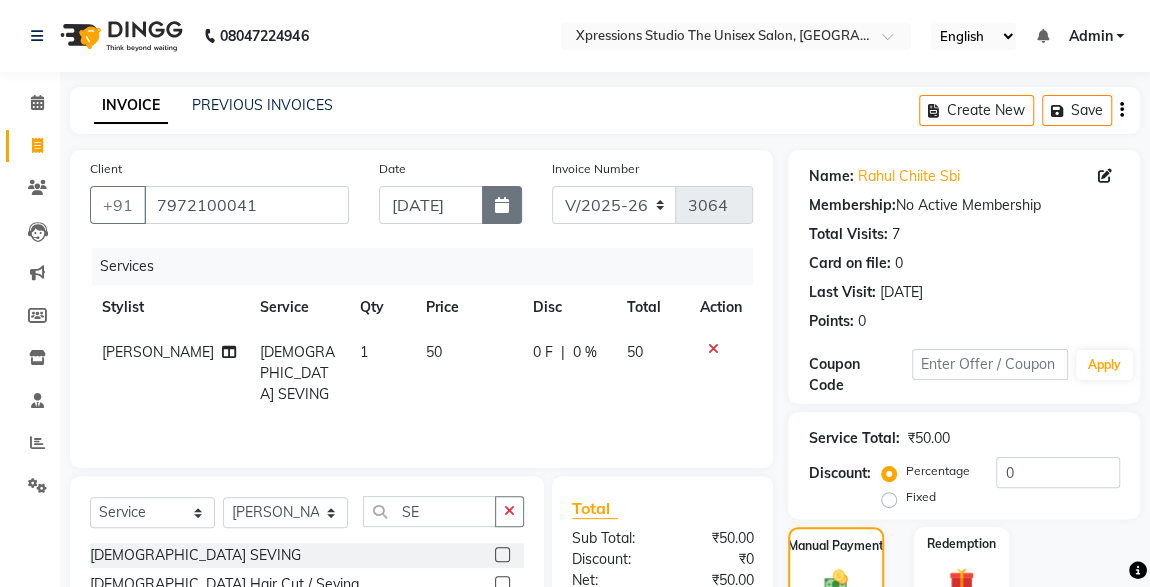 click 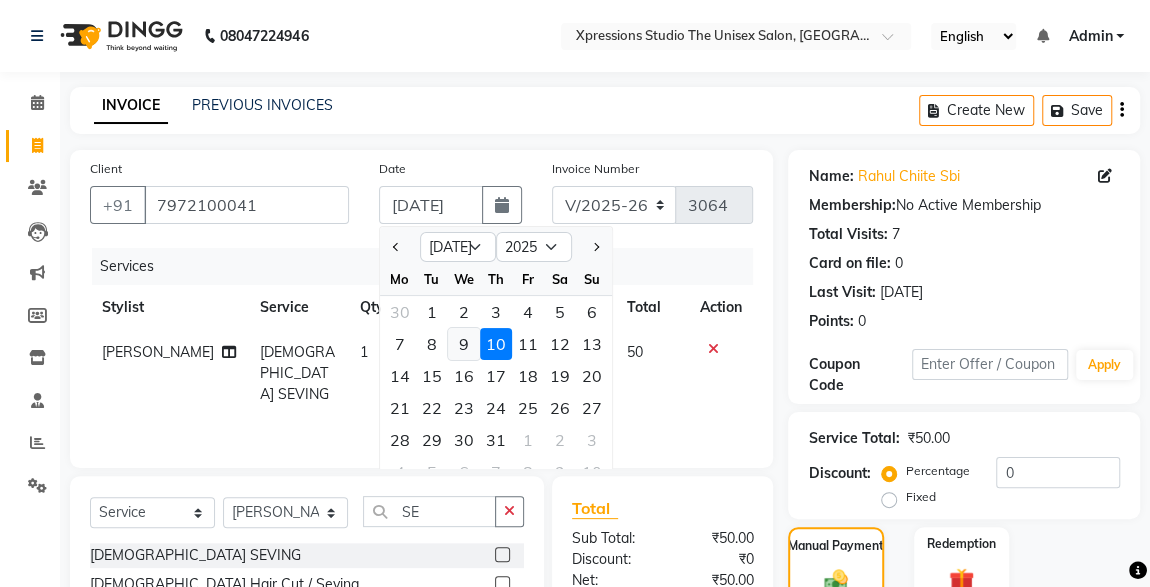 click on "9" 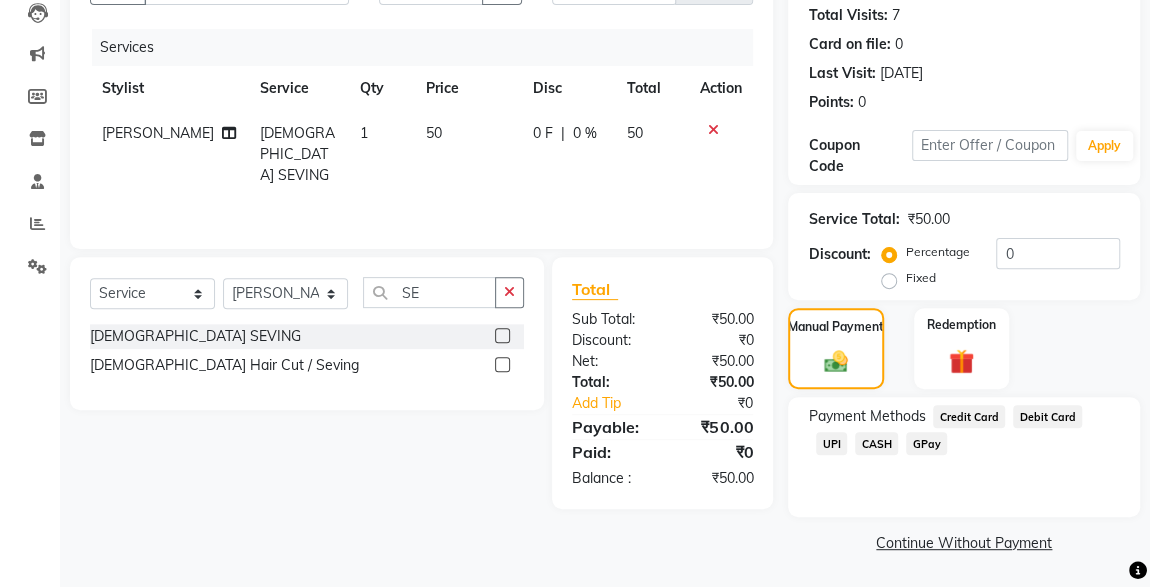 click on "CASH" 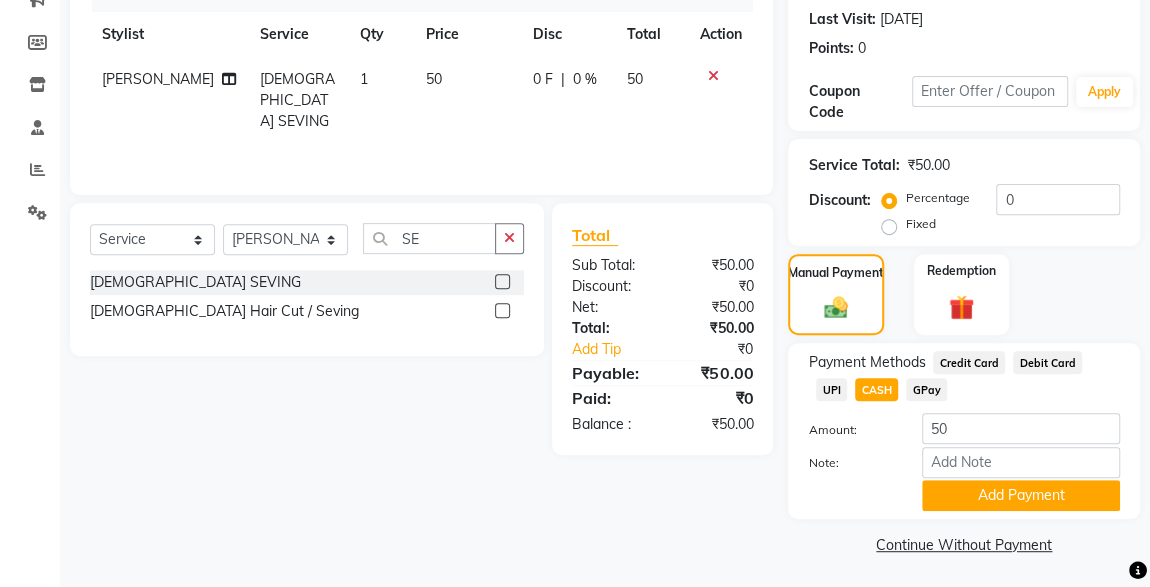 click on "Add Payment" 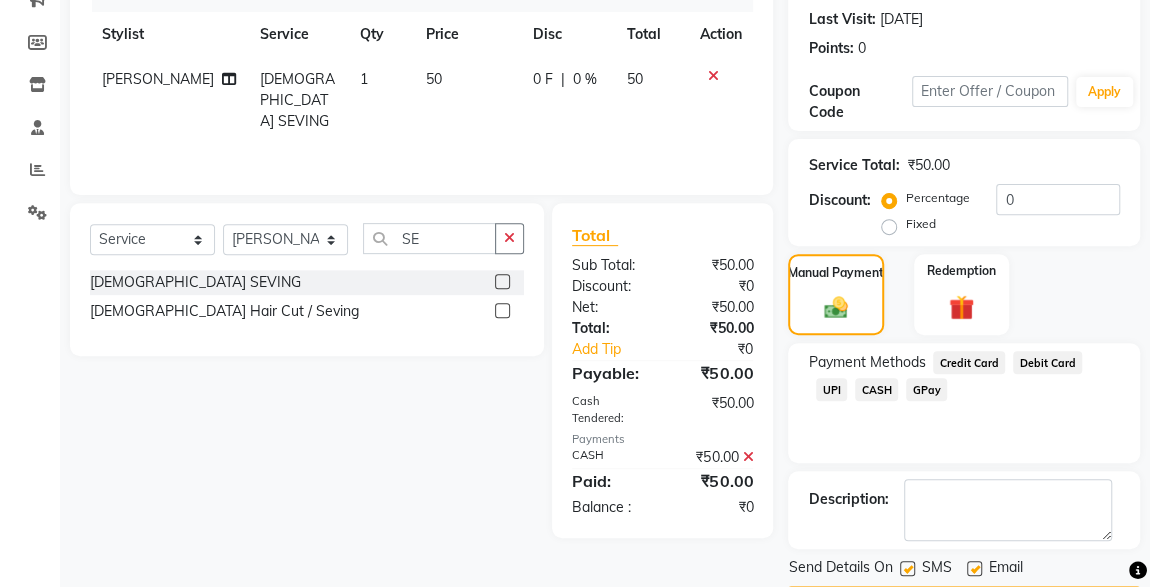 scroll, scrollTop: 330, scrollLeft: 0, axis: vertical 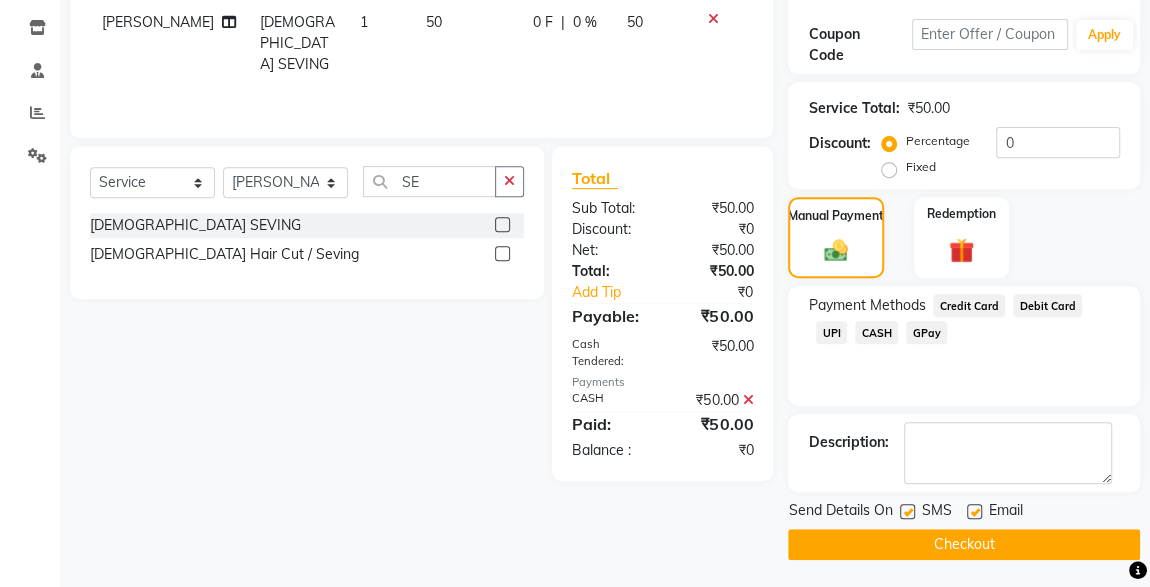 click 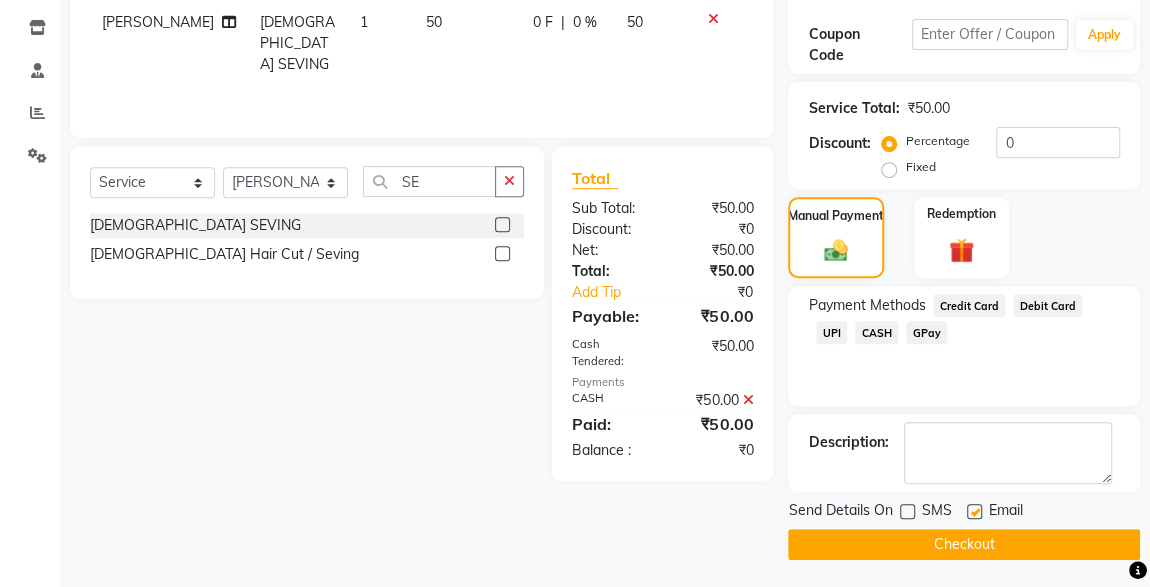 click on "Checkout" 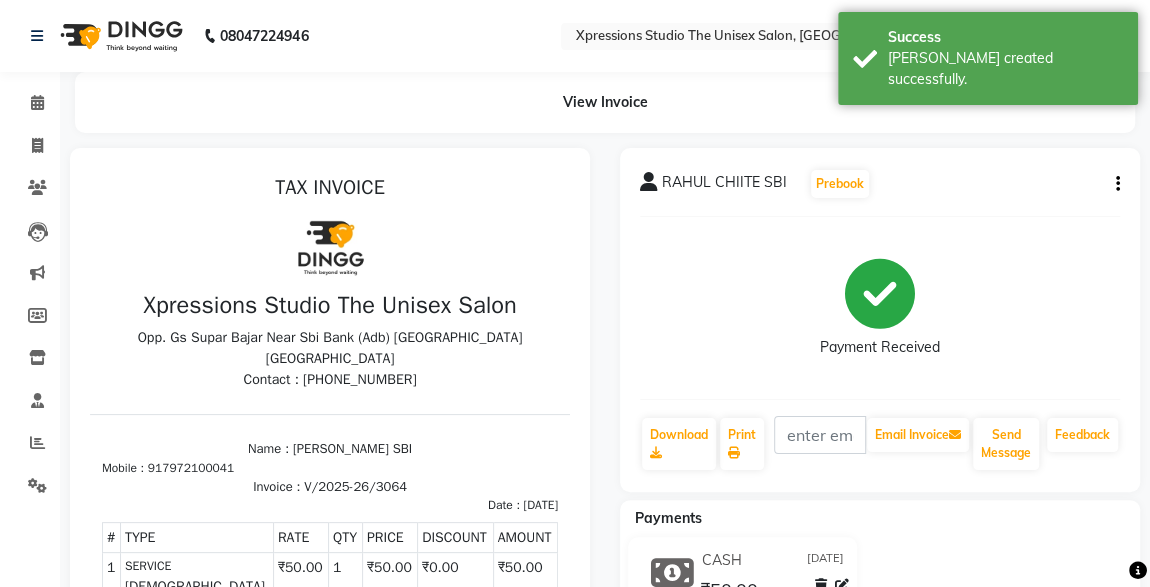 scroll, scrollTop: 0, scrollLeft: 0, axis: both 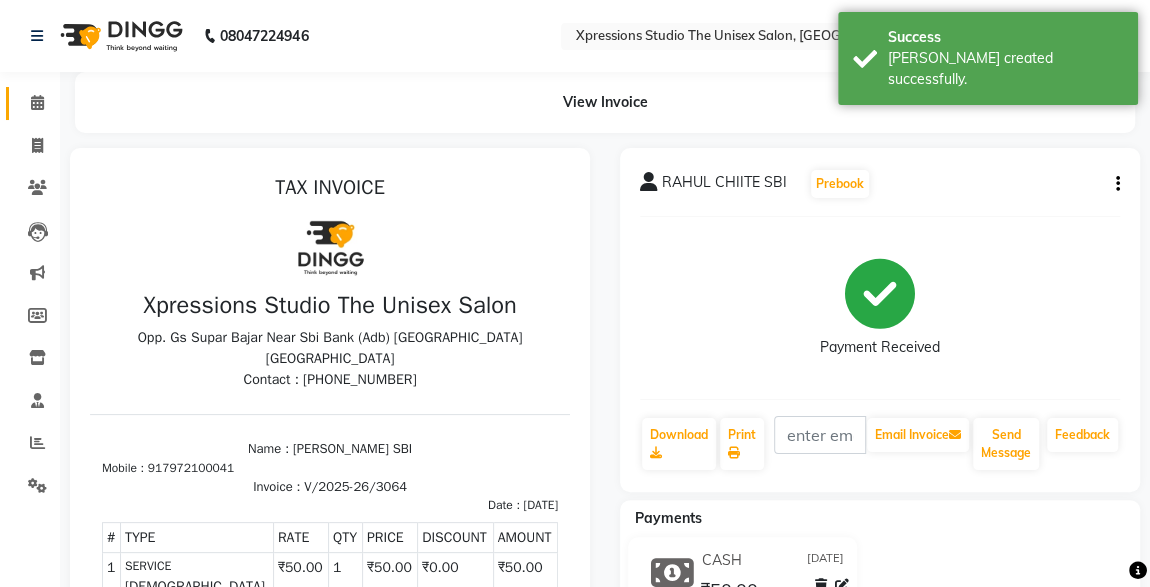 click 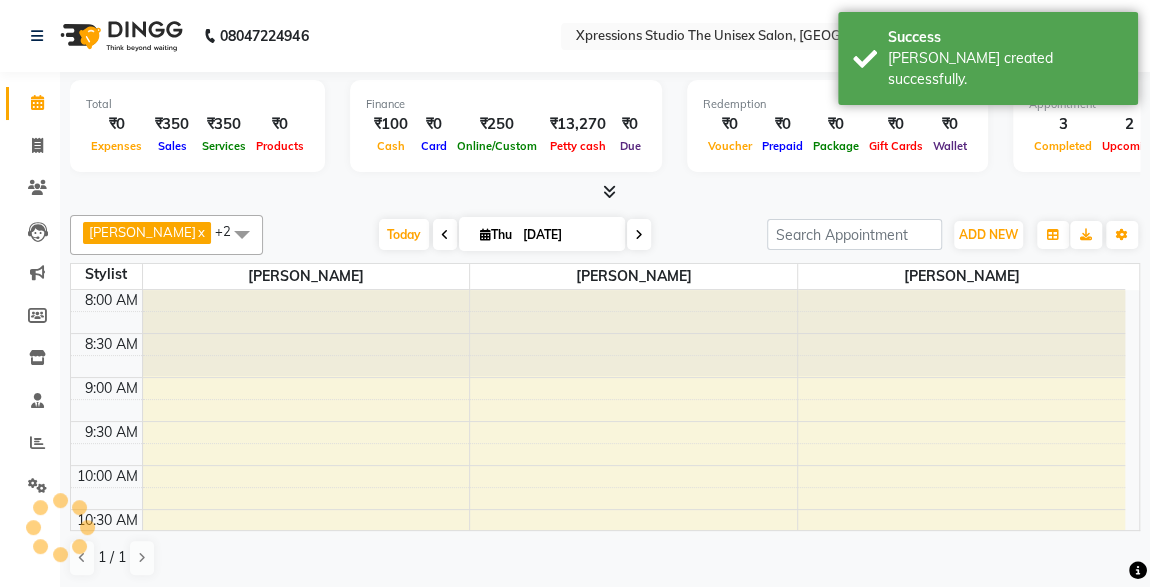 scroll, scrollTop: 0, scrollLeft: 0, axis: both 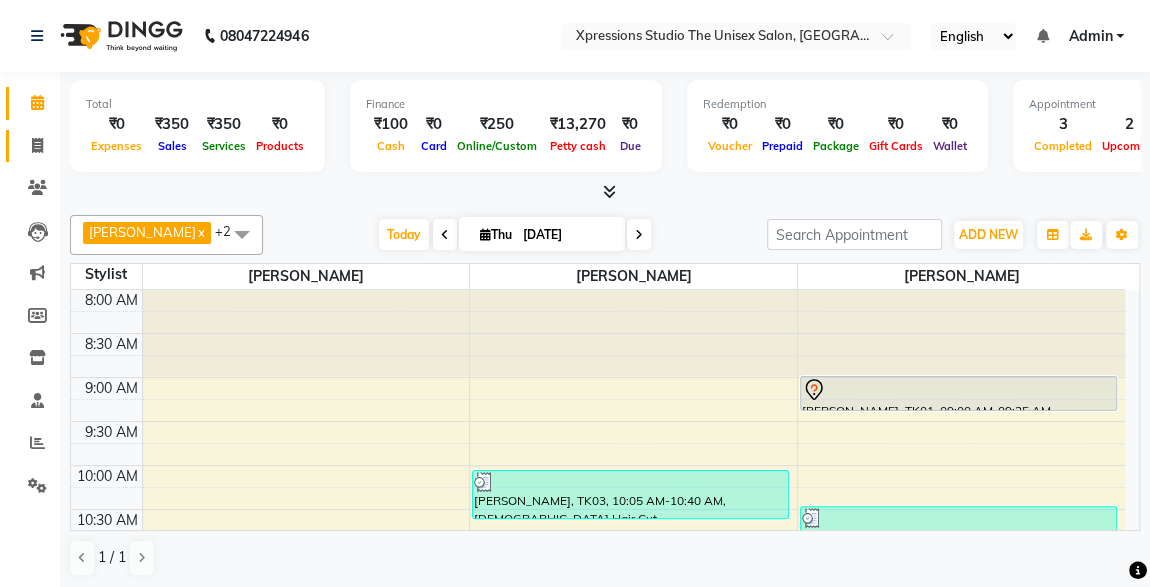 click on "Invoice" 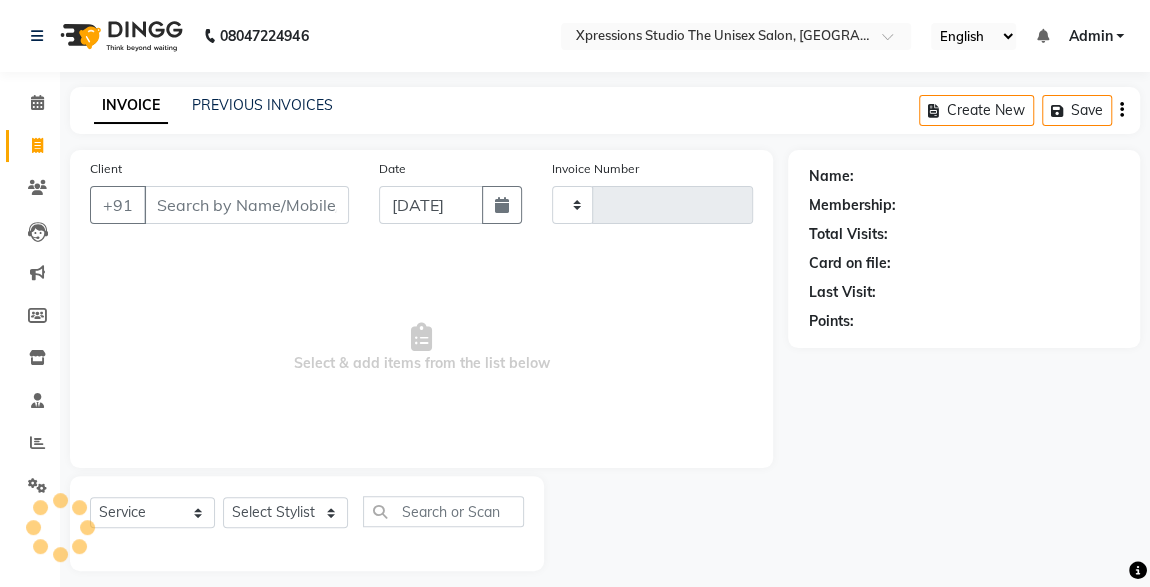 type on "3065" 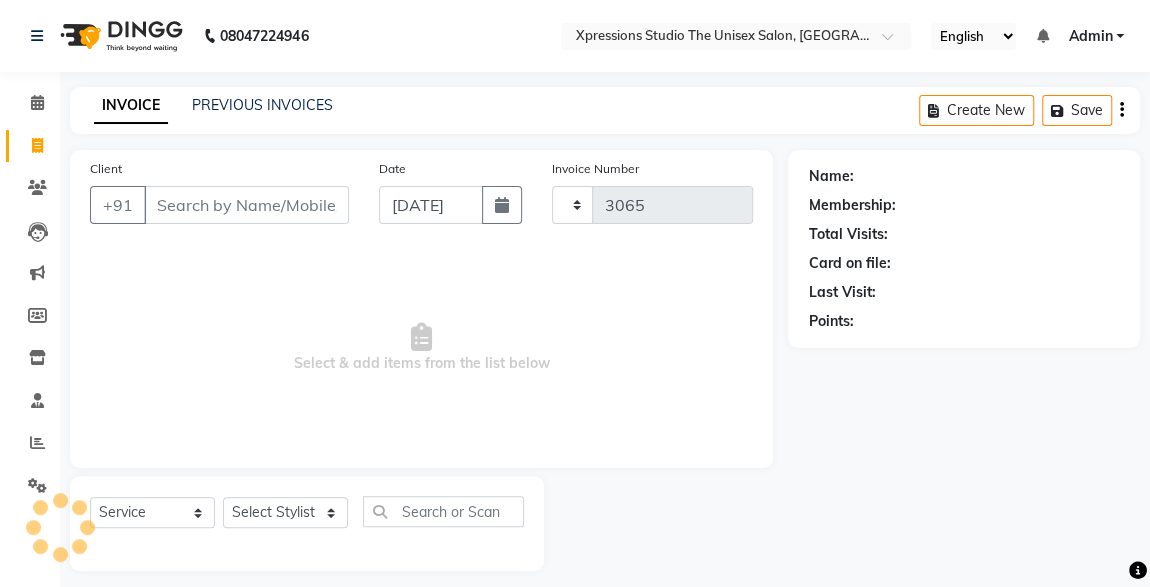 select on "7003" 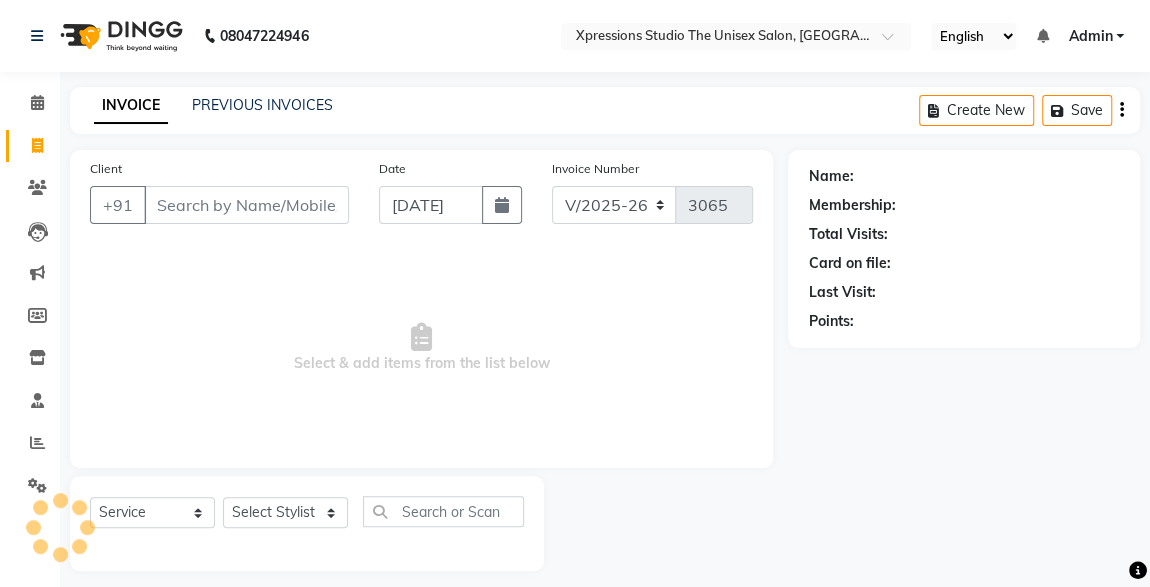 click on "Invoice" 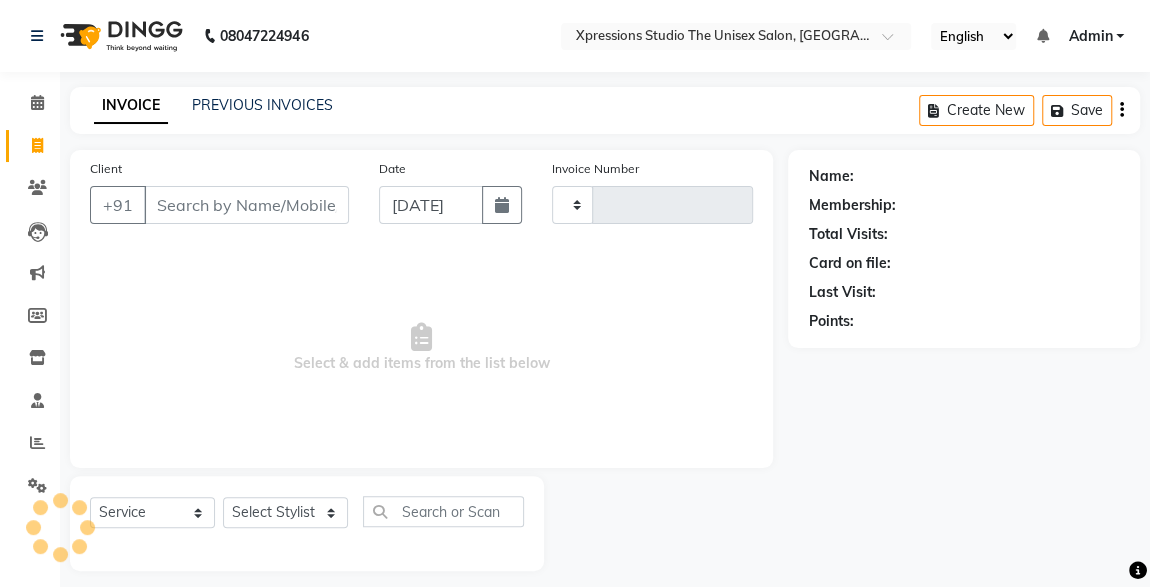 scroll, scrollTop: 12, scrollLeft: 0, axis: vertical 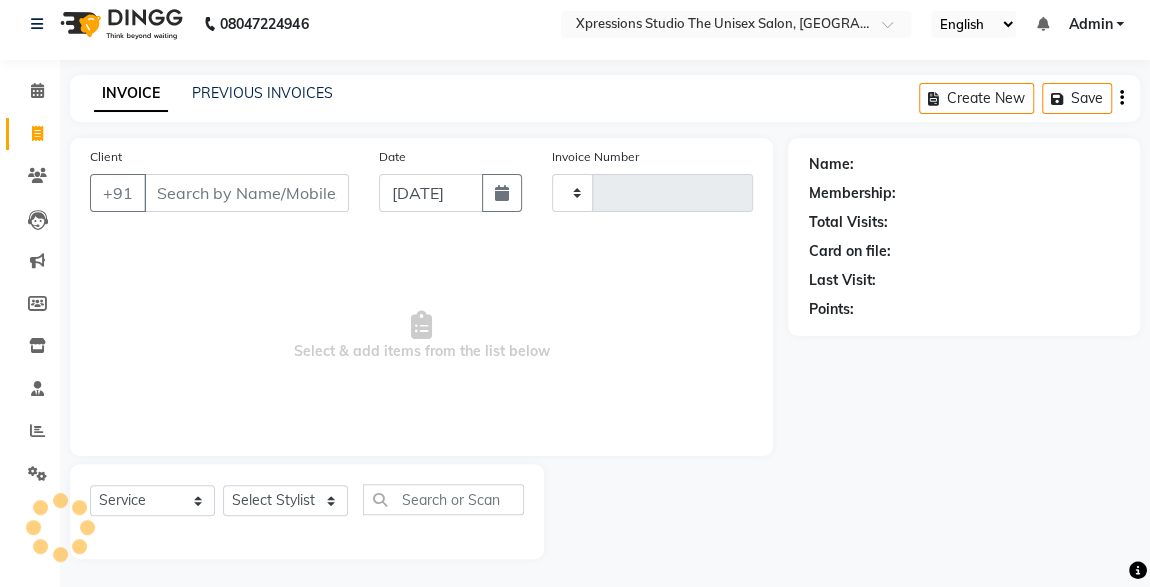 type on "3065" 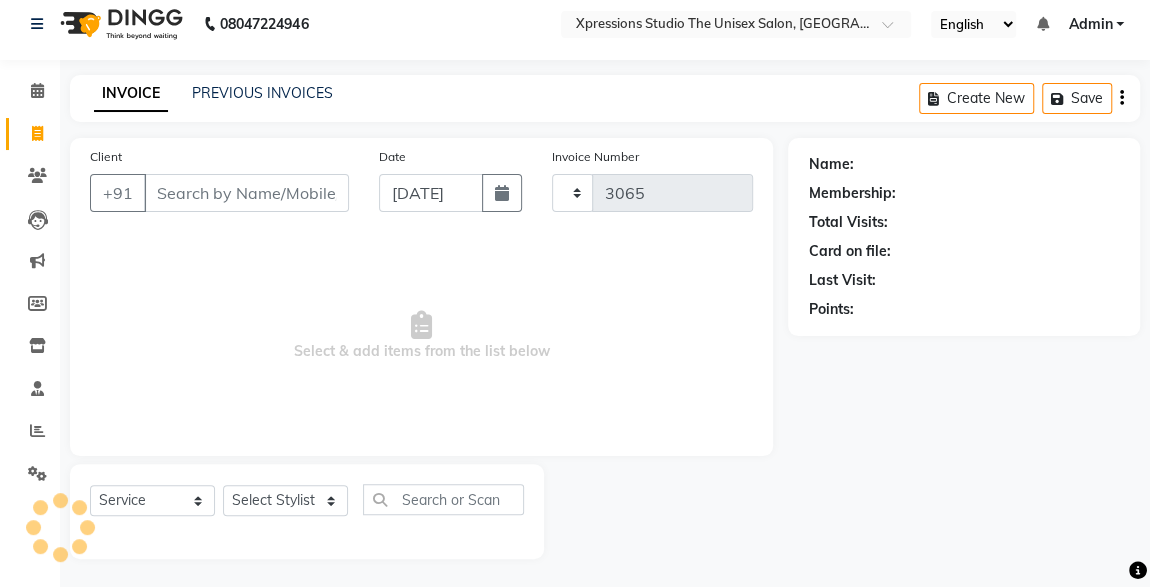select on "7003" 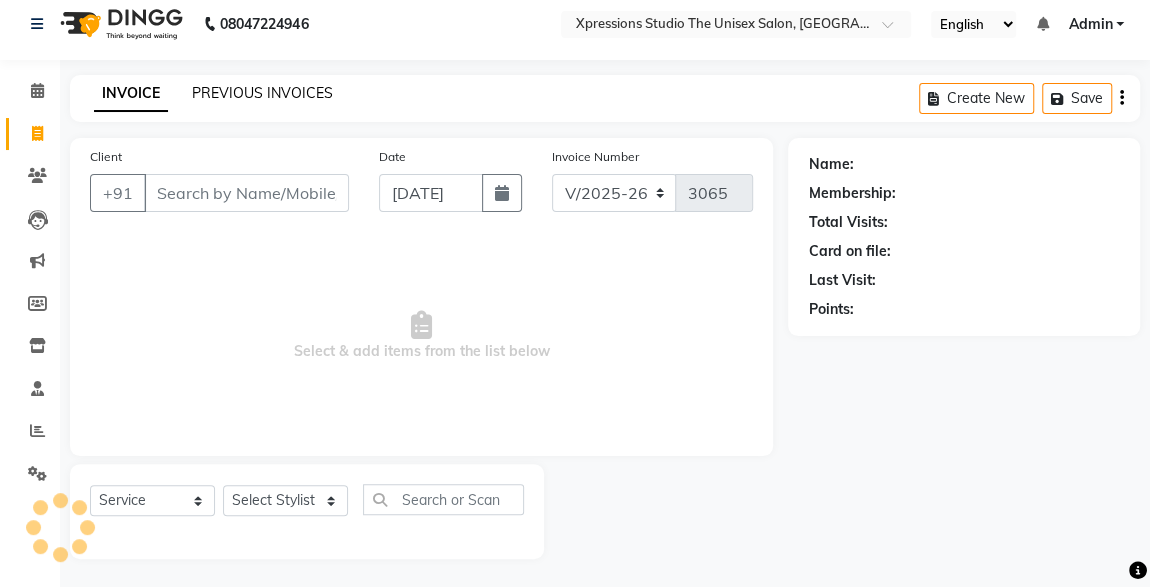 click on "PREVIOUS INVOICES" 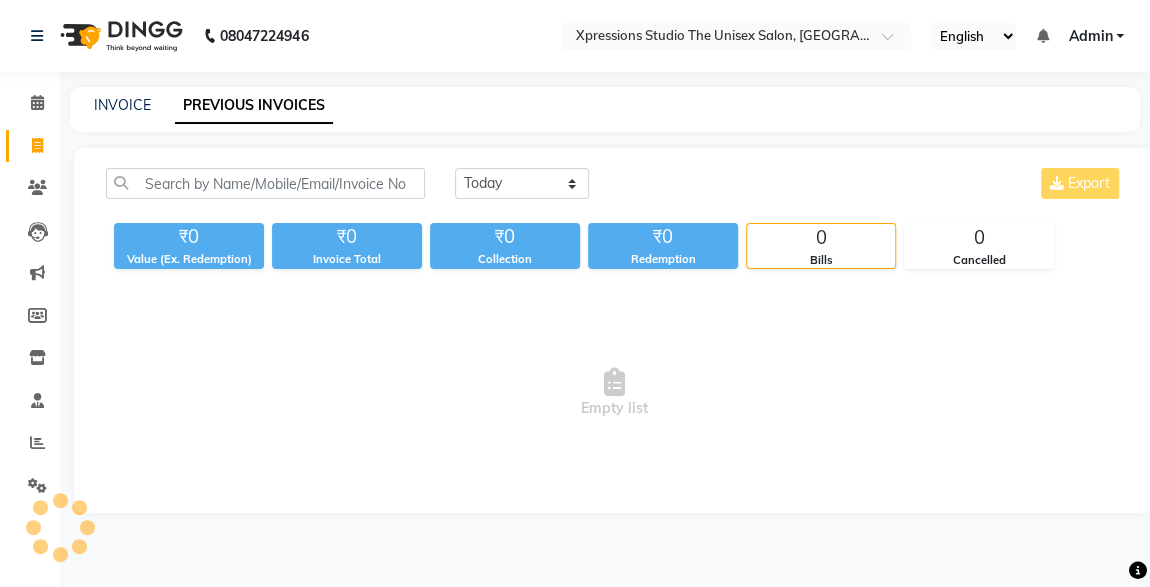 scroll, scrollTop: 0, scrollLeft: 0, axis: both 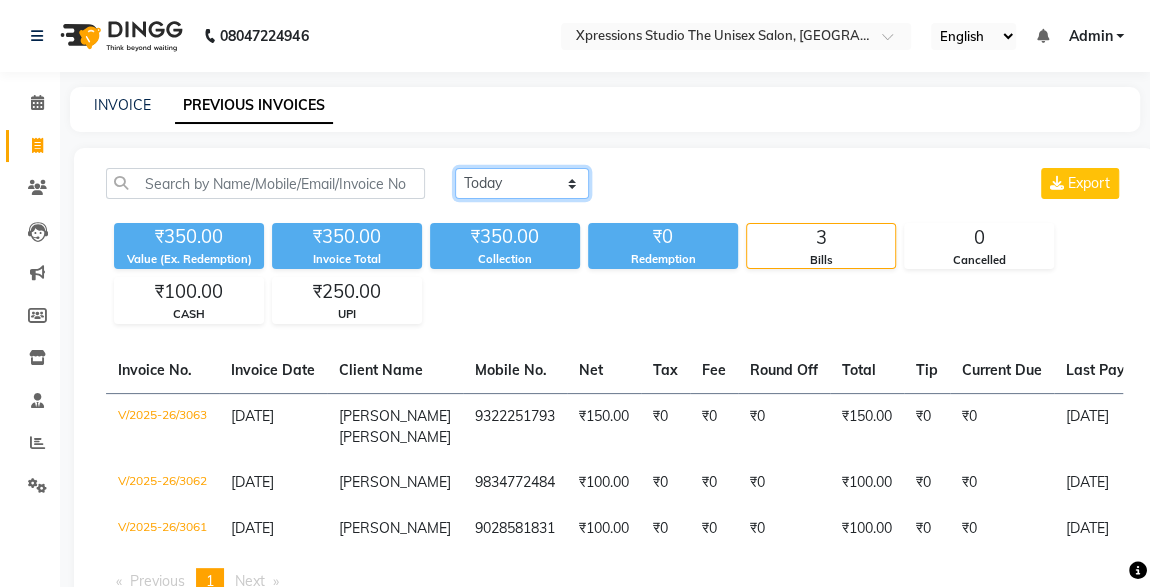 click on "Today Yesterday Custom Range" 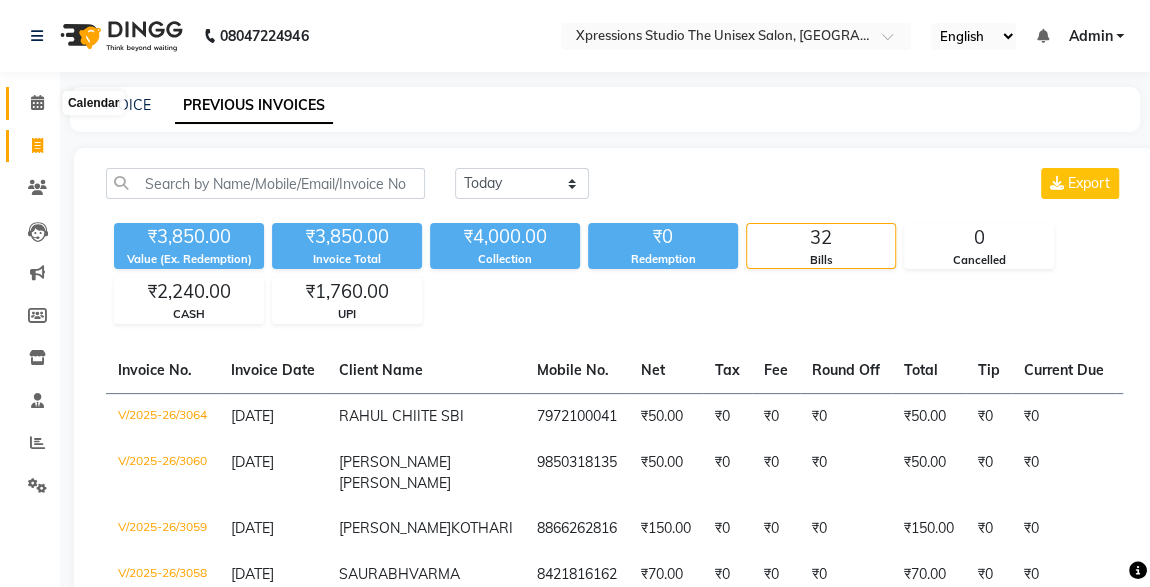 click 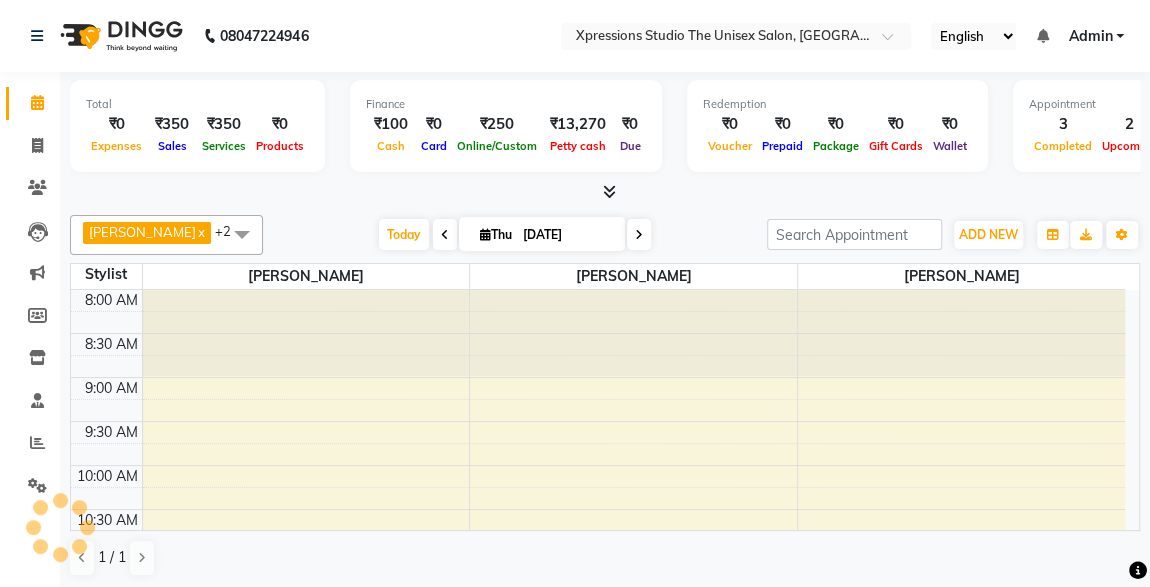 scroll, scrollTop: 0, scrollLeft: 0, axis: both 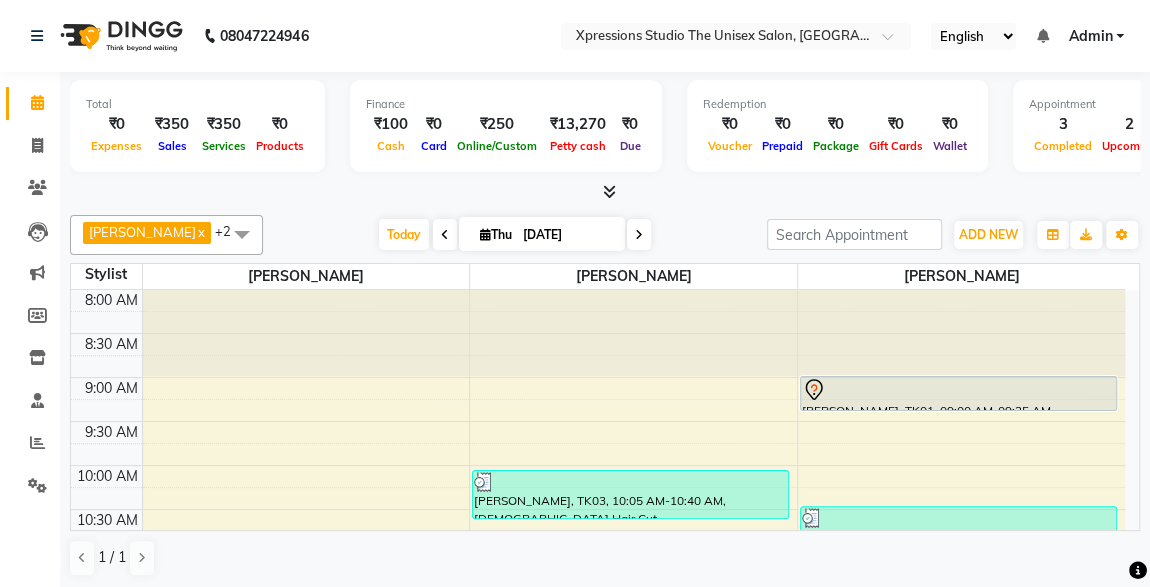 click at bounding box center (609, 191) 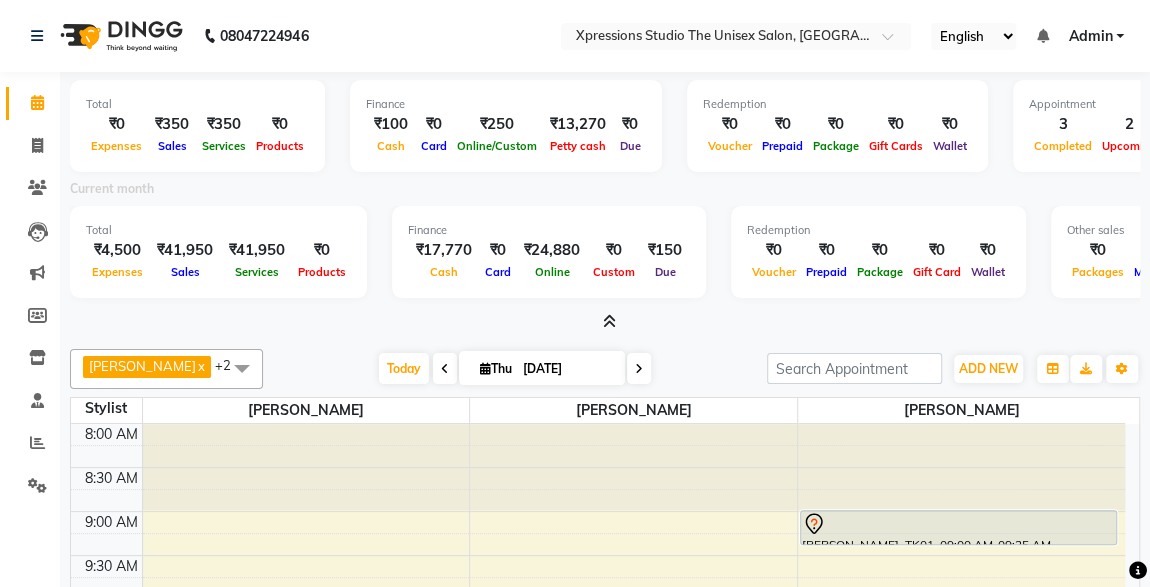 click at bounding box center (609, 321) 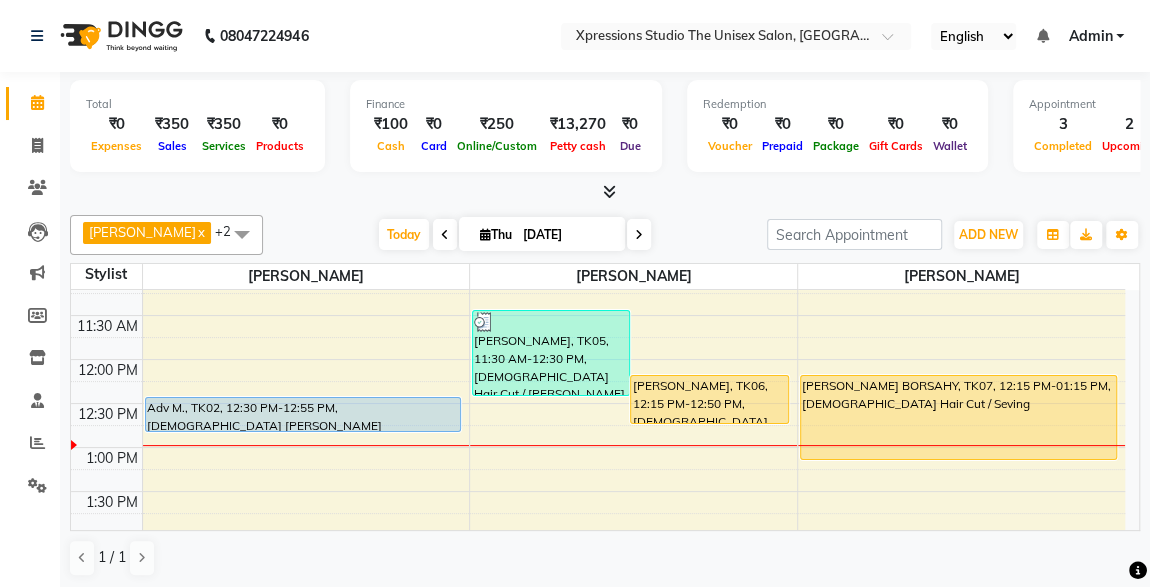 scroll, scrollTop: 274, scrollLeft: 0, axis: vertical 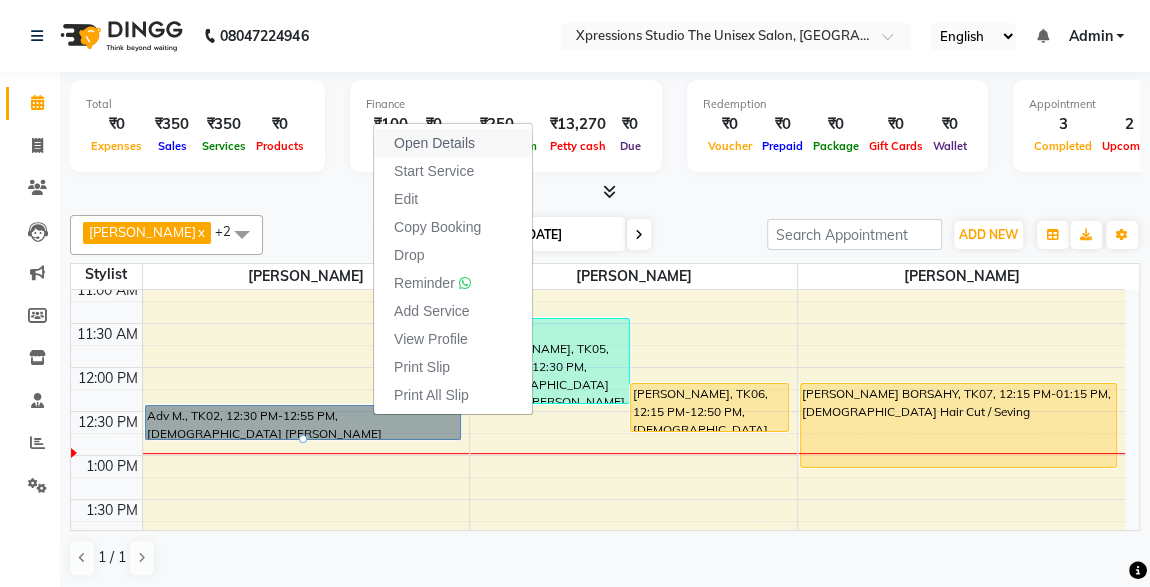 click on "Open Details" at bounding box center [453, 143] 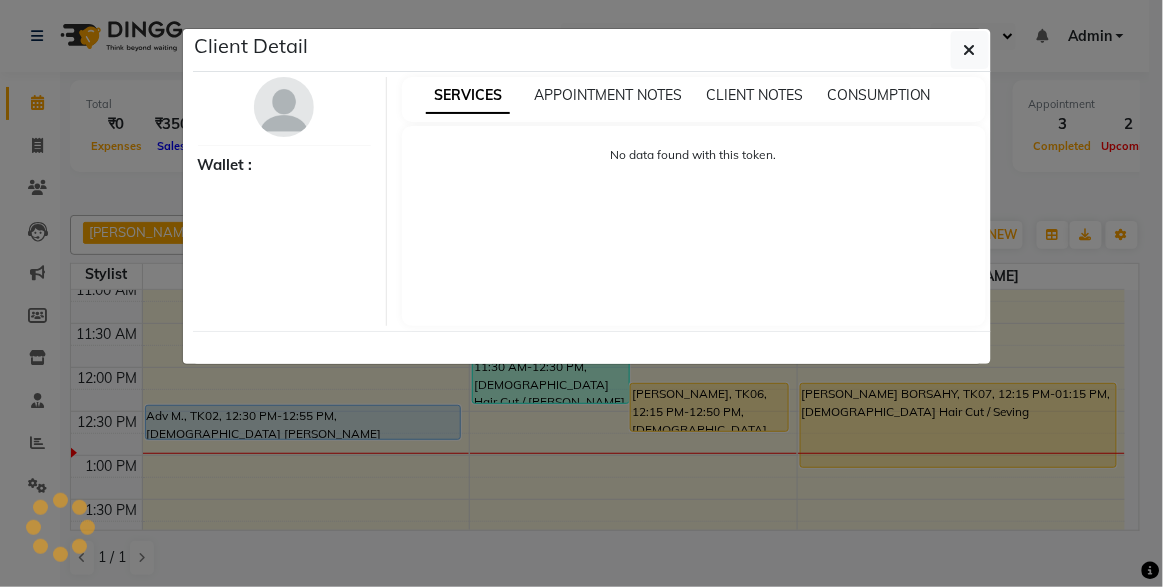 select on "5" 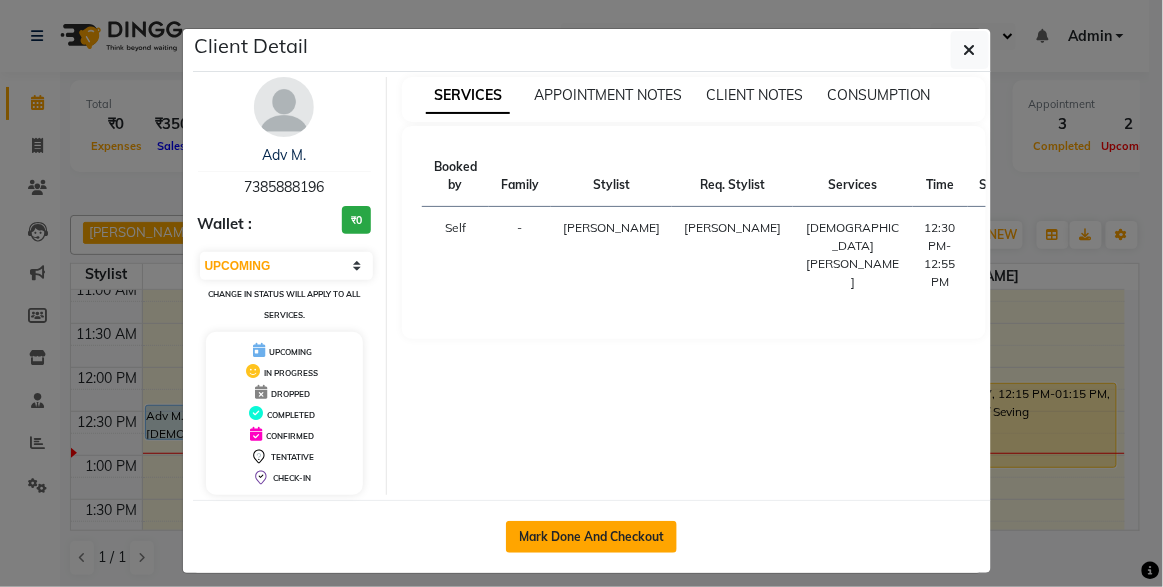 click on "Mark Done And Checkout" 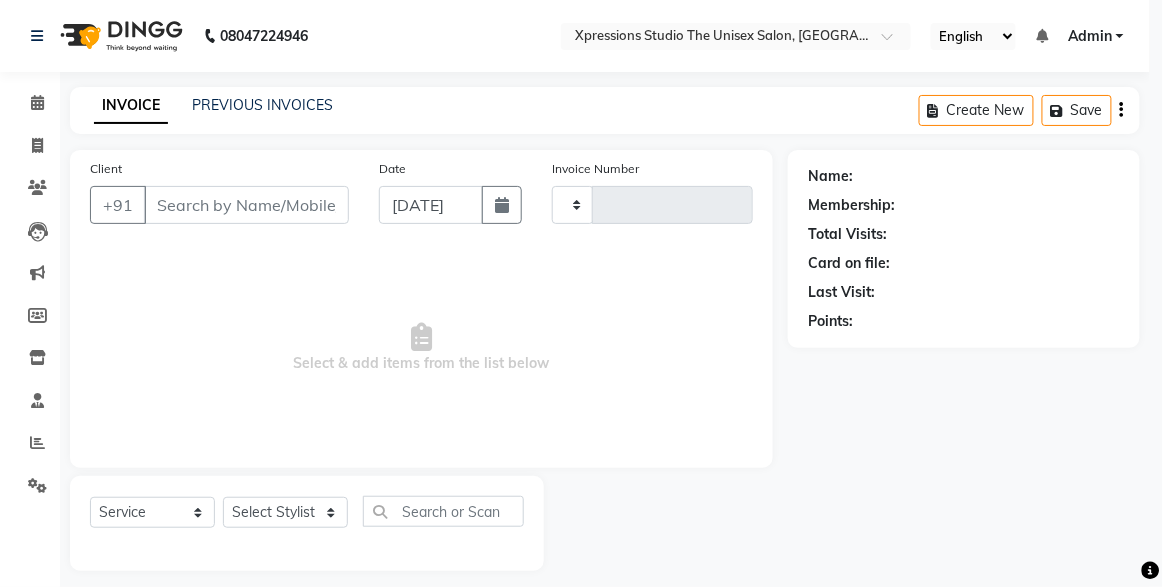 type on "3065" 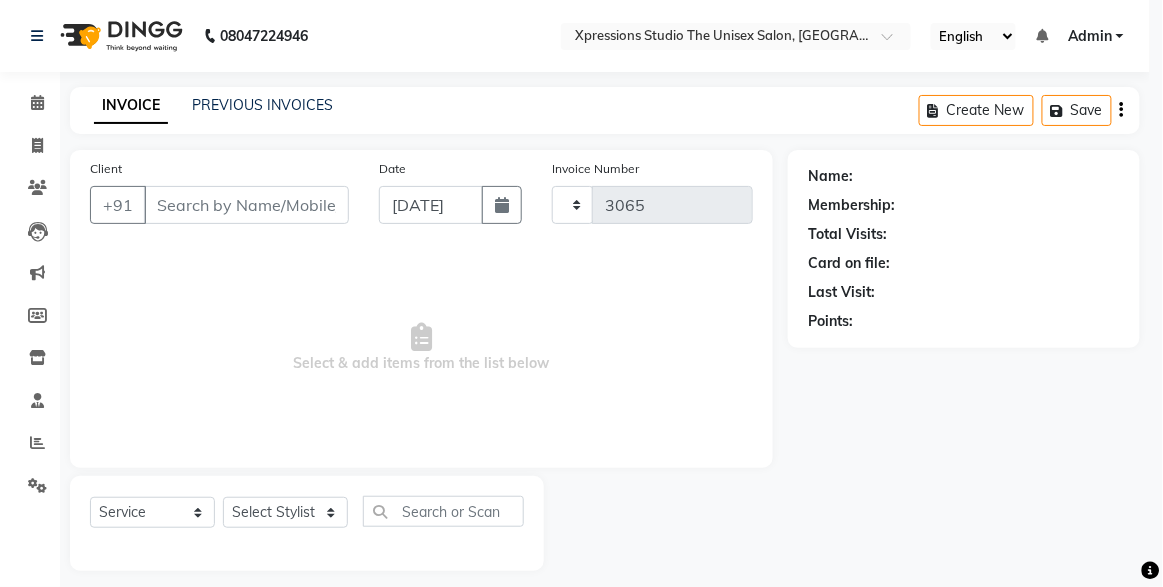 select on "7003" 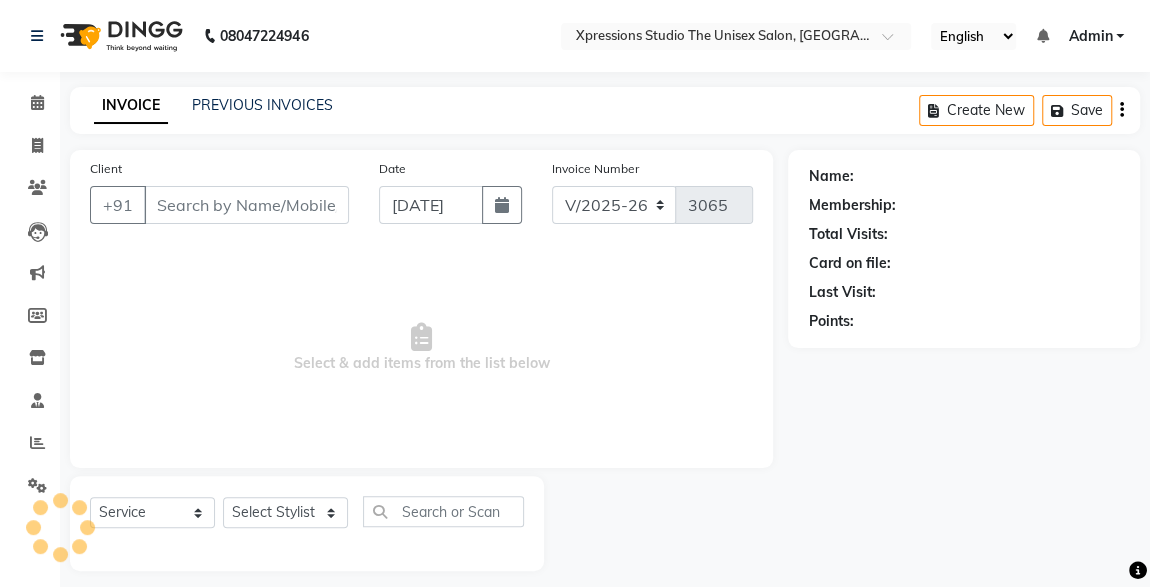 type on "7385888196" 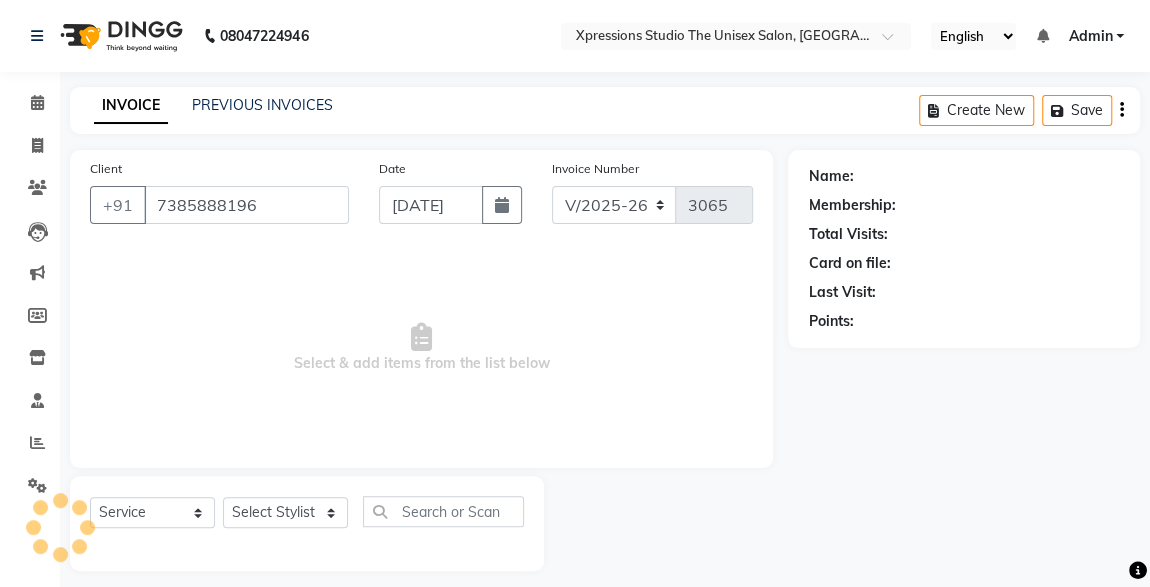 select on "57587" 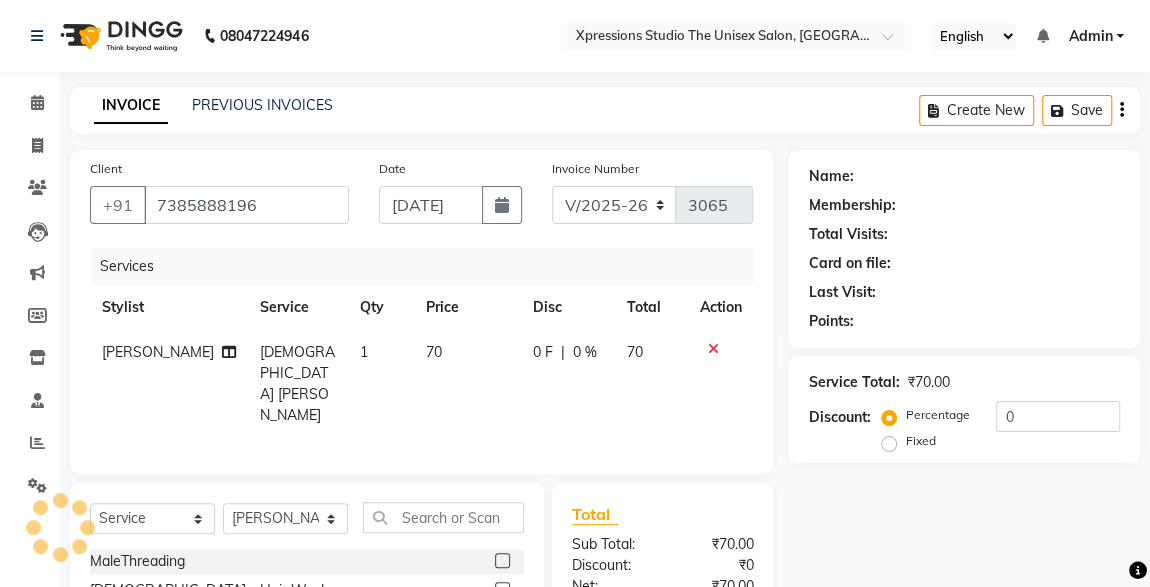 scroll, scrollTop: 212, scrollLeft: 0, axis: vertical 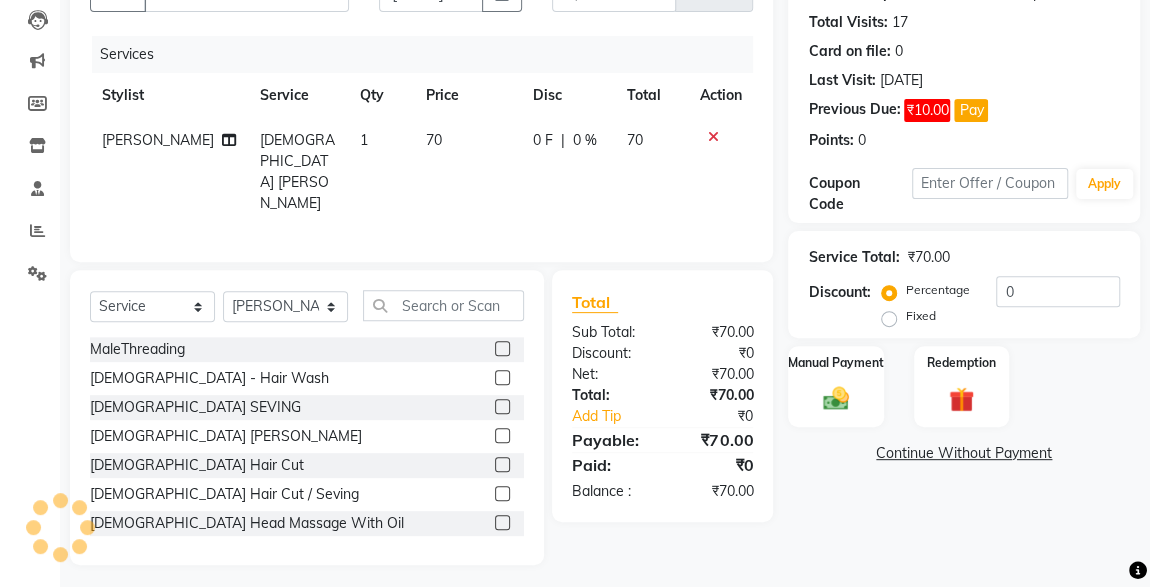 click 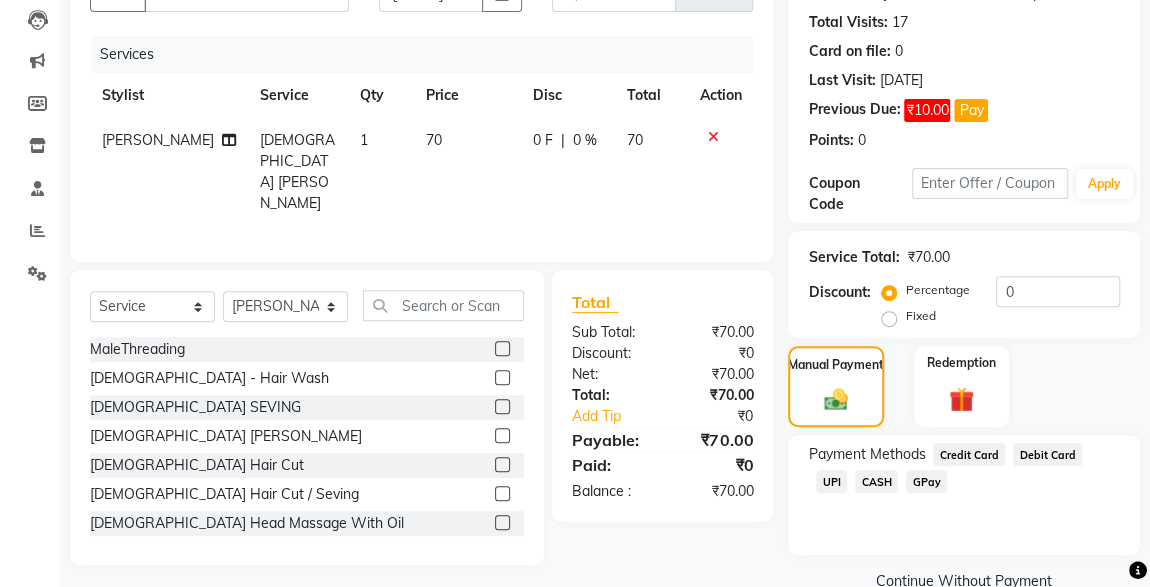 click on "CASH" 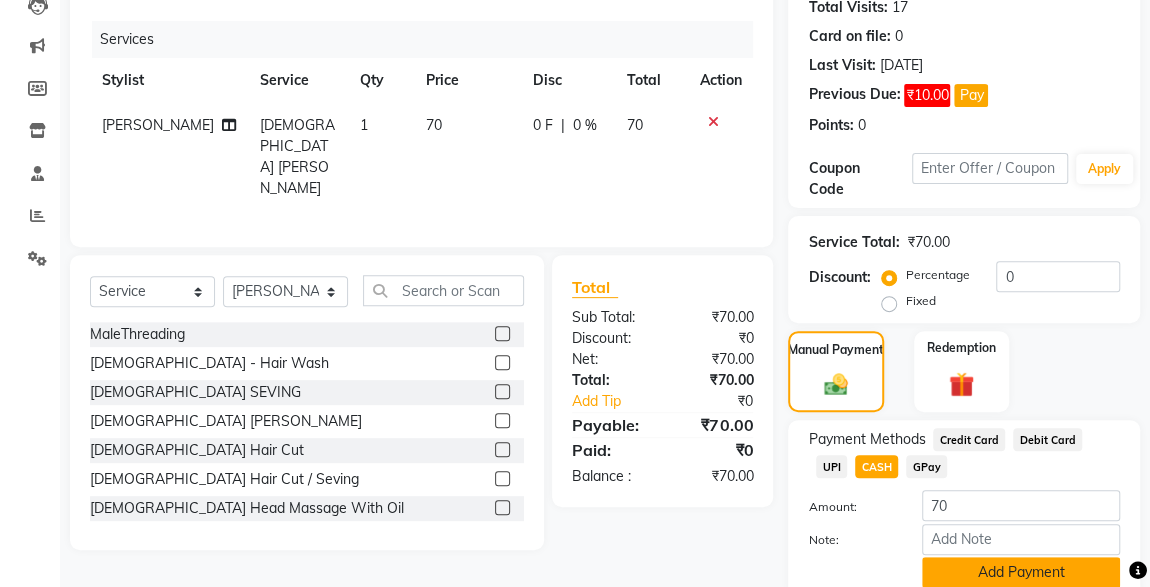 click on "Add Payment" 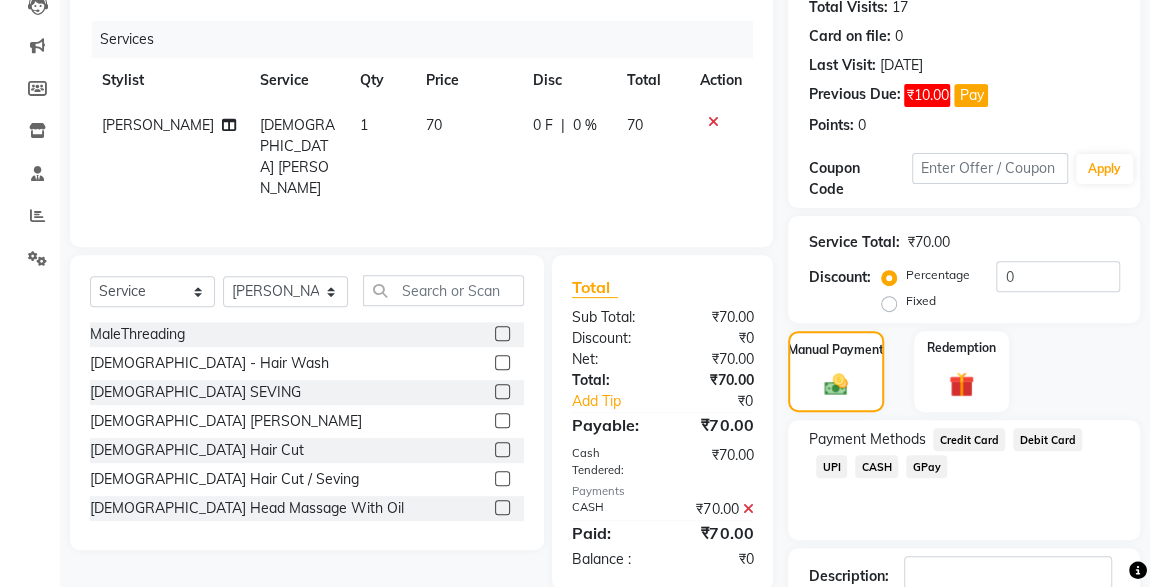 scroll, scrollTop: 361, scrollLeft: 0, axis: vertical 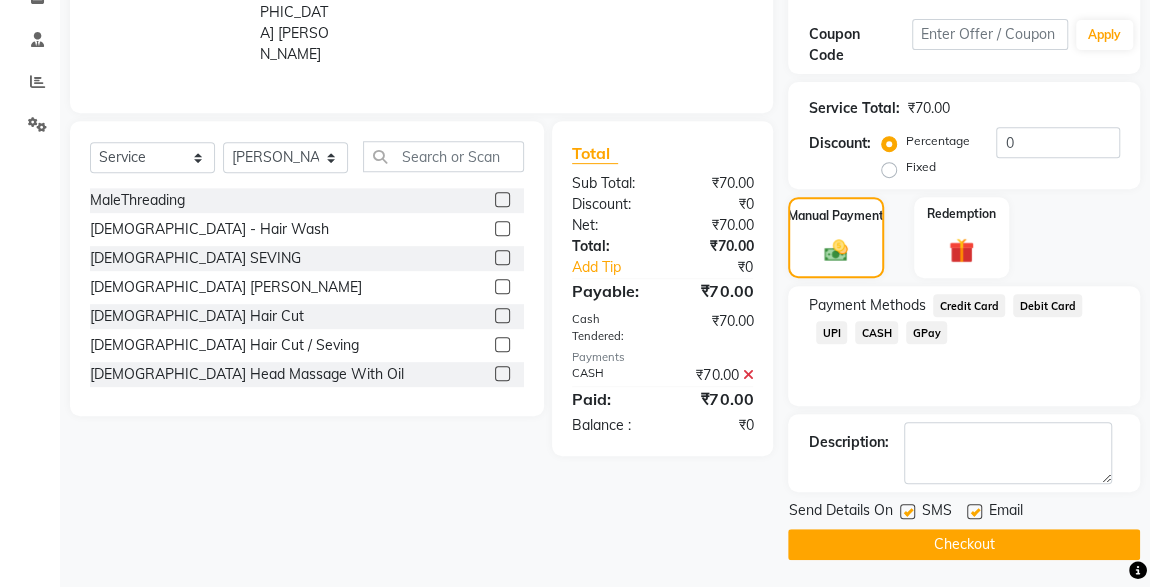 click 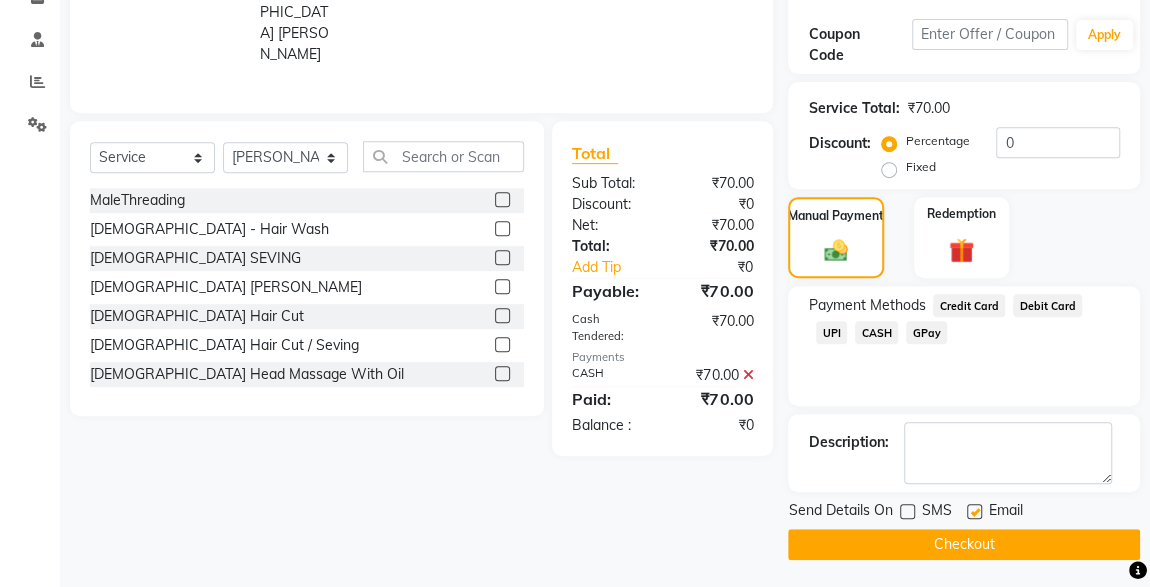 click on "Checkout" 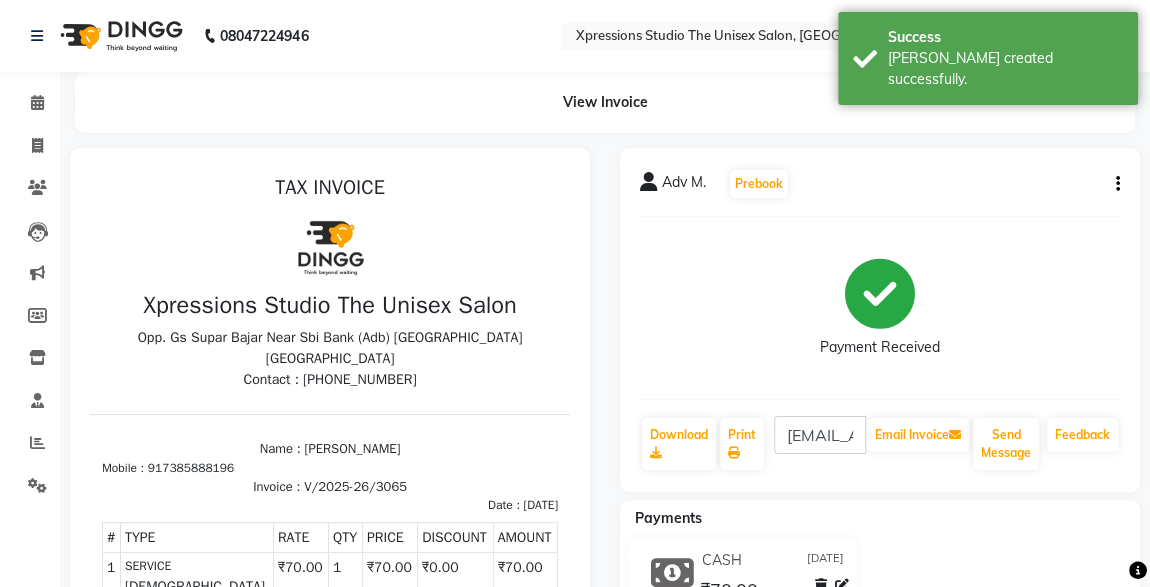 scroll, scrollTop: 0, scrollLeft: 0, axis: both 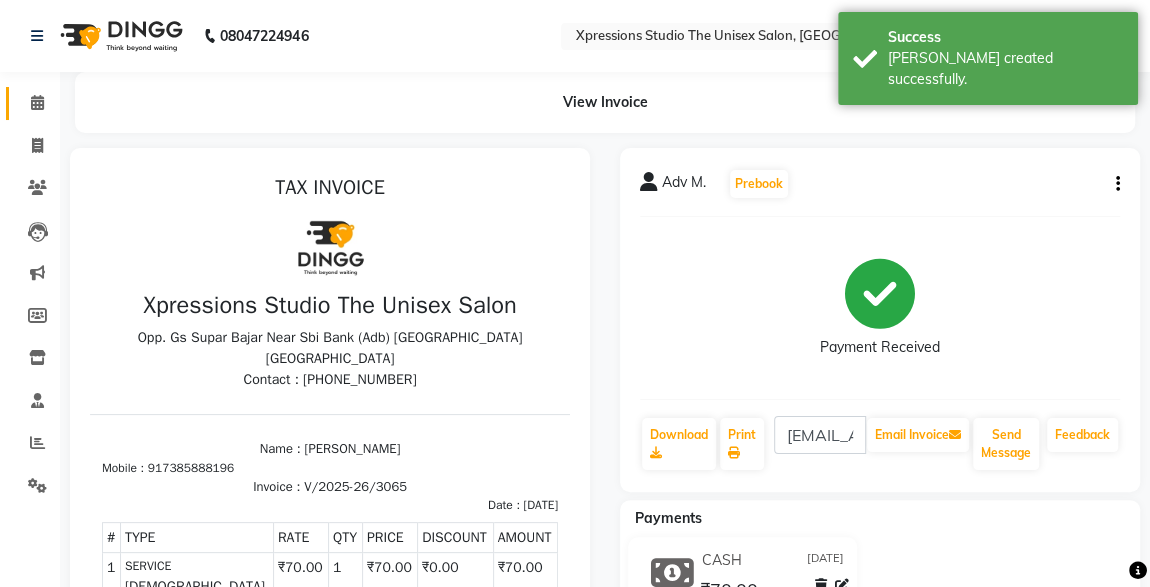 click 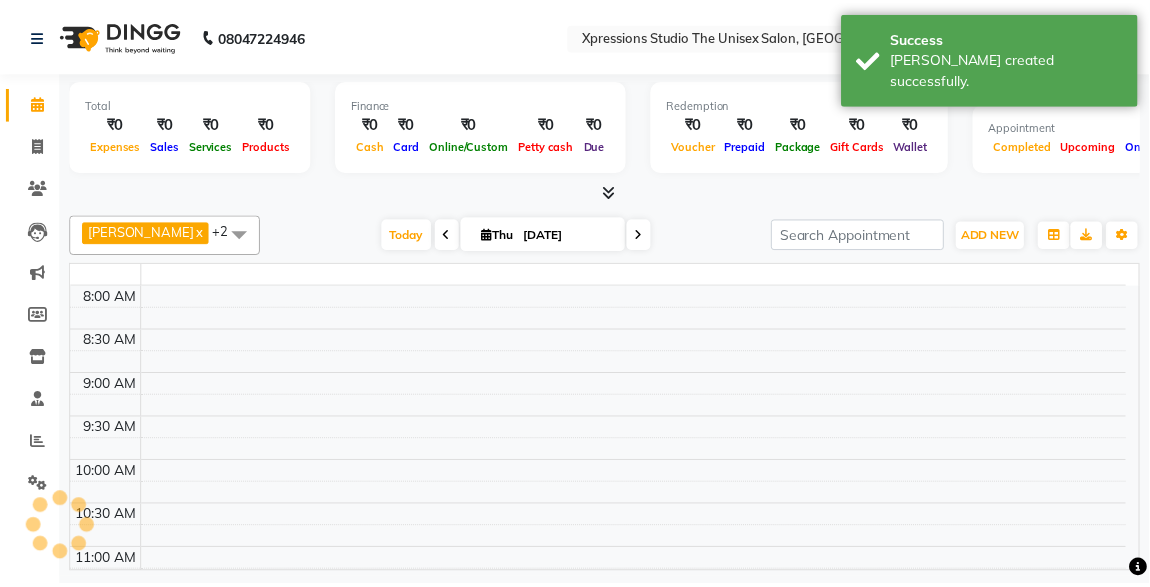 scroll, scrollTop: 432, scrollLeft: 0, axis: vertical 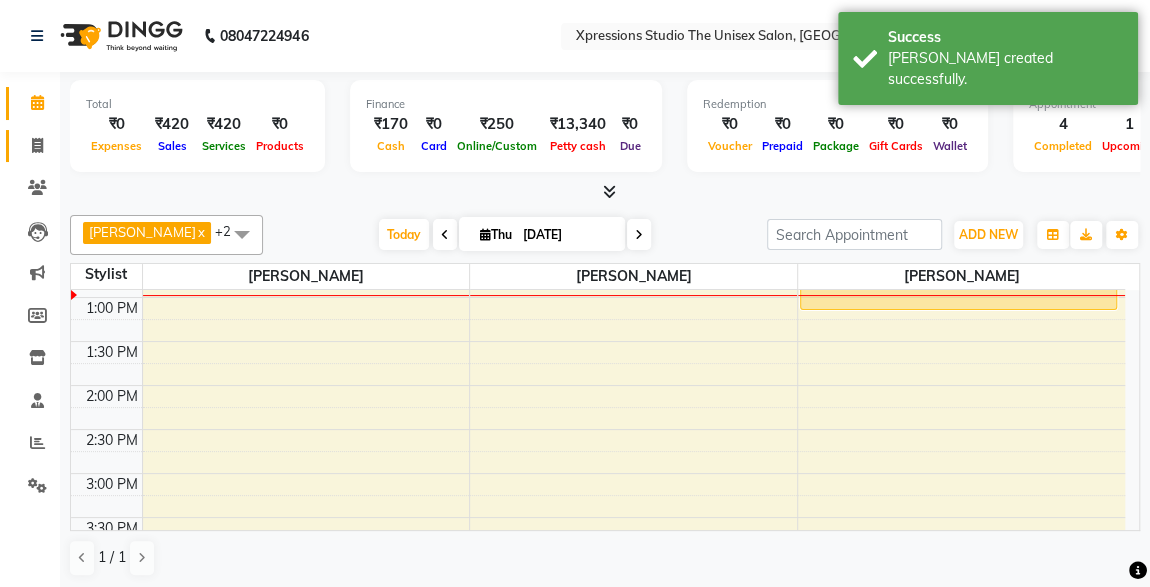 click 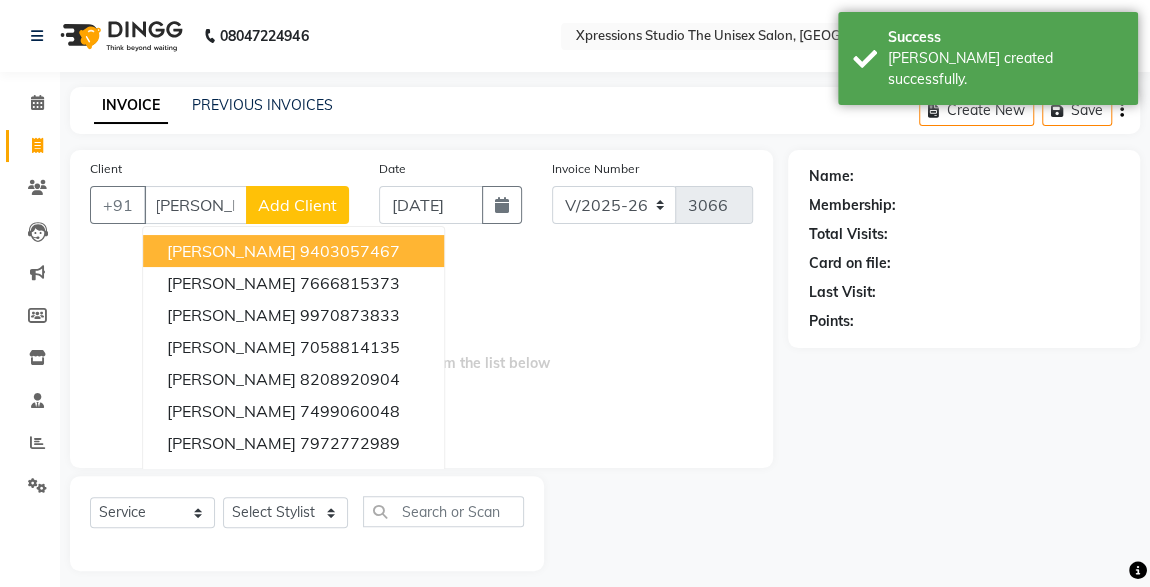 scroll, scrollTop: 0, scrollLeft: 14, axis: horizontal 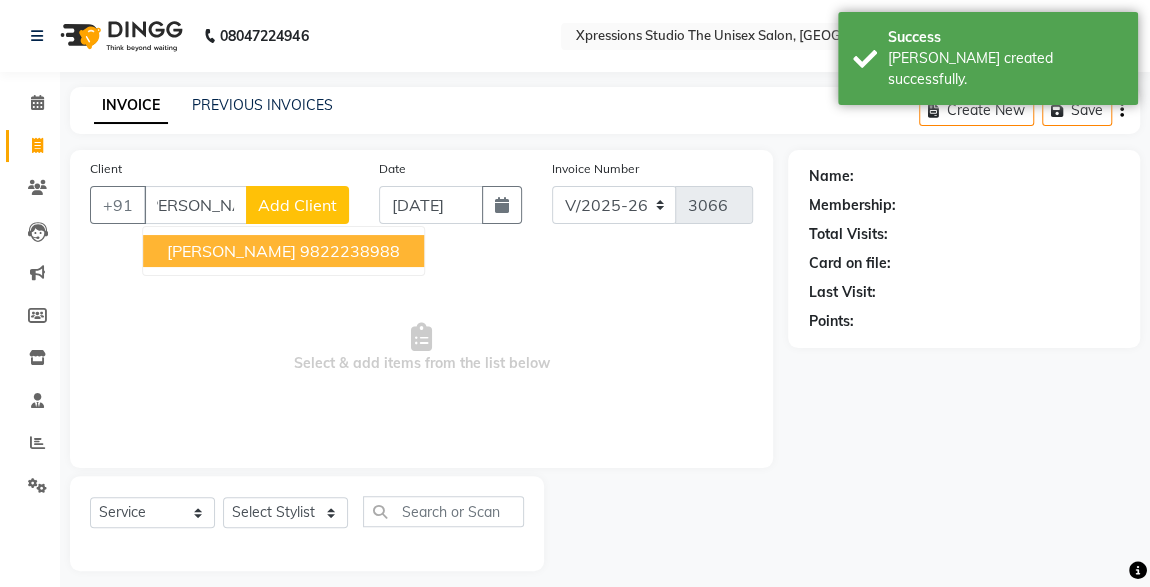 click on "PRATIK GHATE  9822238988" at bounding box center [283, 251] 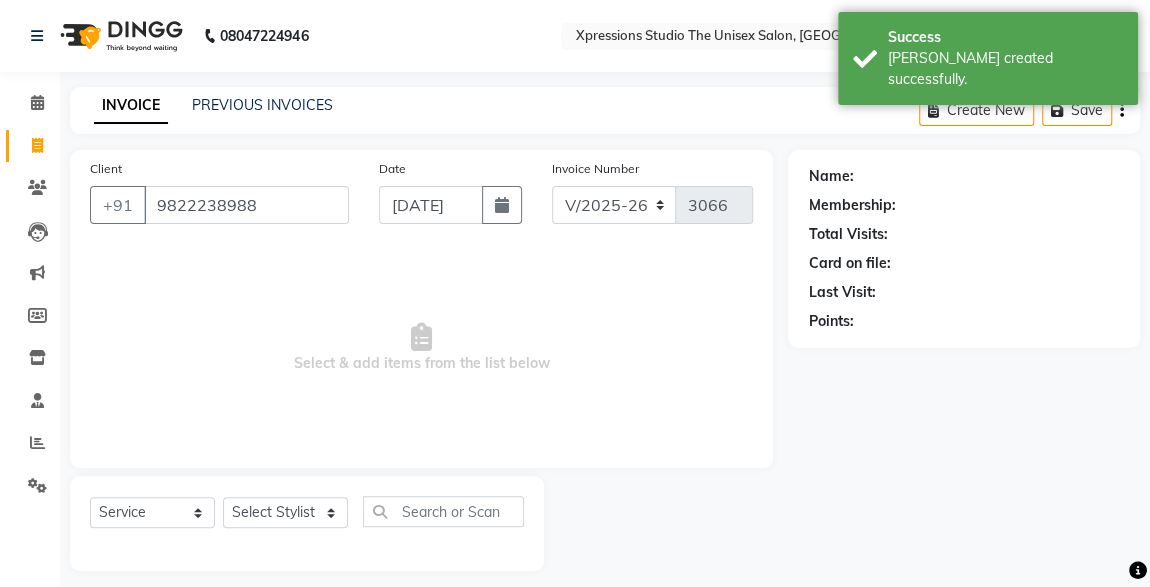 scroll, scrollTop: 0, scrollLeft: 0, axis: both 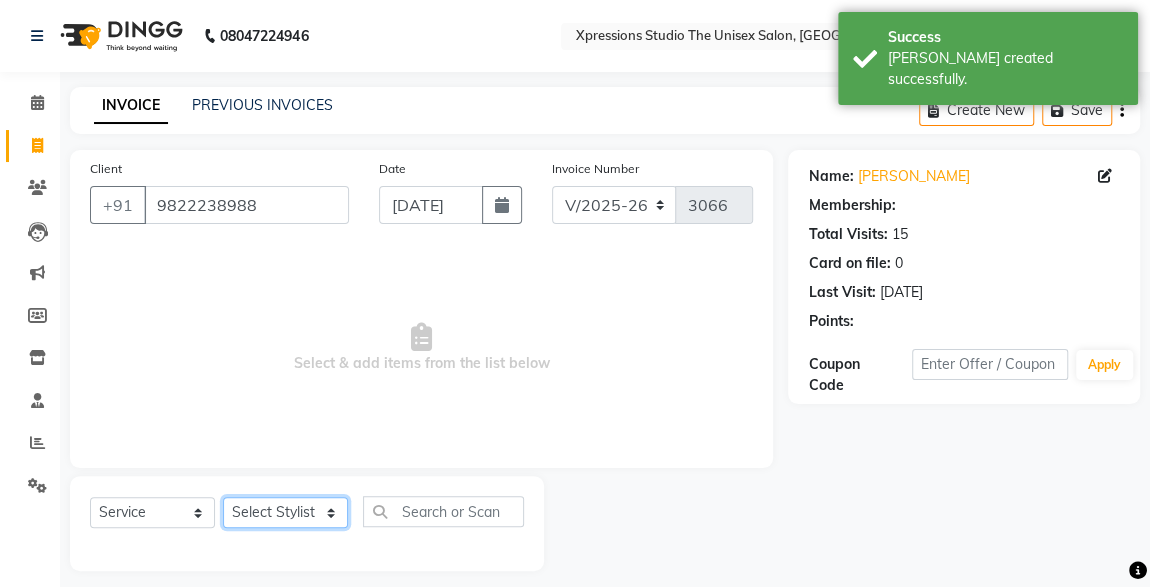 click on "Select Stylist ADESH RAUT ROHAN BABHULKAR ROSHAN TANDULKAR" 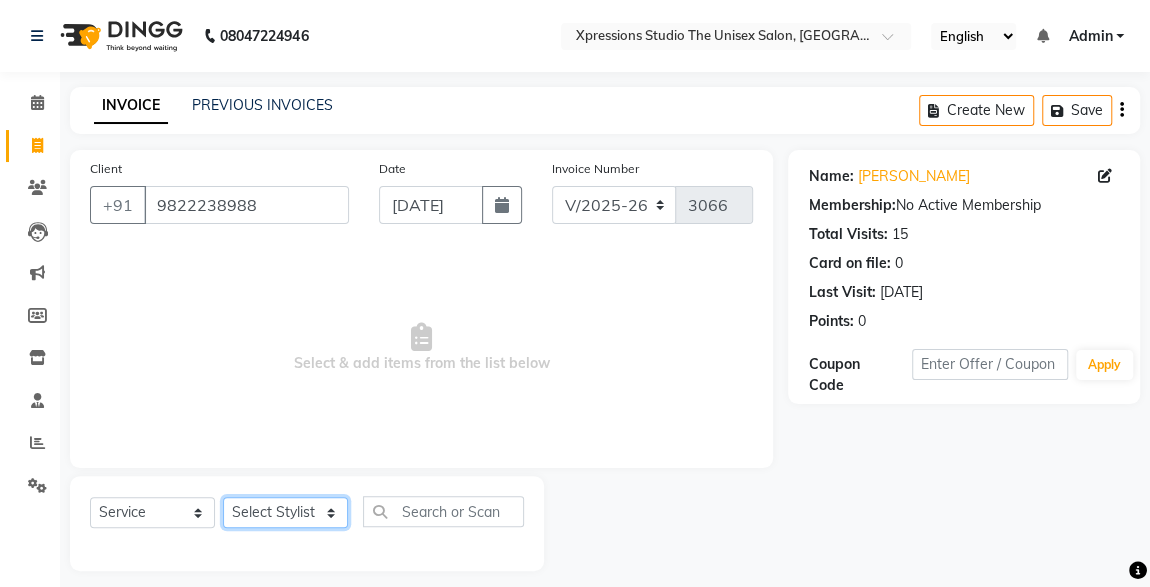 select on "57587" 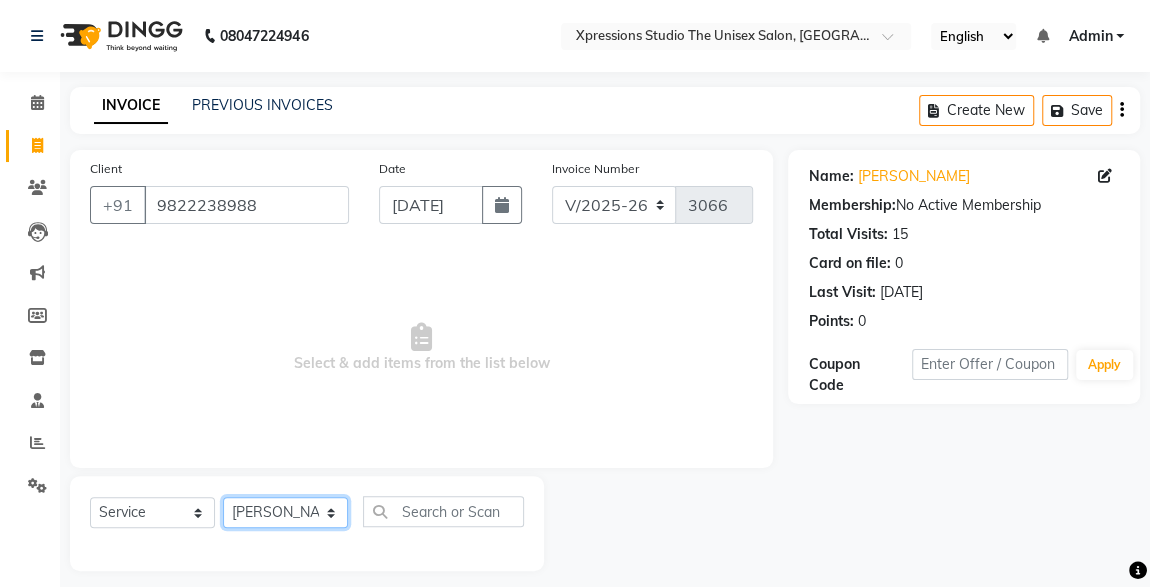 click on "Select Stylist ADESH RAUT ROHAN BABHULKAR ROSHAN TANDULKAR" 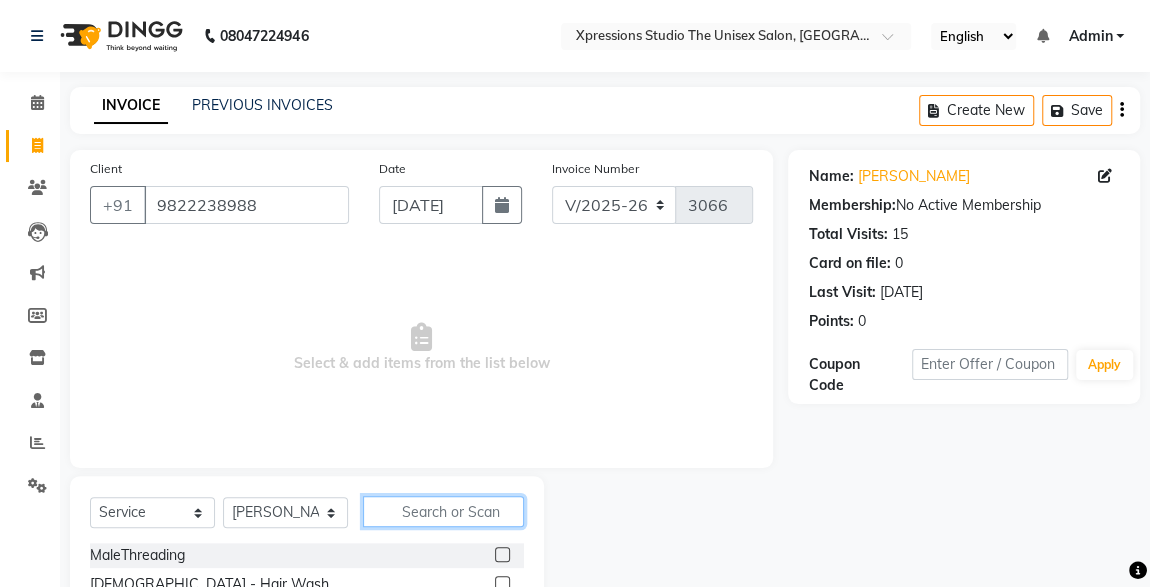 click 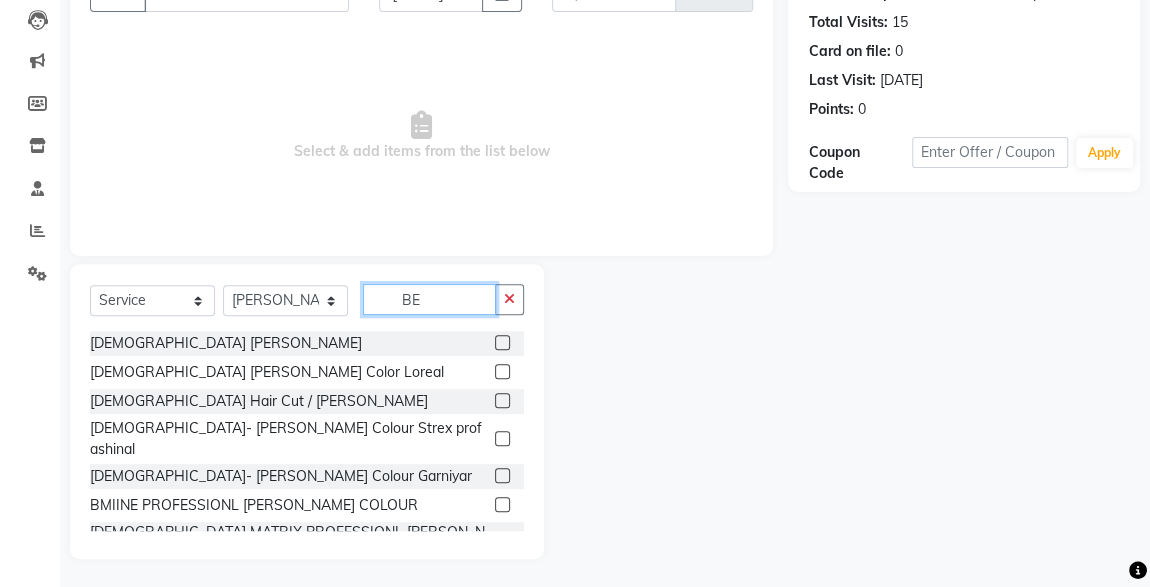 type on "BE" 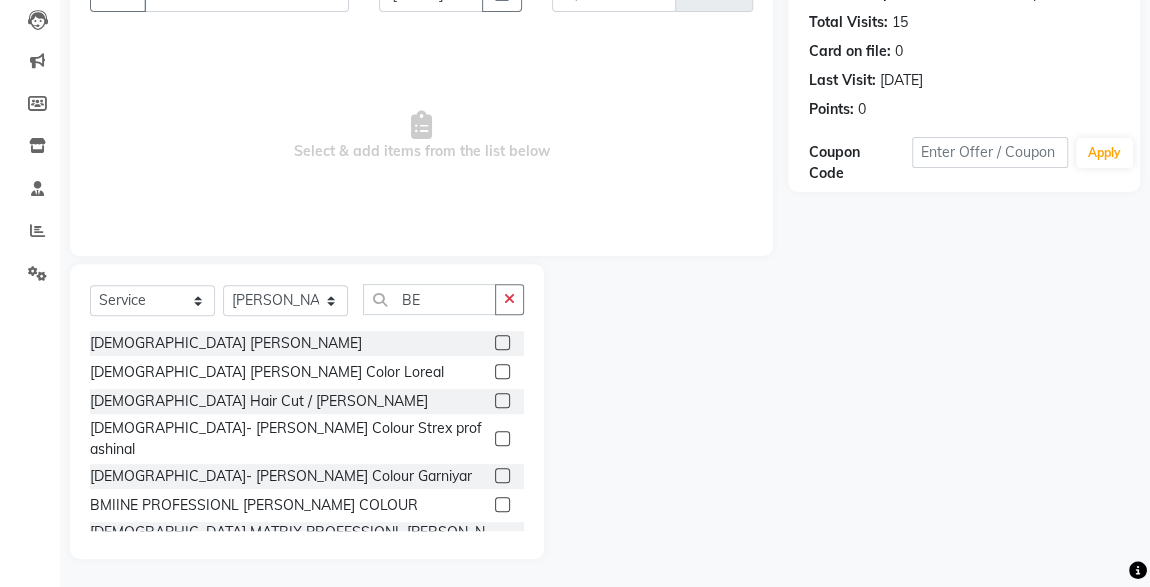 click 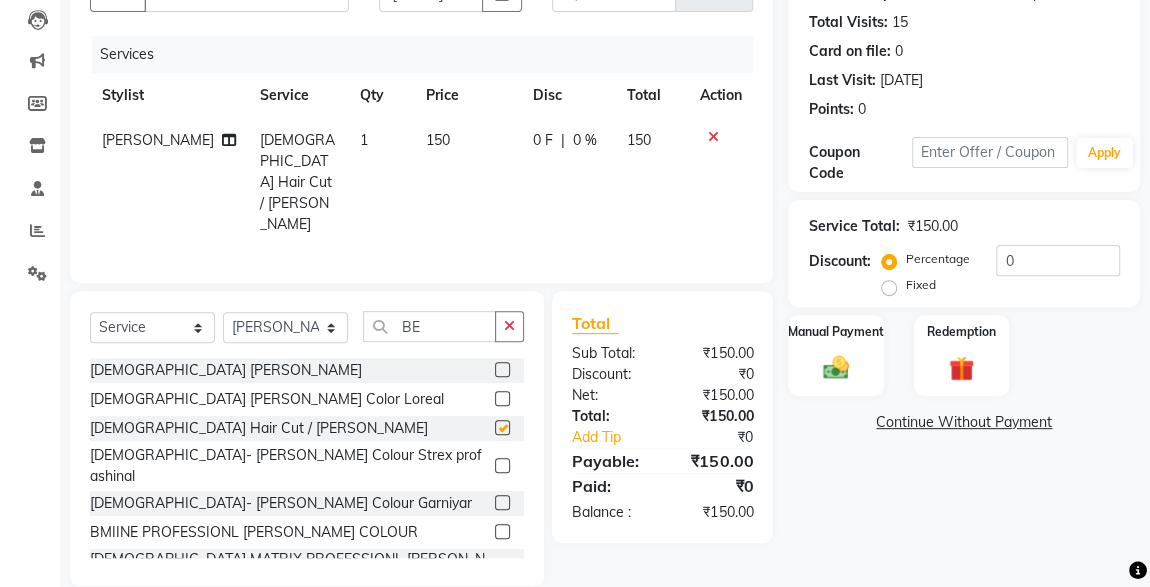 checkbox on "false" 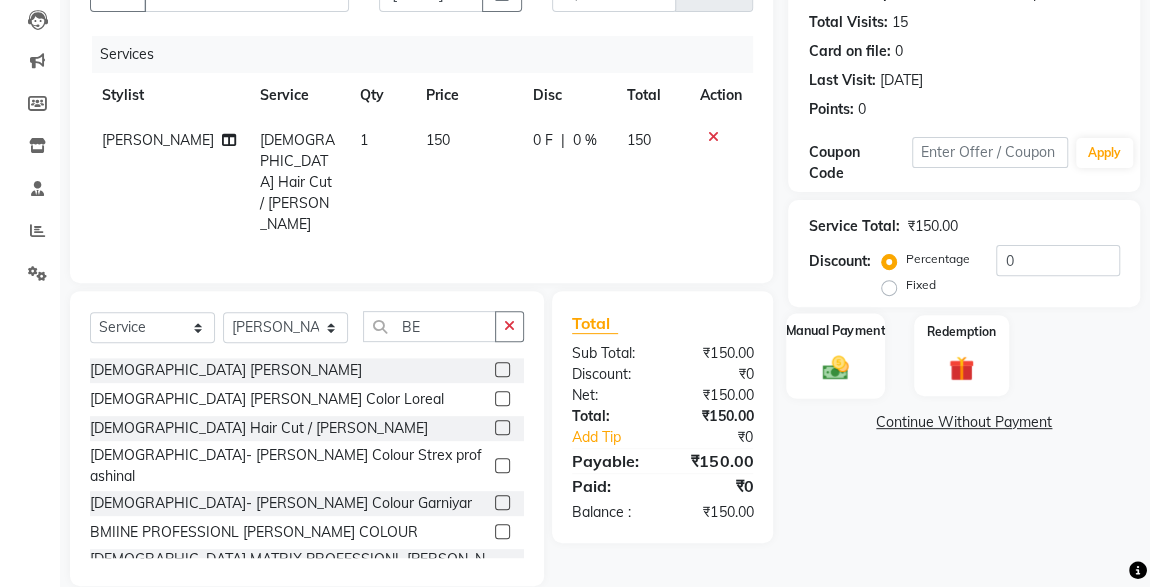 click 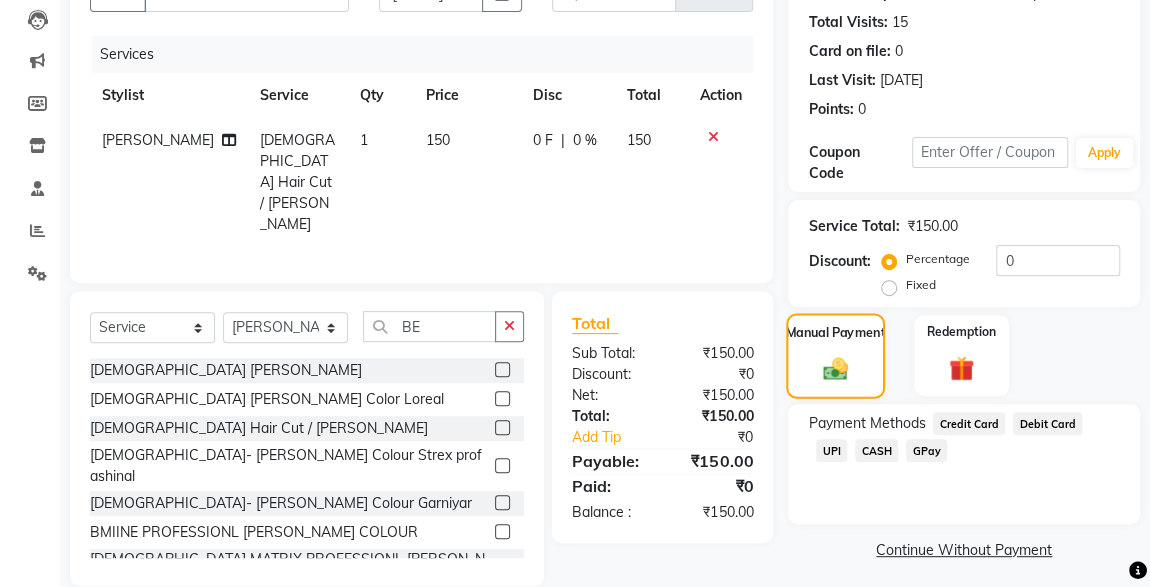 click on "UPI" 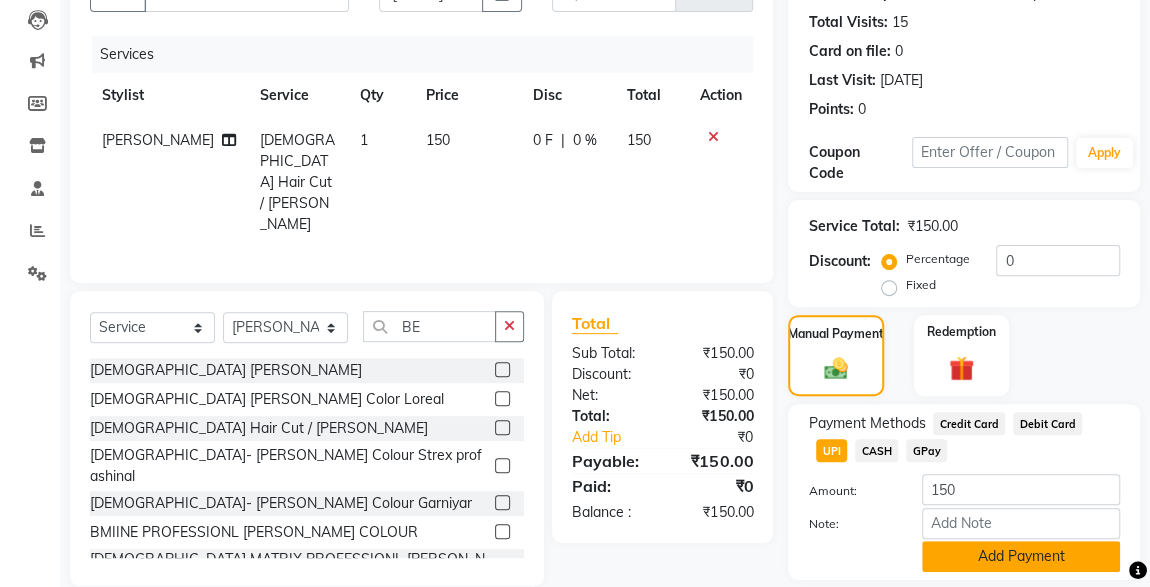 click on "Add Payment" 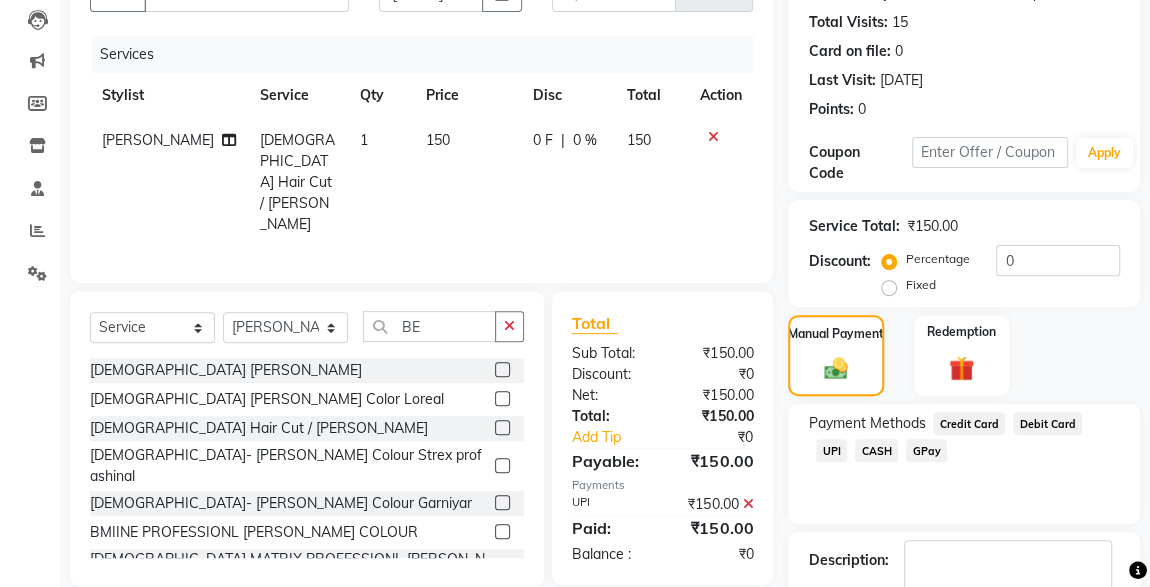 scroll, scrollTop: 330, scrollLeft: 0, axis: vertical 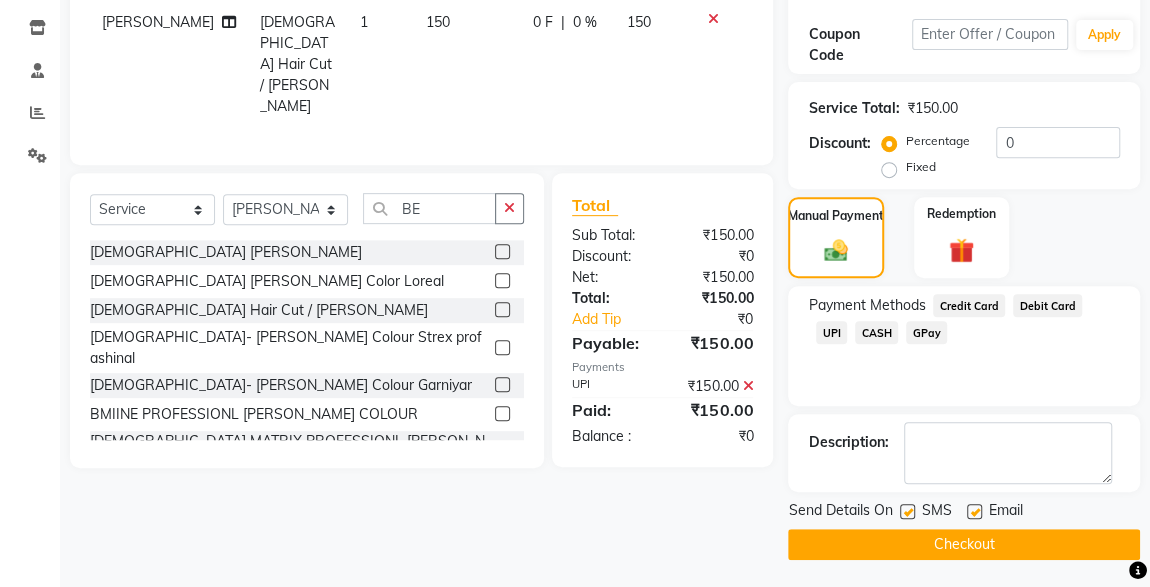 click 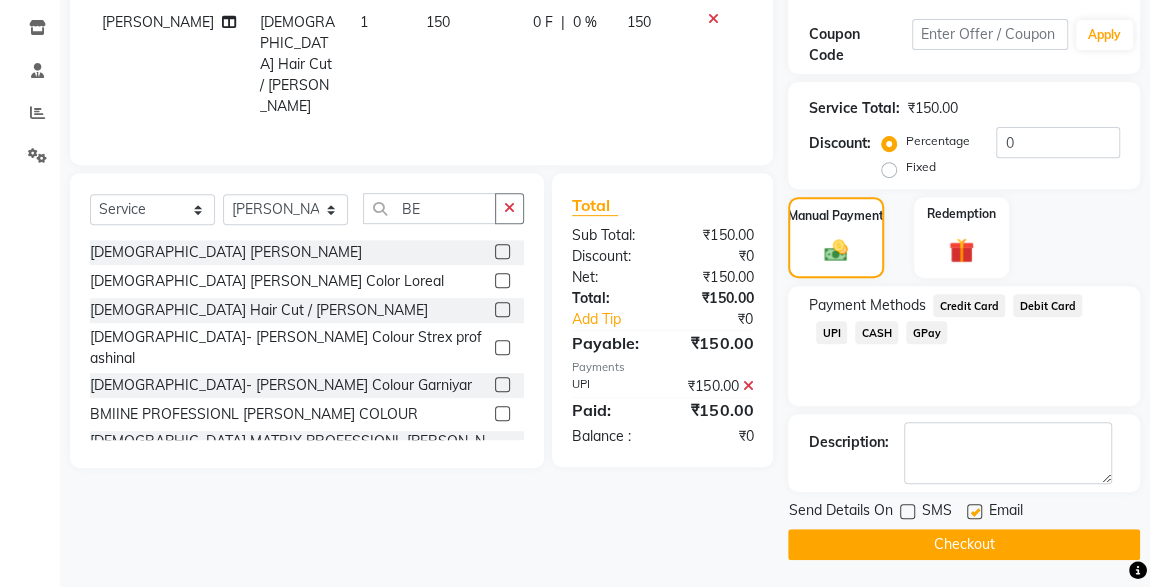 click on "Checkout" 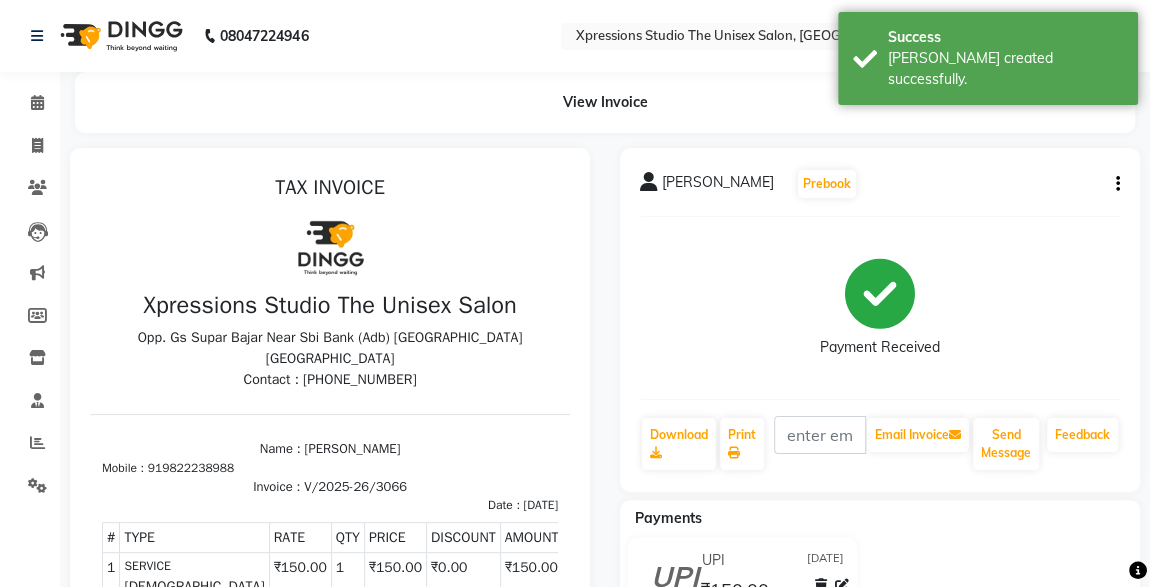 scroll, scrollTop: 0, scrollLeft: 0, axis: both 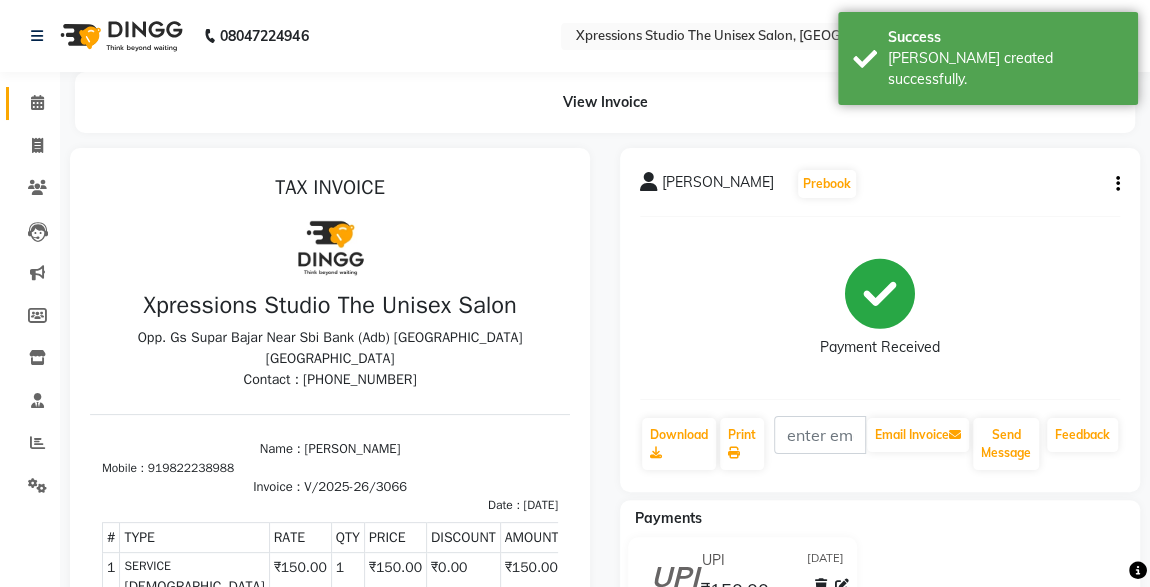click 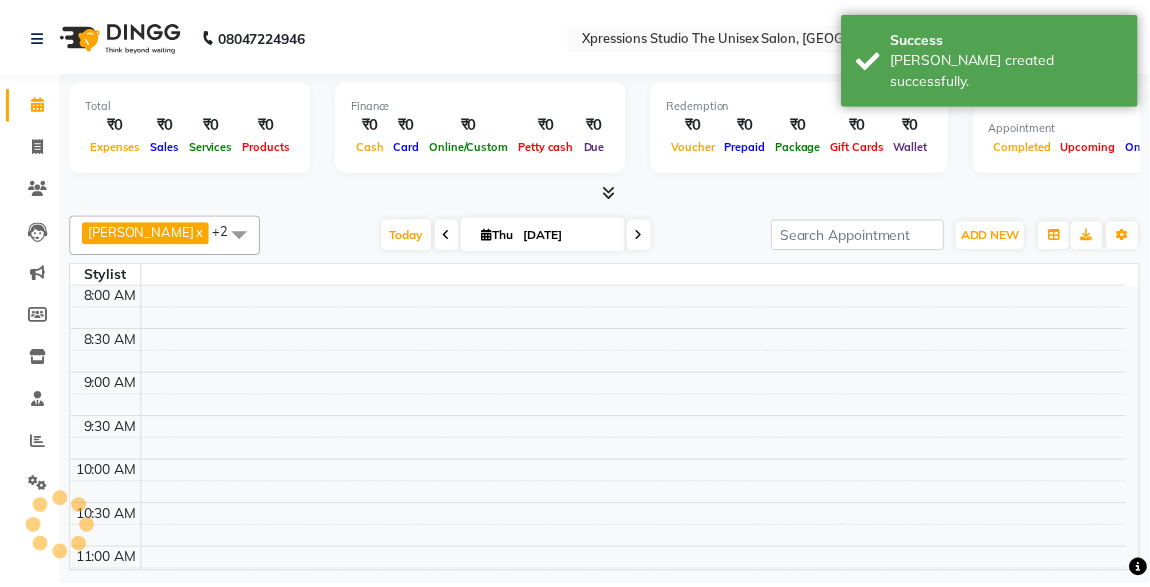 scroll, scrollTop: 0, scrollLeft: 0, axis: both 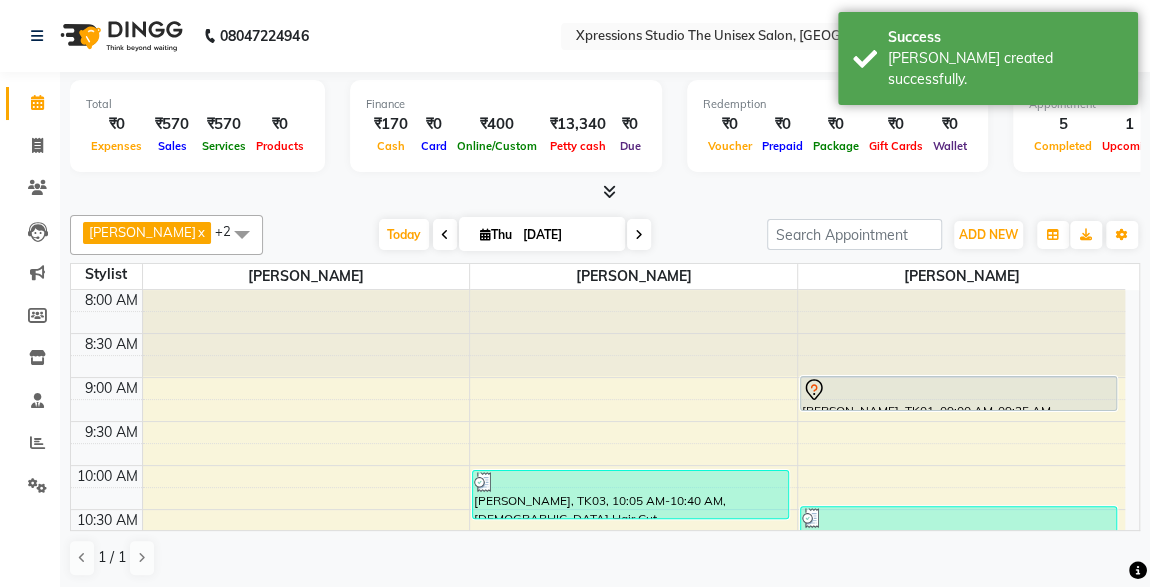 click at bounding box center [605, 192] 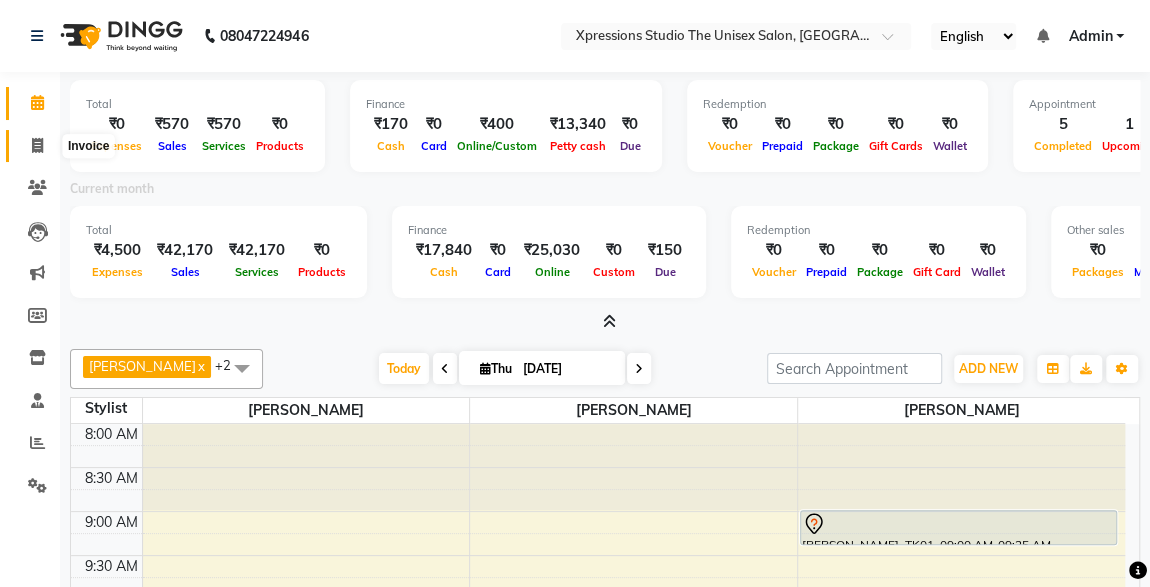 click 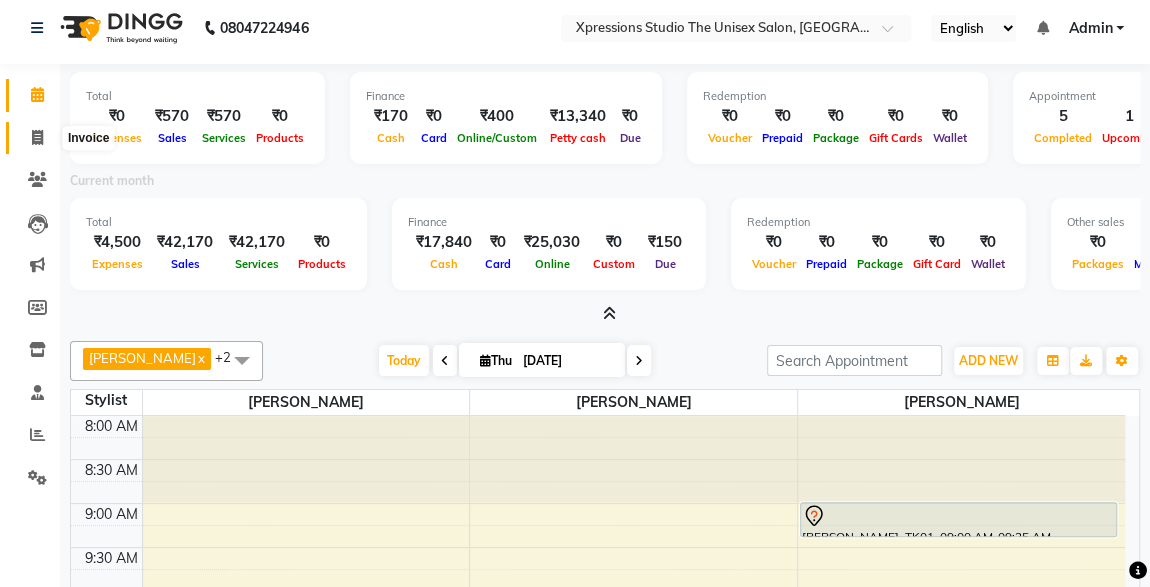 select on "7003" 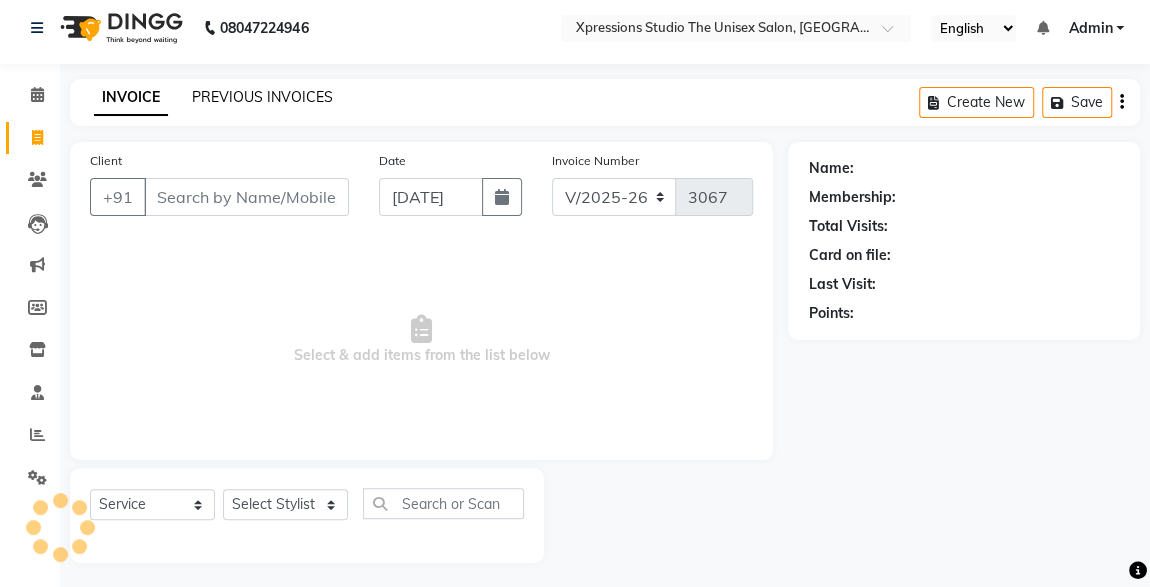 click on "PREVIOUS INVOICES" 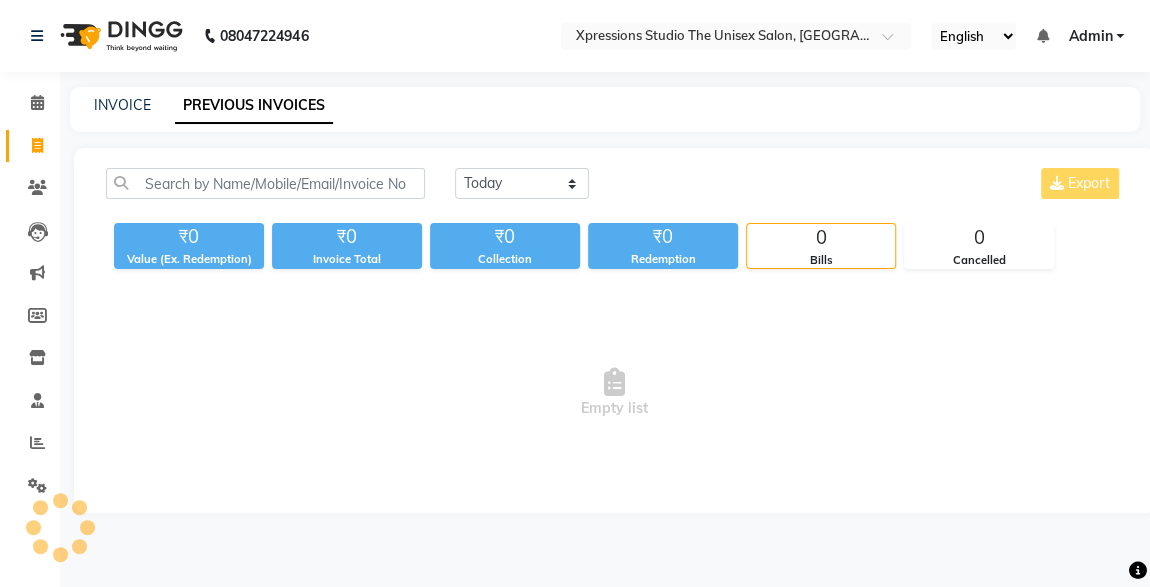 scroll, scrollTop: 0, scrollLeft: 0, axis: both 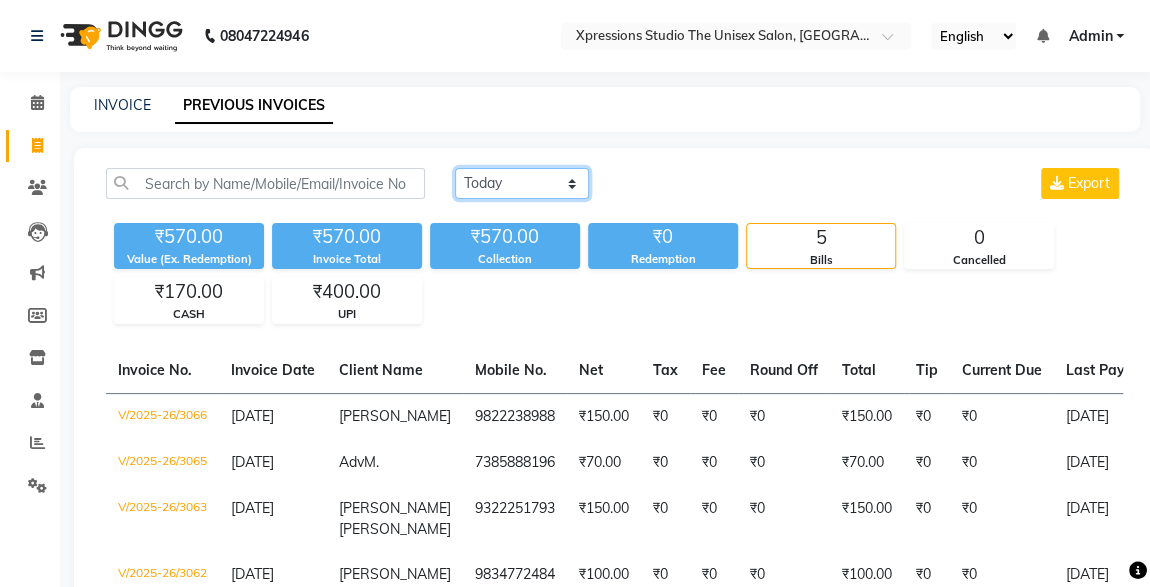 click on "Today Yesterday Custom Range" 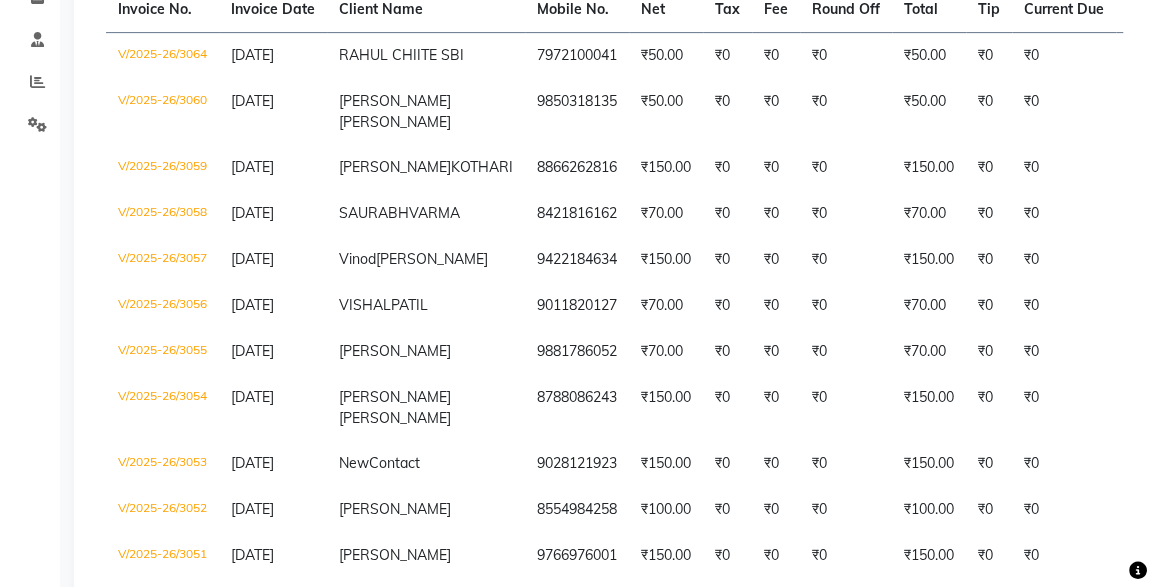 scroll, scrollTop: 2024, scrollLeft: 0, axis: vertical 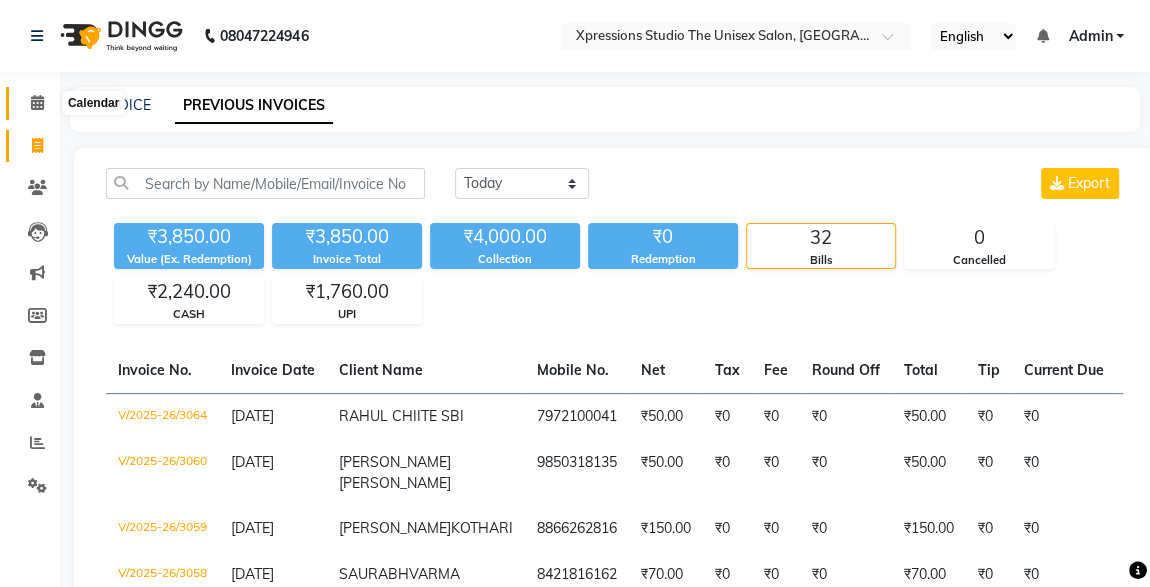 click 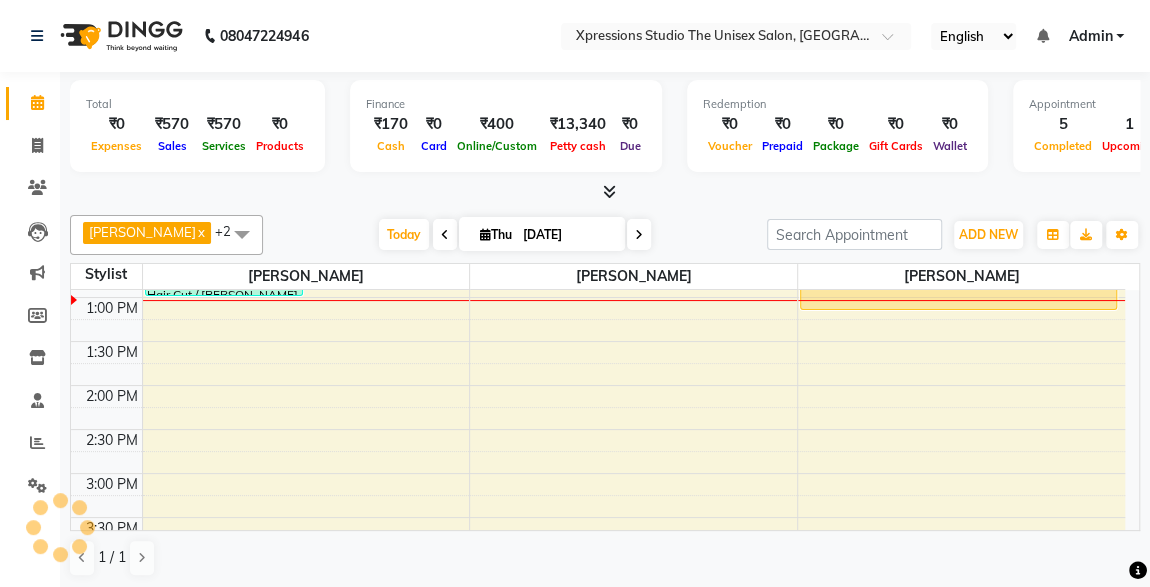 scroll, scrollTop: 0, scrollLeft: 0, axis: both 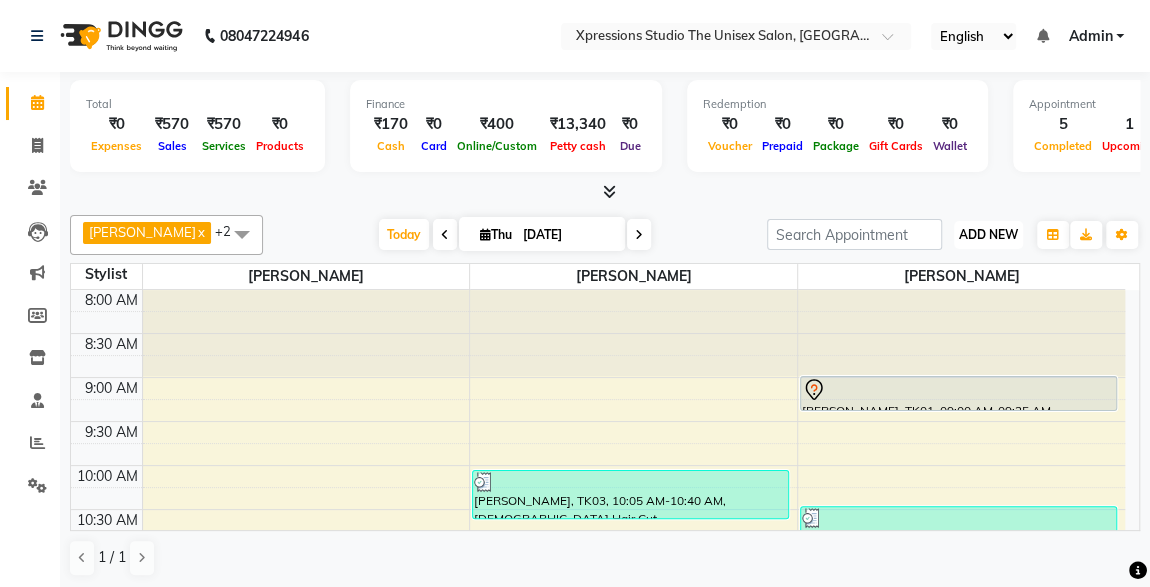 click on "ADD NEW" at bounding box center (988, 234) 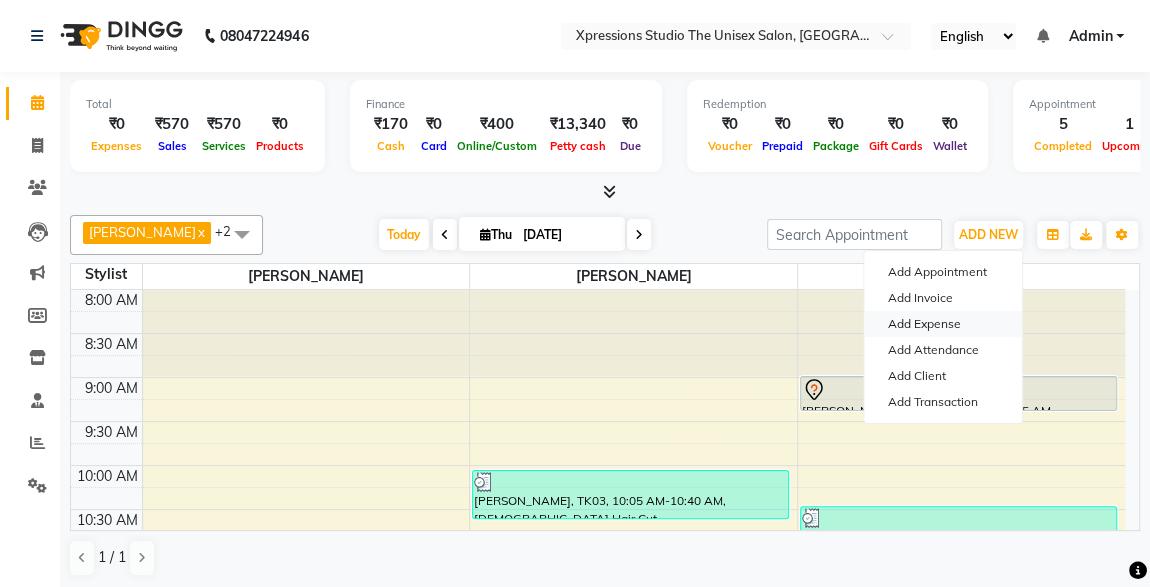 click on "Add Expense" at bounding box center [943, 324] 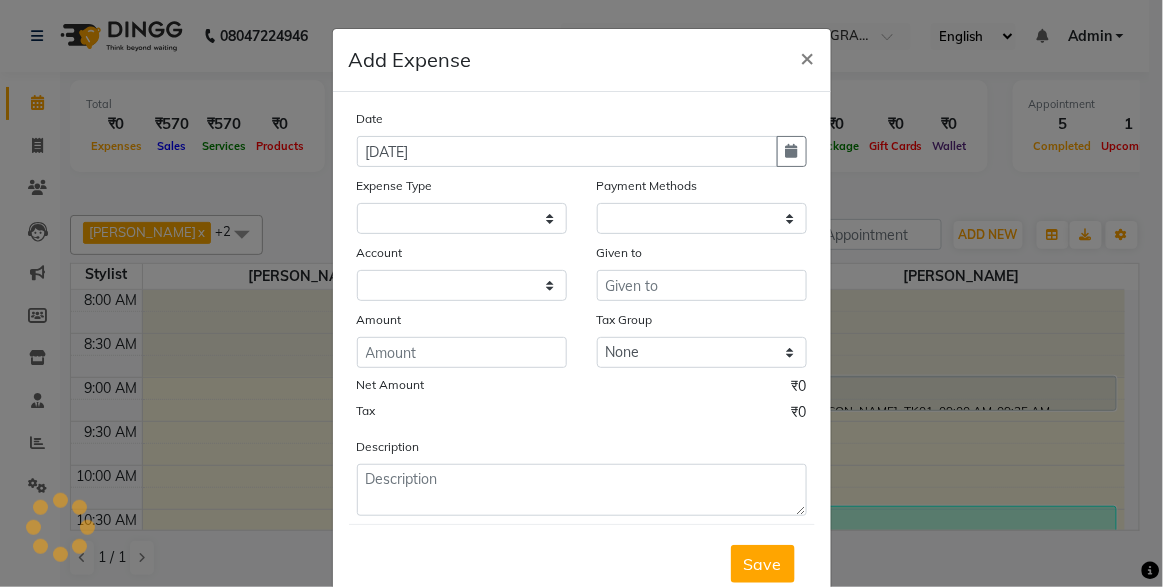 select on "1" 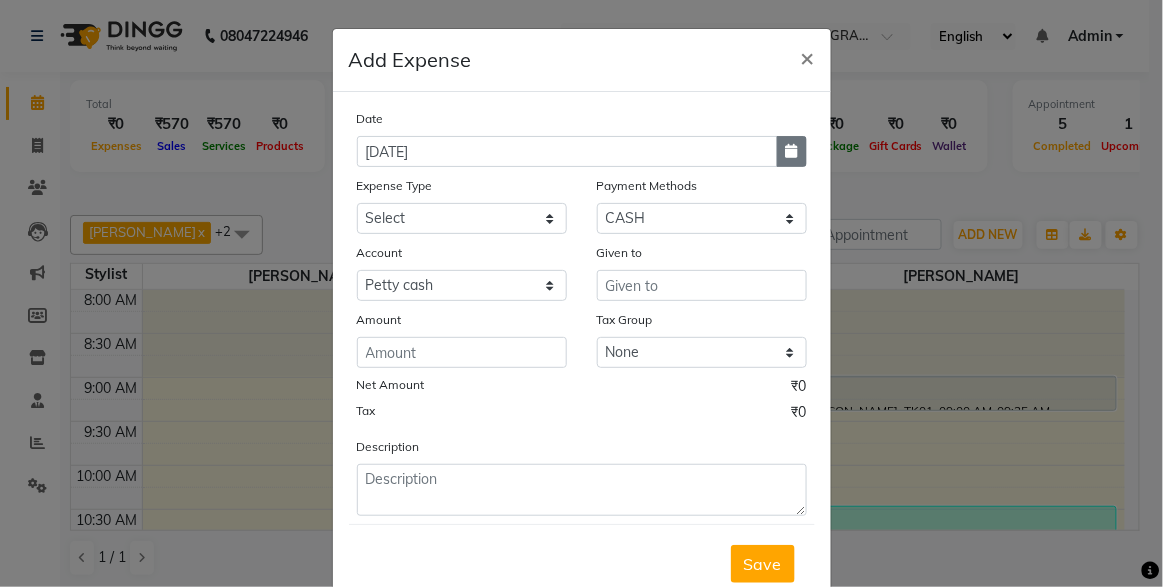 click 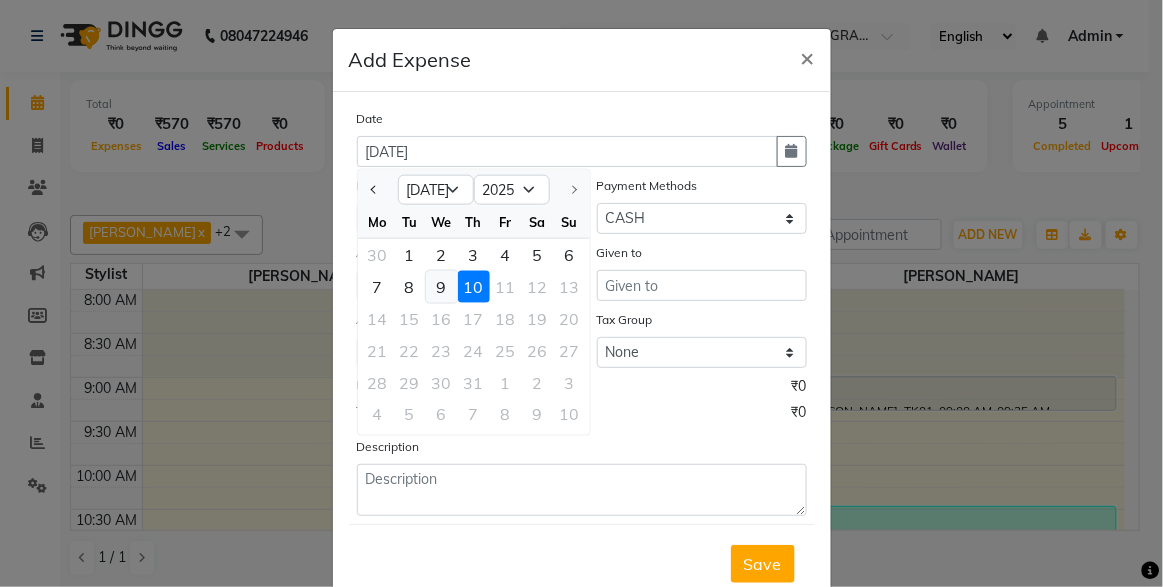 click on "9" 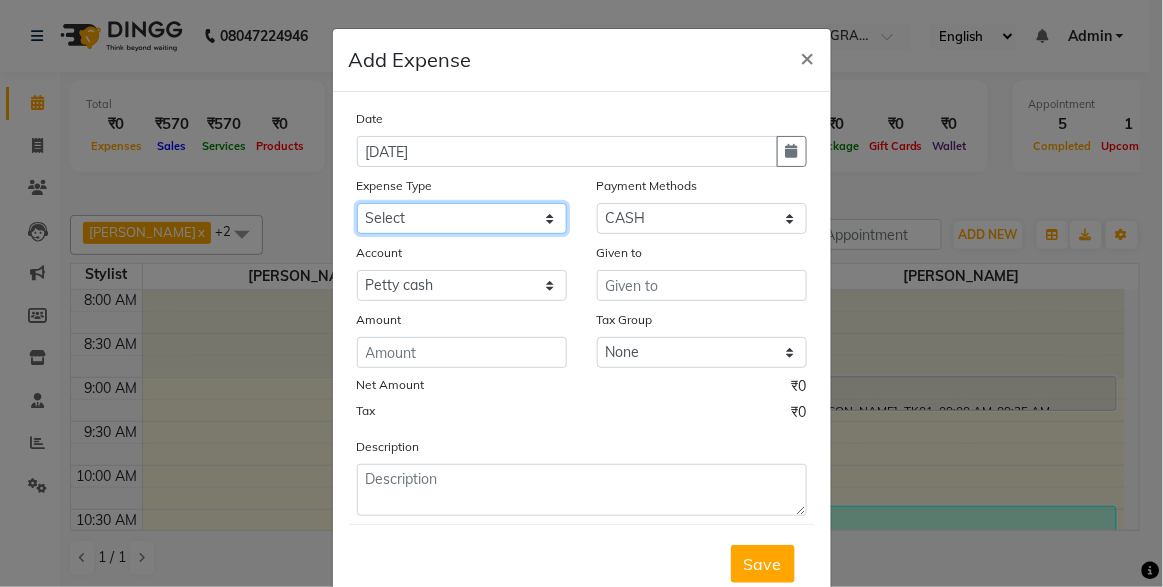 click on "Select Adesh  Advance Advance Salary Bank charges Cash transfer to bank Client Snacks Fuel Maintenance Marketing Other Product Rent Roahn Advance Salary Shiv Chatrapati Bank Someshwar Bank Staff Snacks Tea & Refreshment" 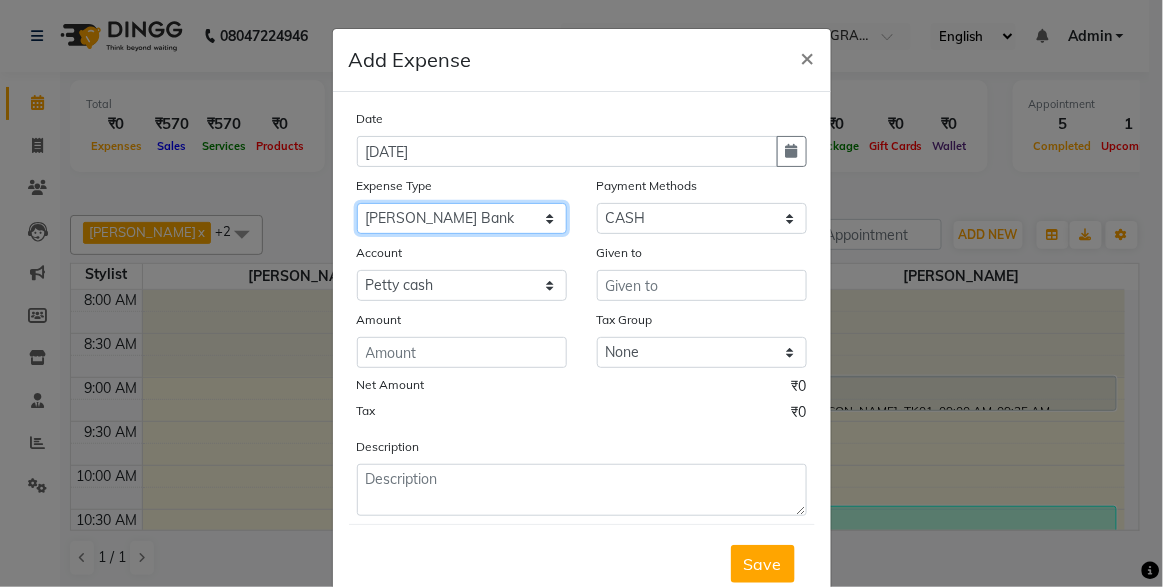 click on "Select Adesh  Advance Advance Salary Bank charges Cash transfer to bank Client Snacks Fuel Maintenance Marketing Other Product Rent Roahn Advance Salary Shiv Chatrapati Bank Someshwar Bank Staff Snacks Tea & Refreshment" 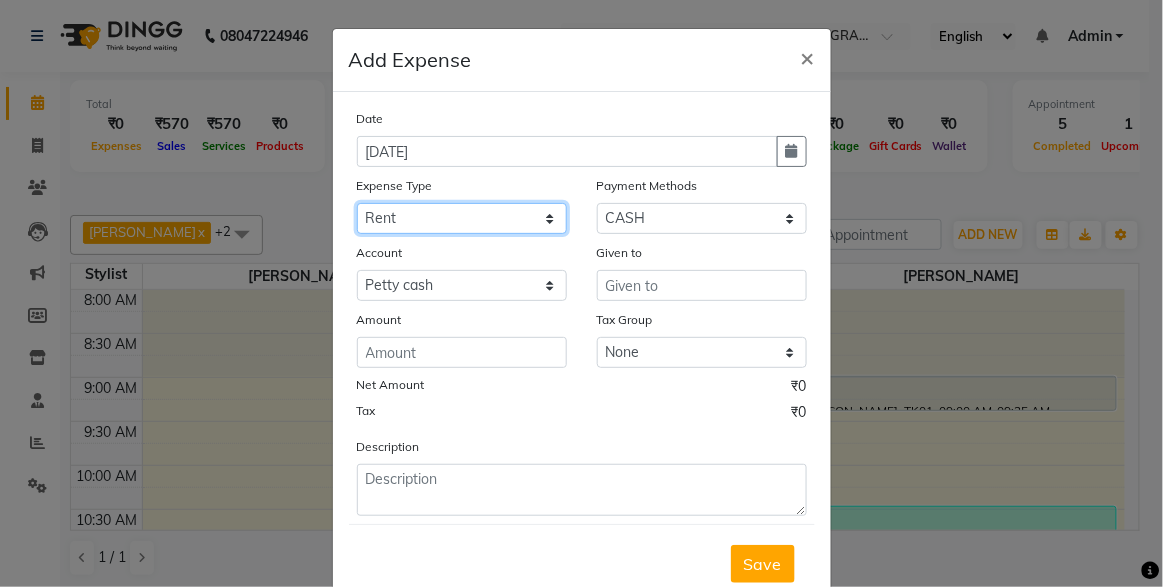 select on "19363" 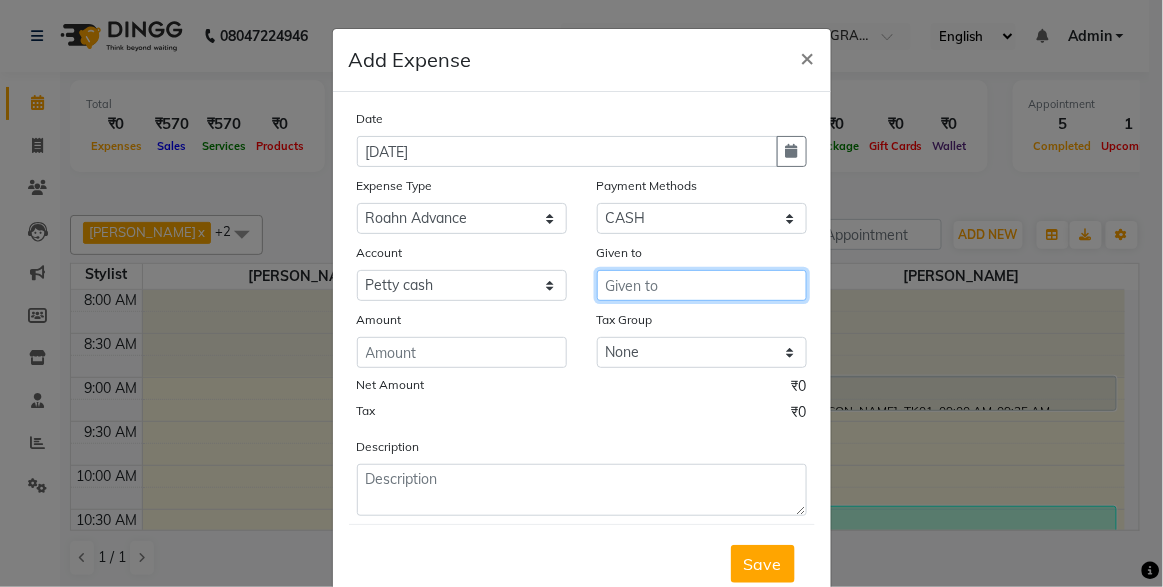 click at bounding box center (702, 285) 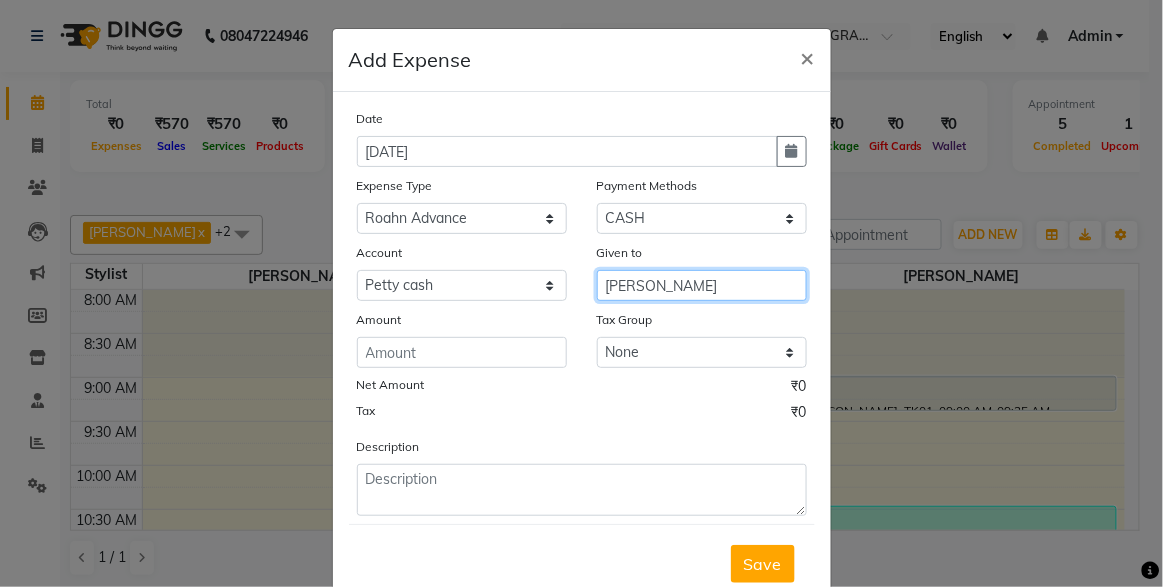 type on "[PERSON_NAME]" 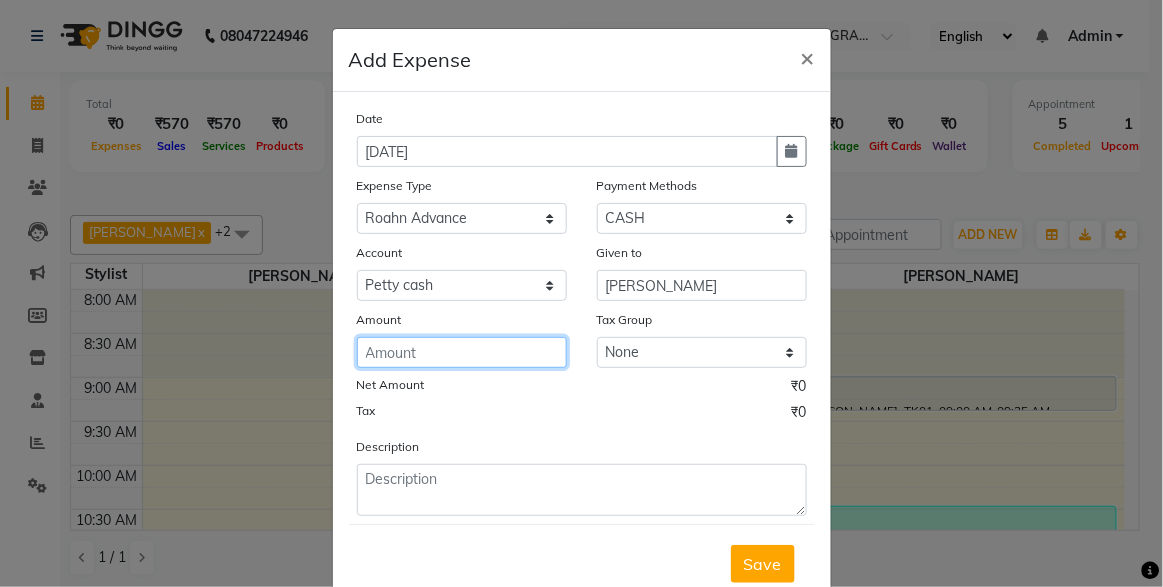 click 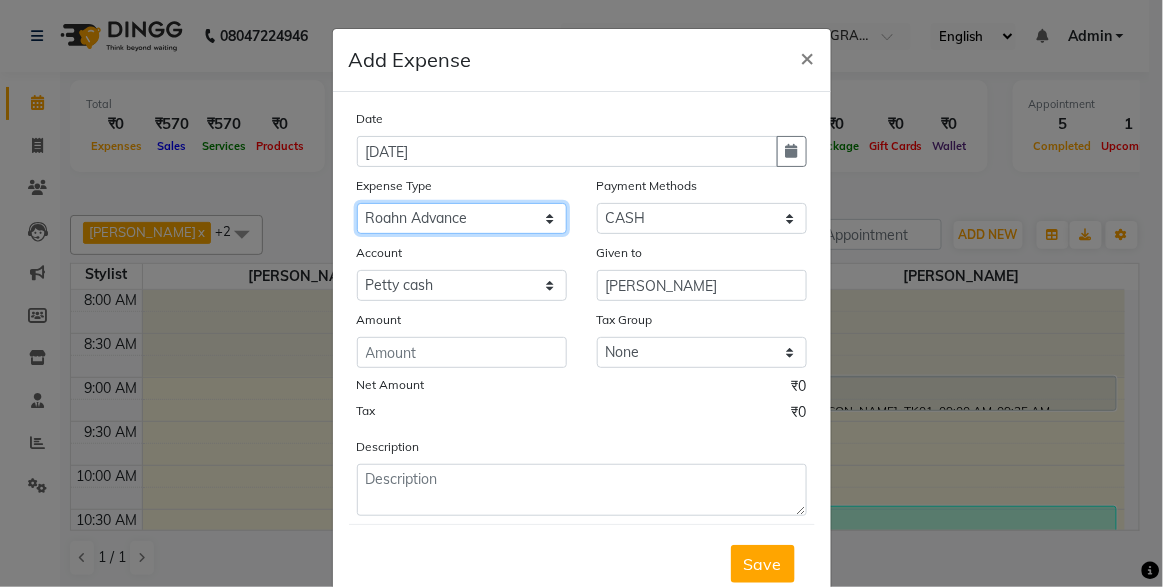 click on "Select Adesh  Advance Advance Salary Bank charges Cash transfer to bank Client Snacks Fuel Maintenance Marketing Other Product Rent Roahn Advance Salary Shiv Chatrapati Bank Someshwar Bank Staff Snacks Tea & Refreshment" 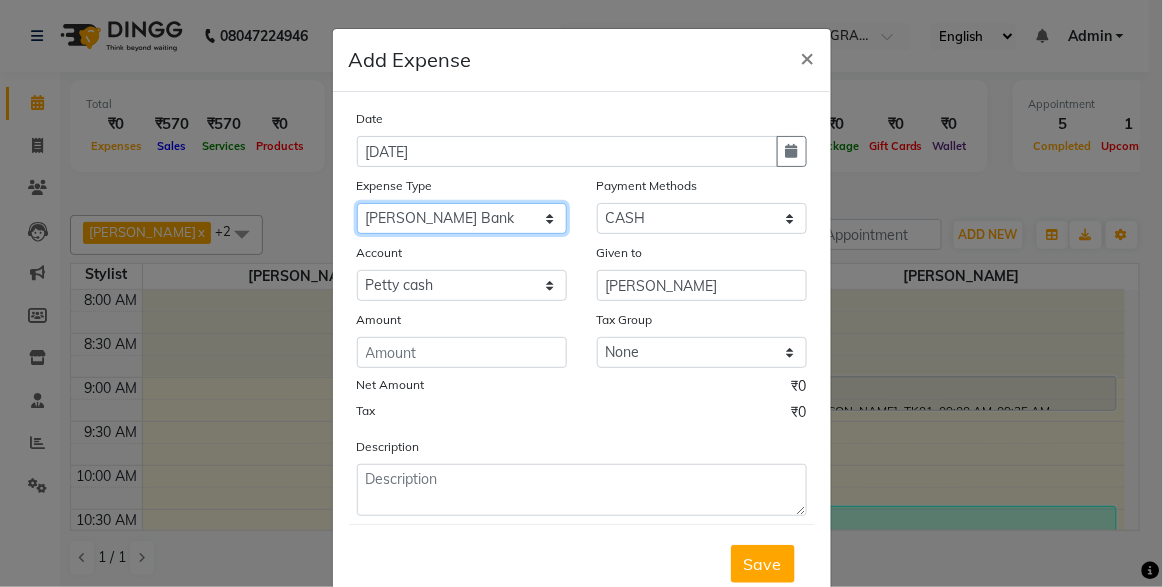 click on "Select Adesh  Advance Advance Salary Bank charges Cash transfer to bank Client Snacks Fuel Maintenance Marketing Other Product Rent Roahn Advance Salary Shiv Chatrapati Bank Someshwar Bank Staff Snacks Tea & Refreshment" 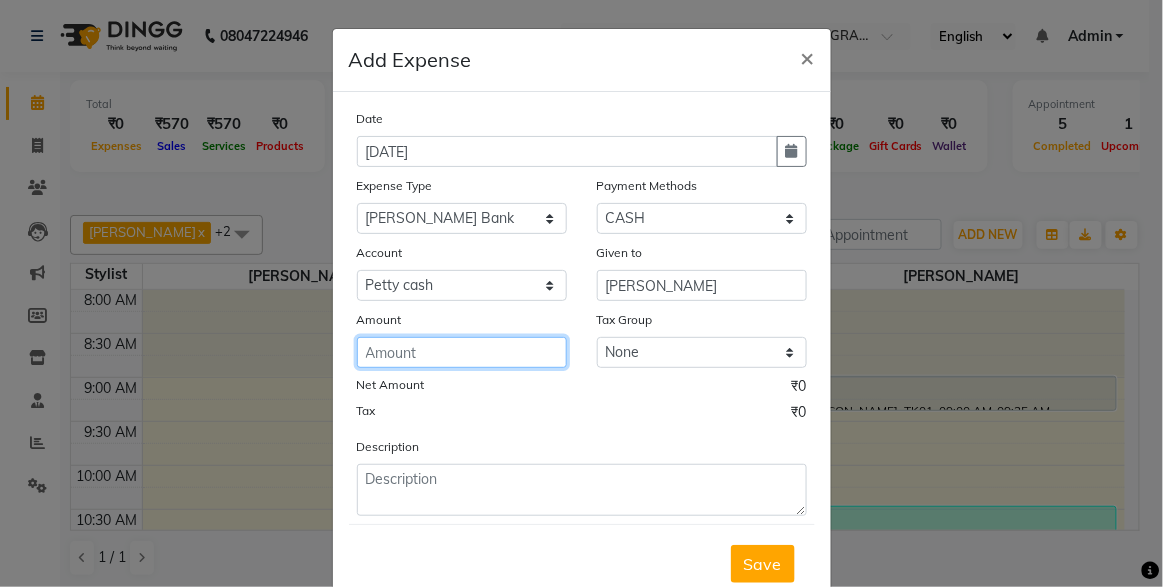 click 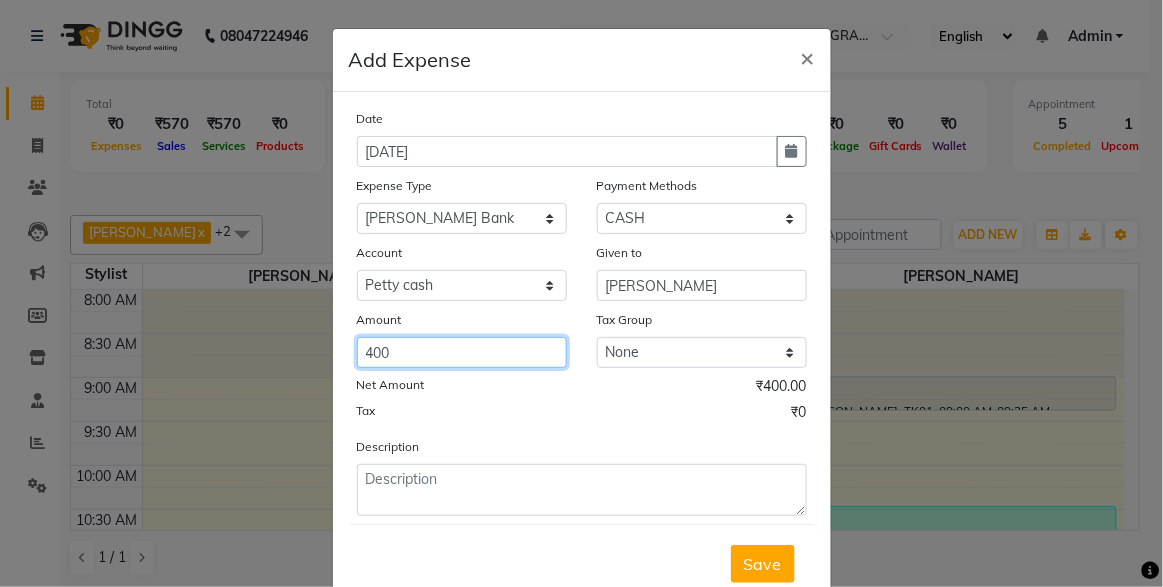 type on "400" 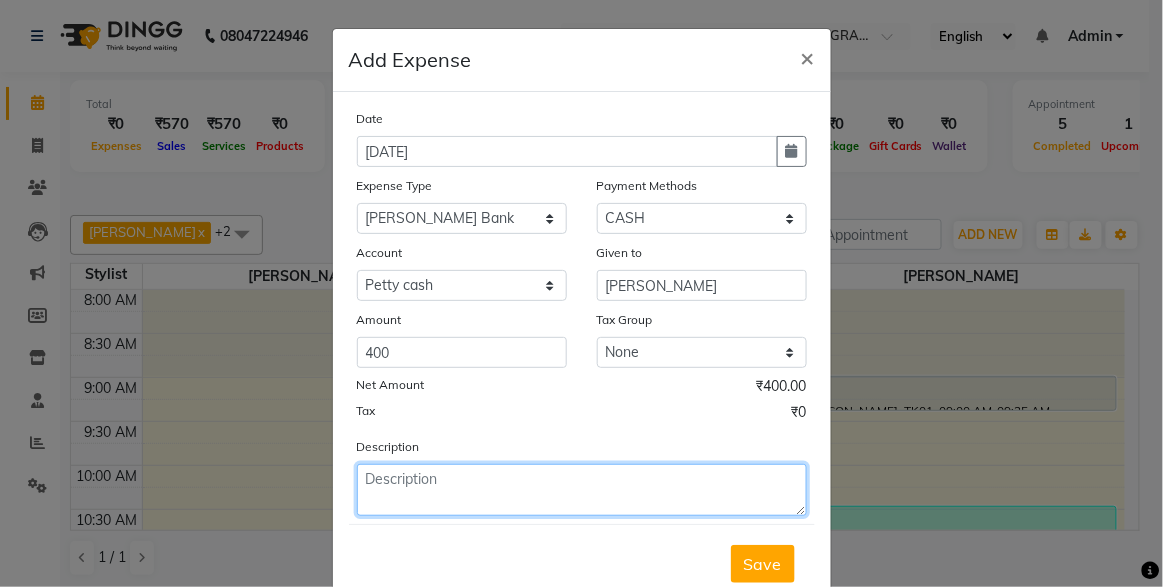 click 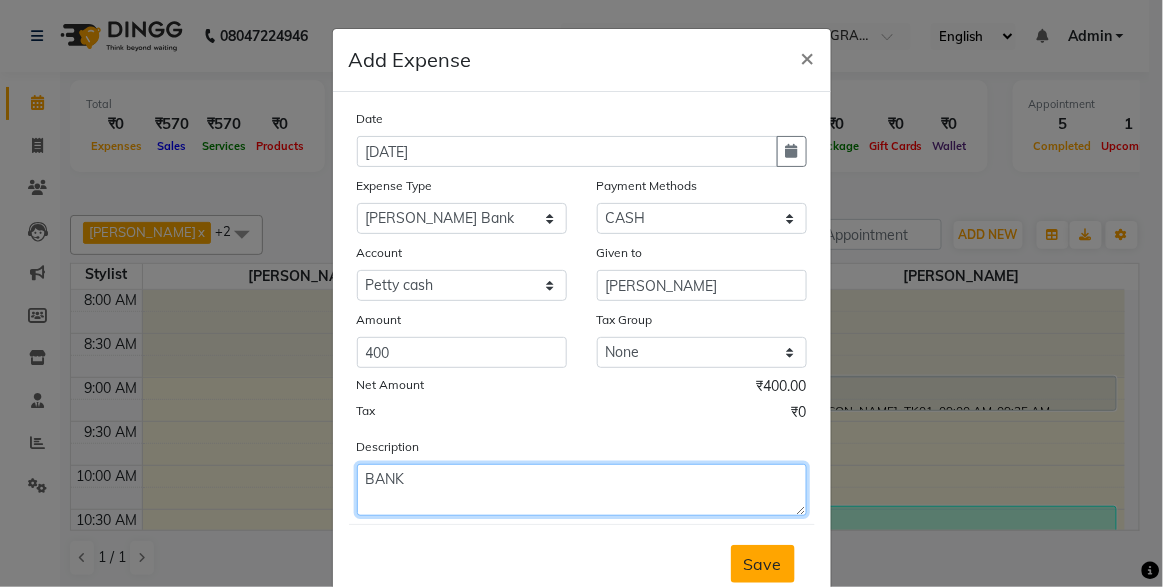 type on "BANK" 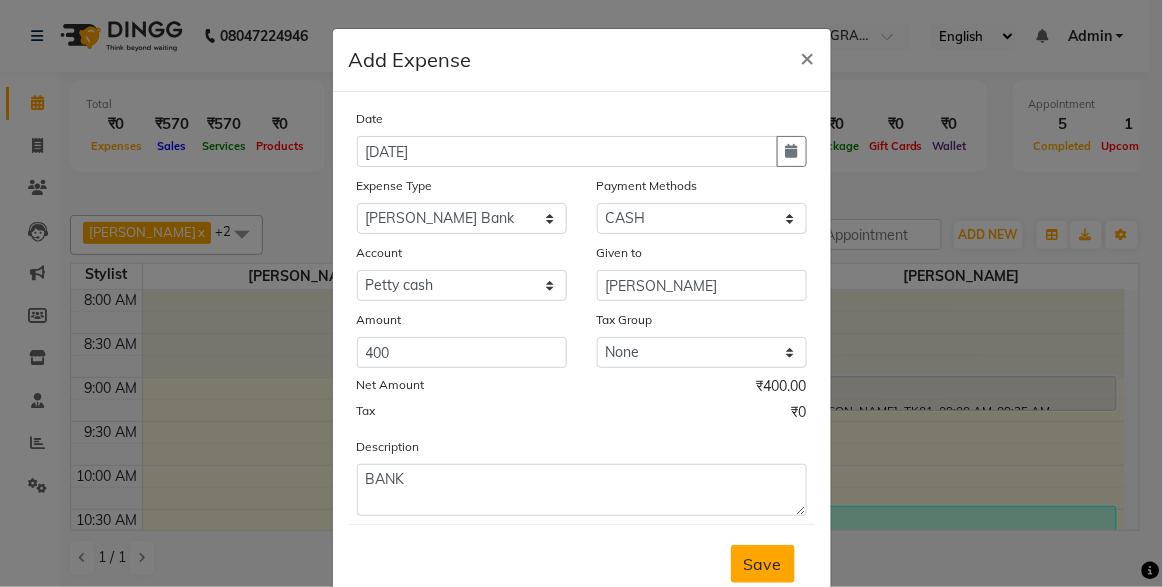 click on "Save" at bounding box center [763, 564] 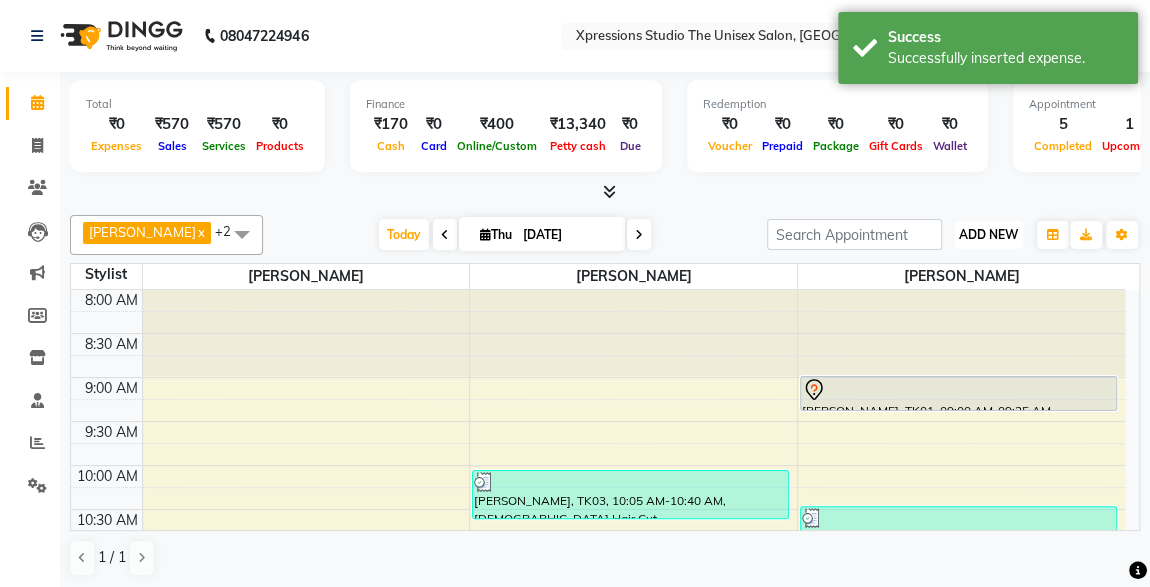 click on "ADD NEW Toggle Dropdown" at bounding box center (988, 235) 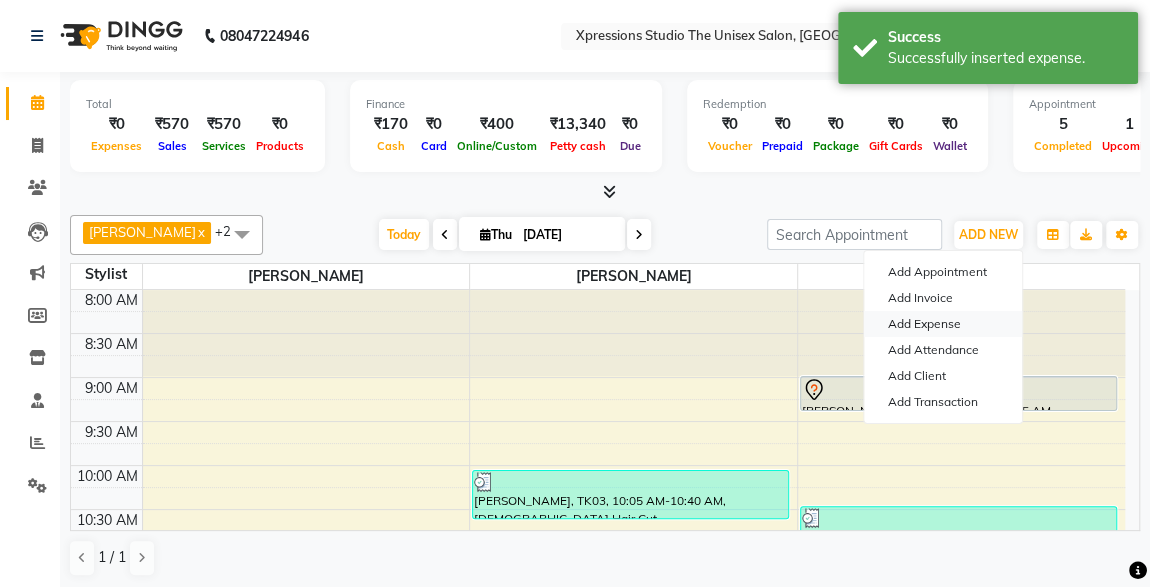 click on "Add Expense" at bounding box center (943, 324) 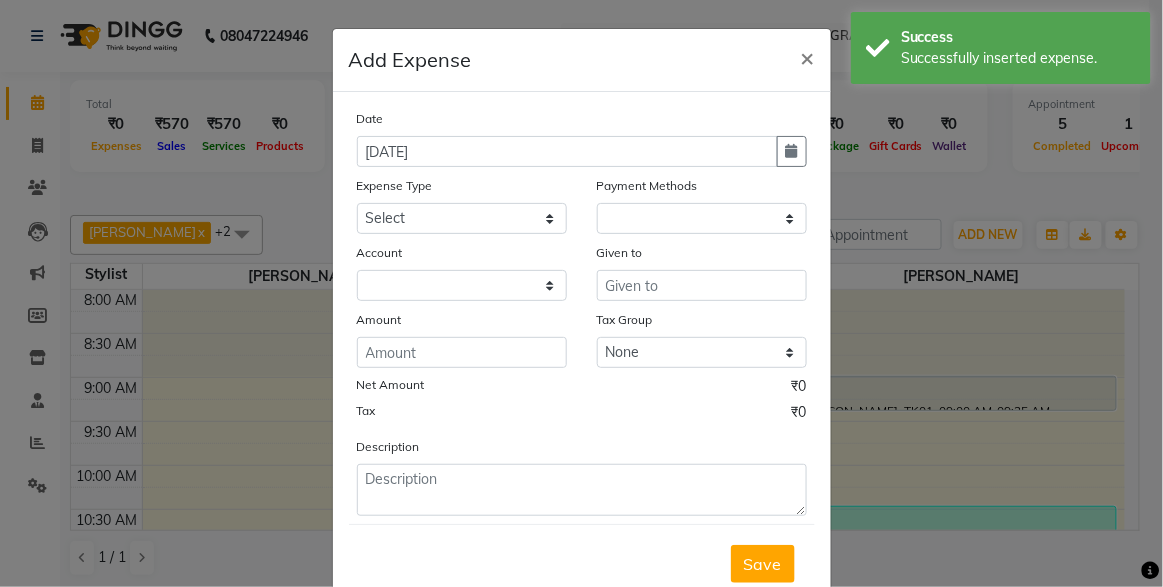 select on "1" 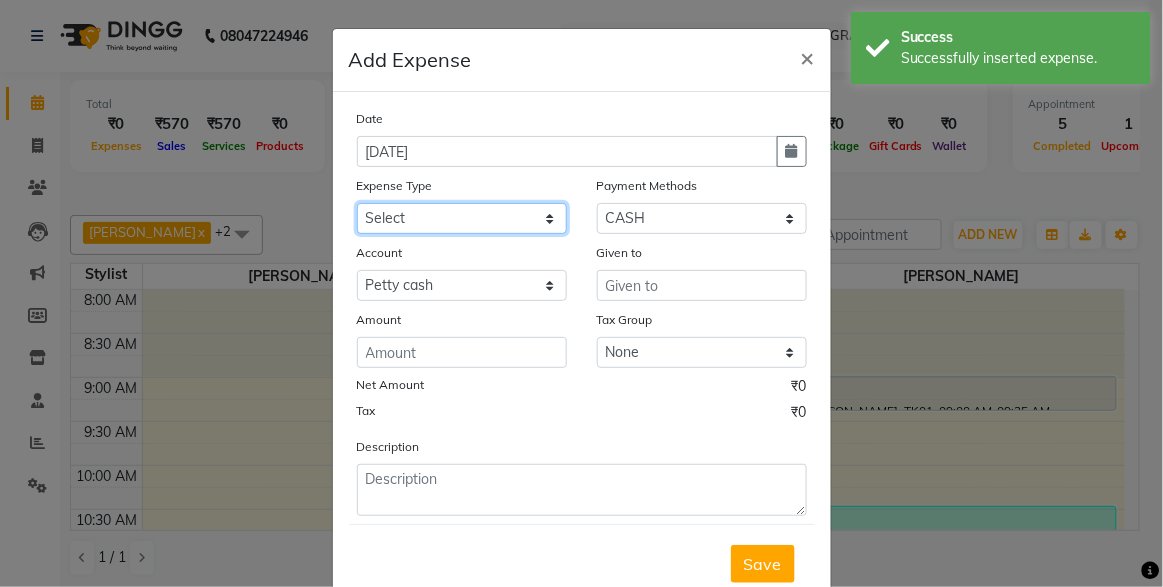 click on "Select Adesh  Advance Advance Salary Bank charges Cash transfer to bank Client Snacks Fuel Maintenance Marketing Other Product Rent Roahn Advance Salary Shiv Chatrapati Bank Someshwar Bank Staff Snacks Tea & Refreshment" 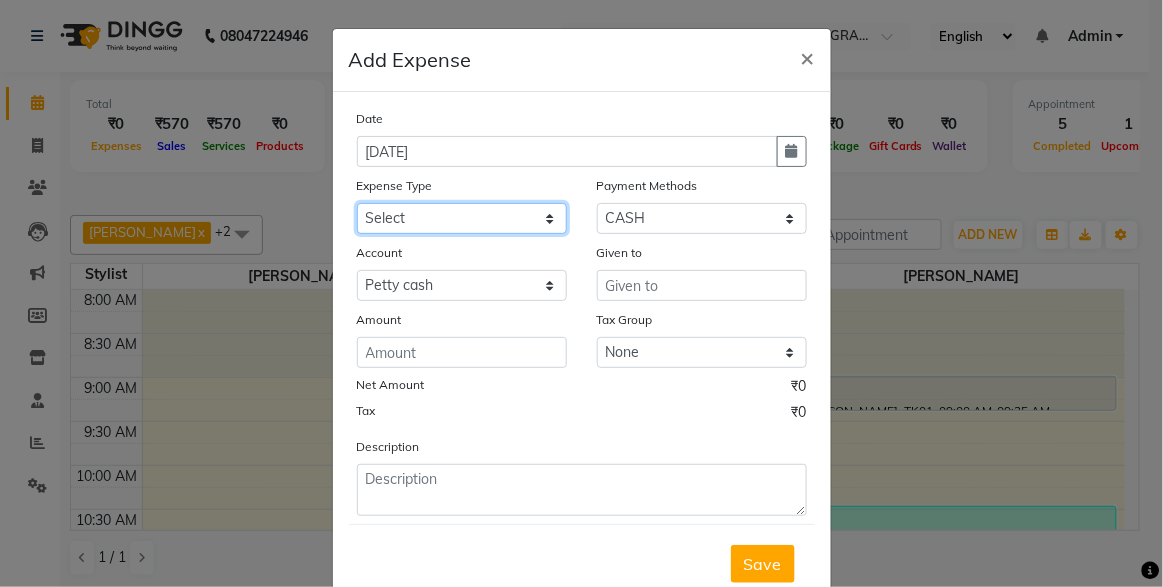 select on "19362" 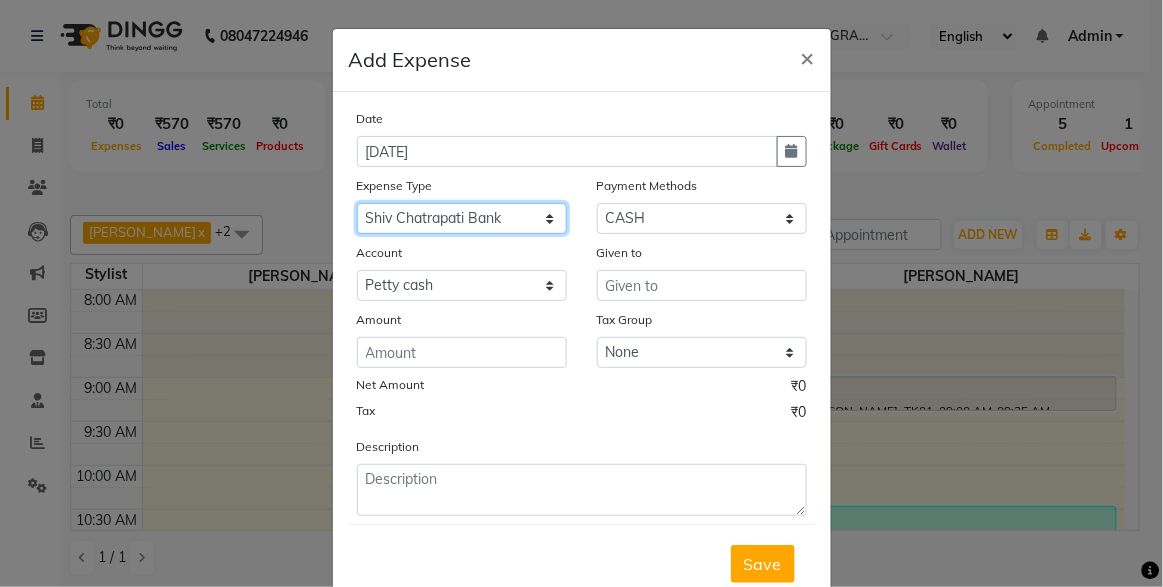 click on "Select Adesh  Advance Advance Salary Bank charges Cash transfer to bank Client Snacks Fuel Maintenance Marketing Other Product Rent Roahn Advance Salary Shiv Chatrapati Bank Someshwar Bank Staff Snacks Tea & Refreshment" 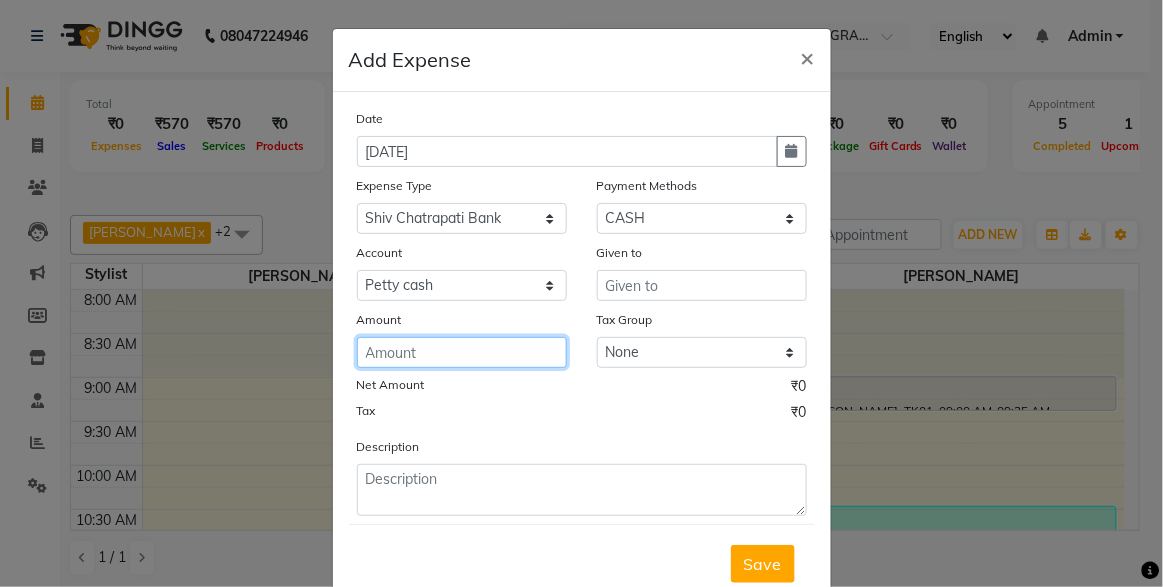 click 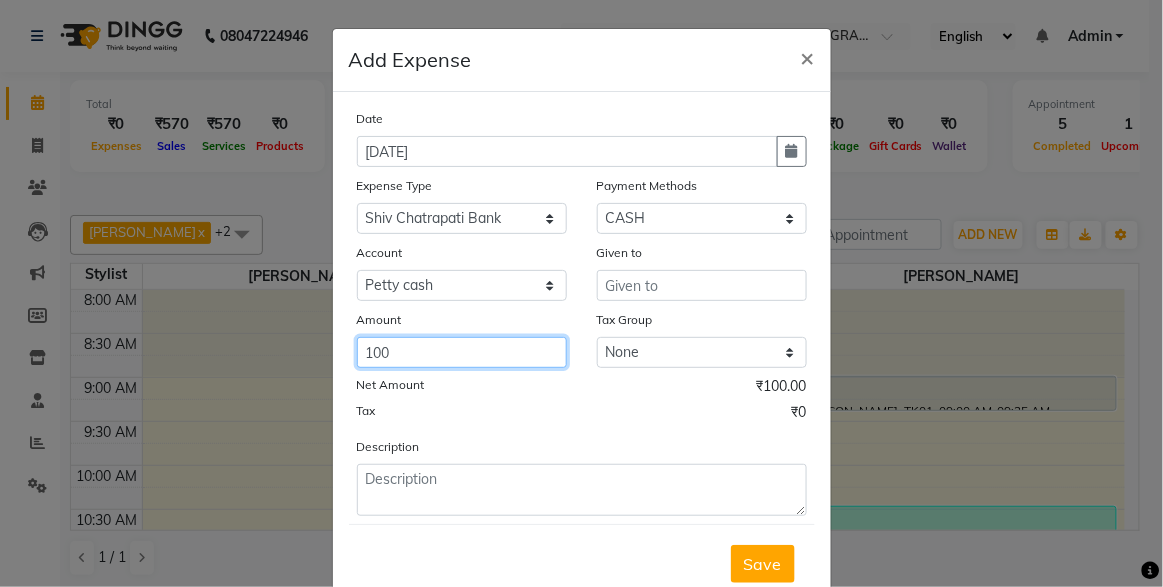 type on "100" 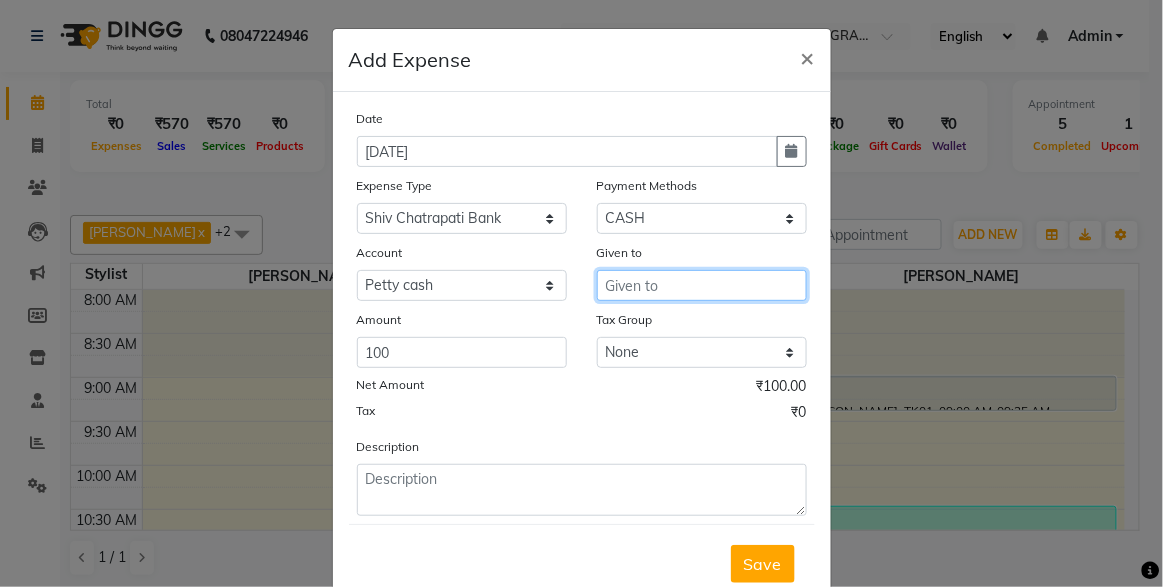 click at bounding box center (702, 285) 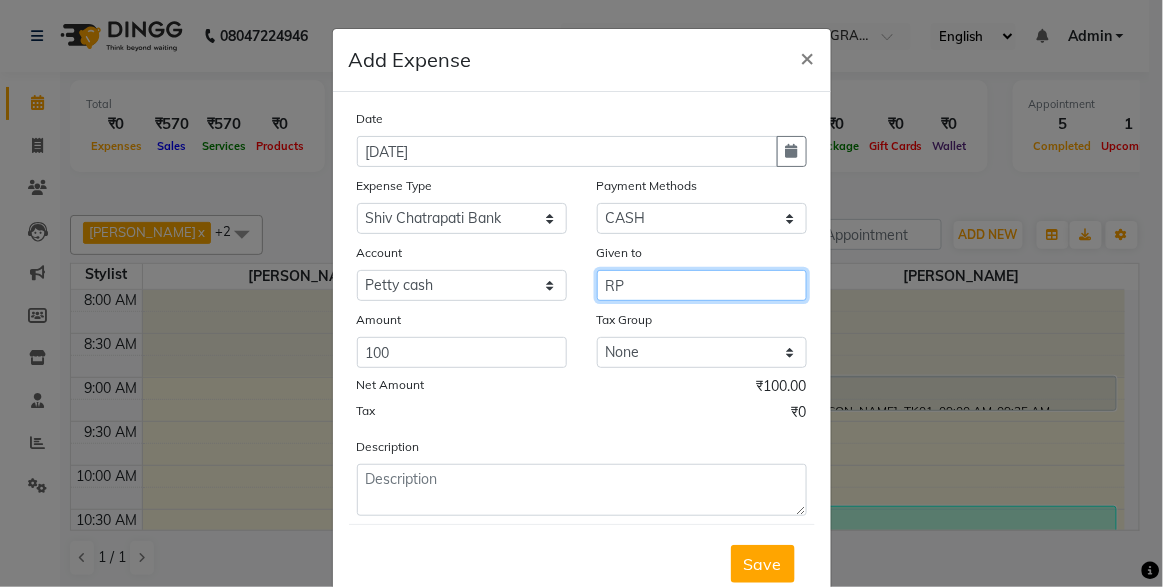 type on "R" 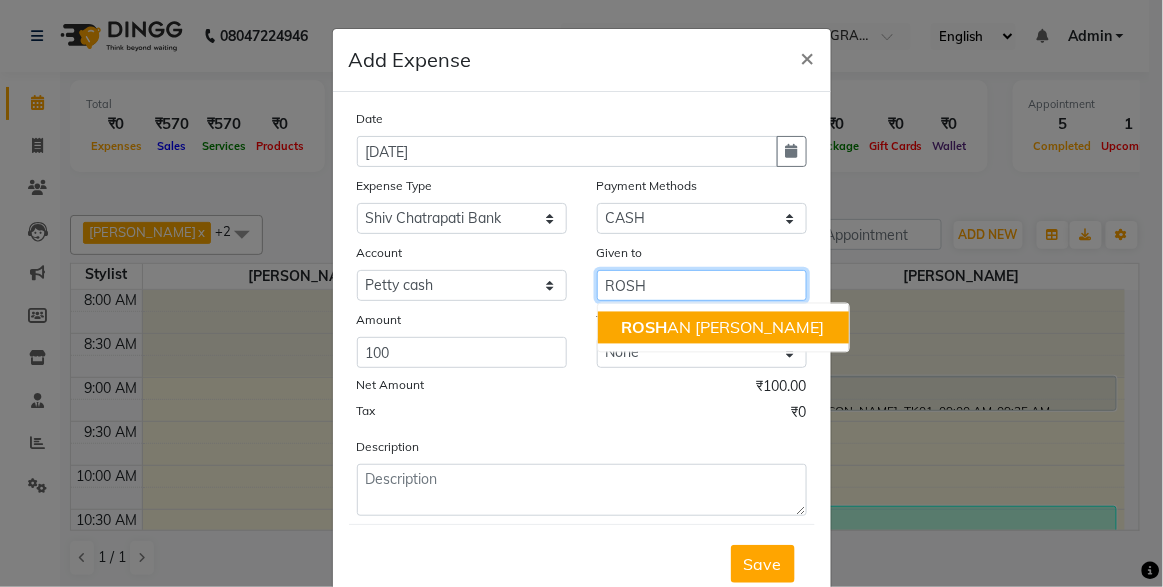 click on "ROSH AN TANDULKAR" at bounding box center [723, 328] 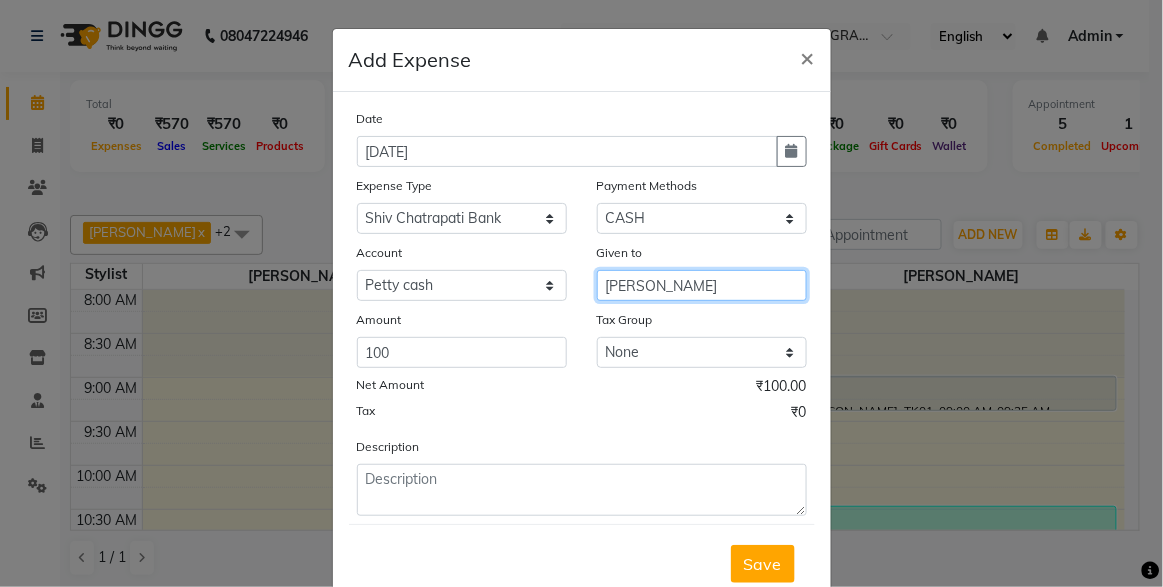 type on "[PERSON_NAME]" 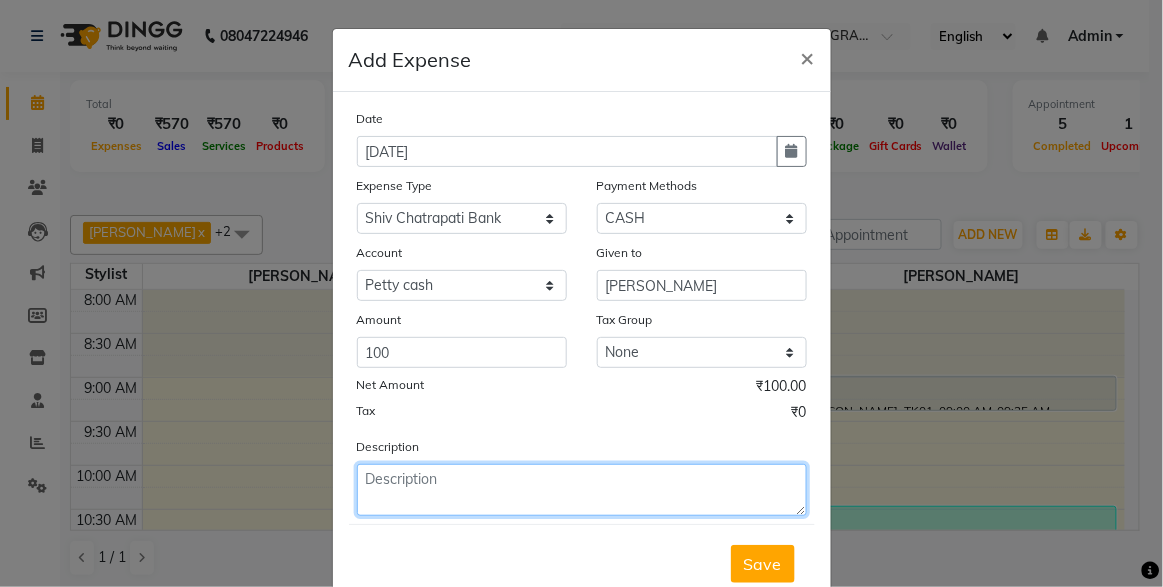 click 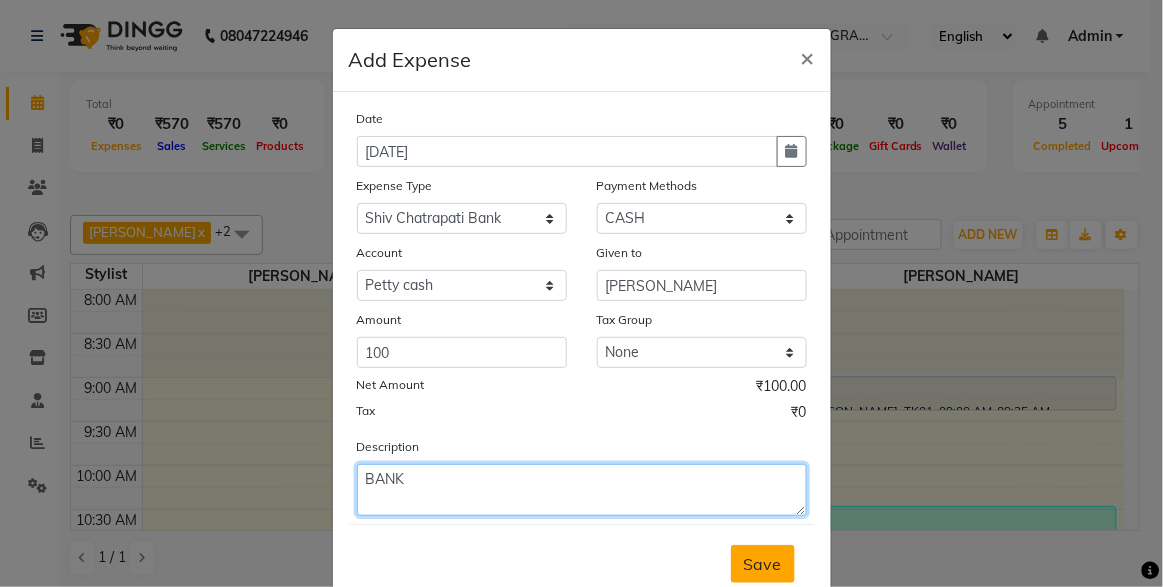 type on "BANK" 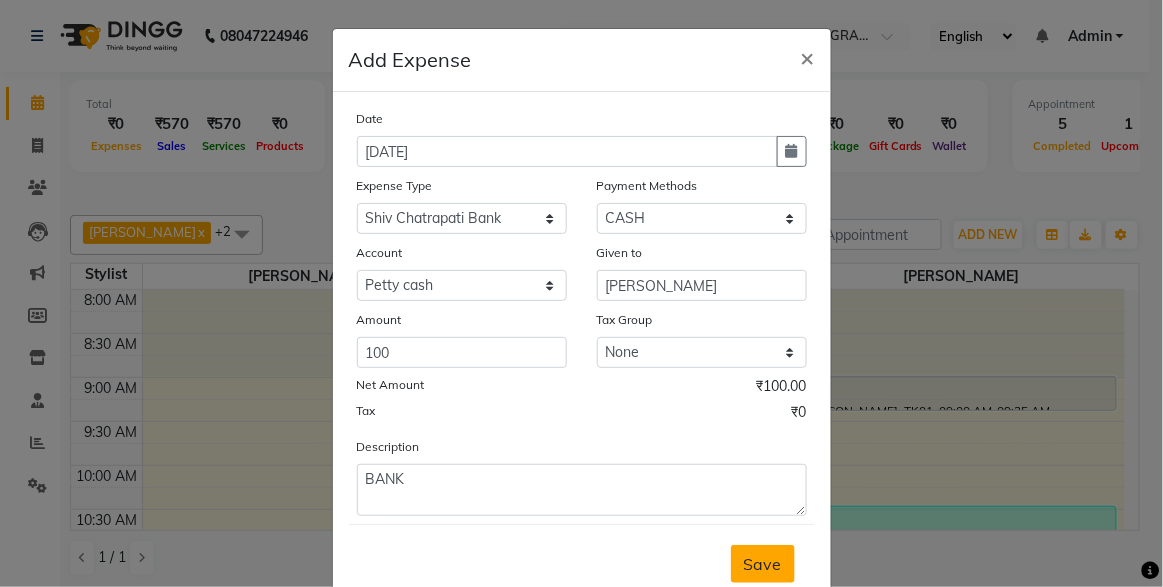 click on "Save" at bounding box center [763, 564] 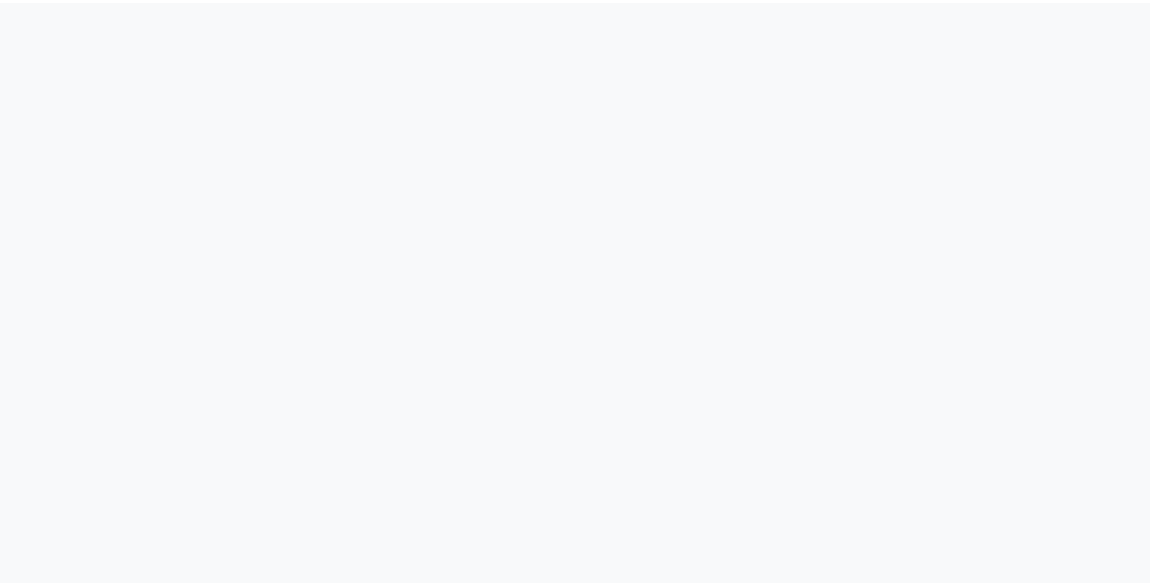 scroll, scrollTop: 0, scrollLeft: 0, axis: both 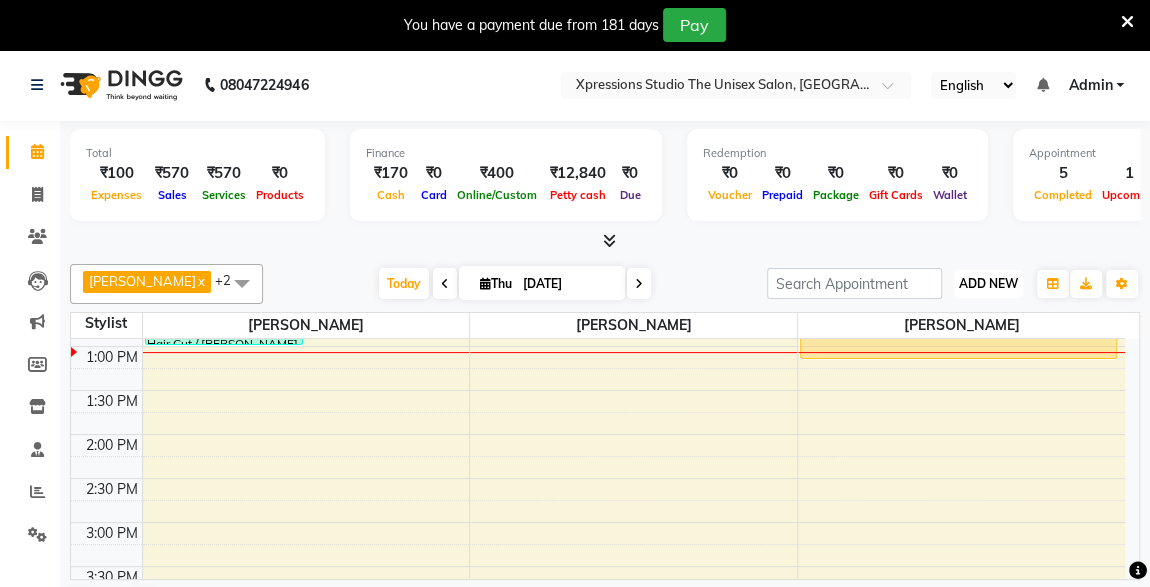 click on "ADD NEW" at bounding box center (988, 283) 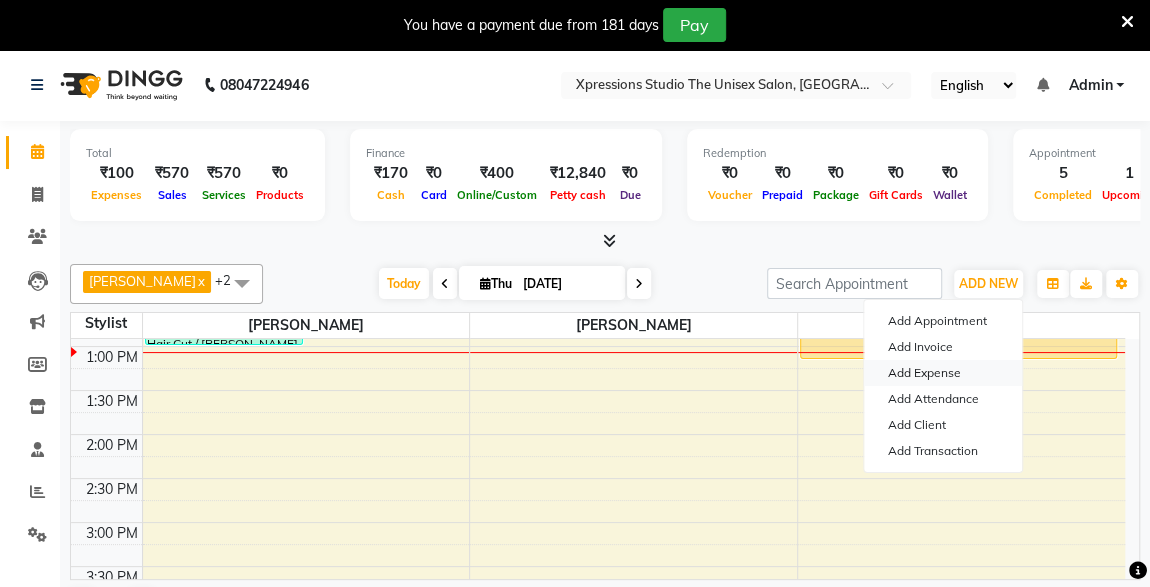click on "Add Expense" at bounding box center [943, 373] 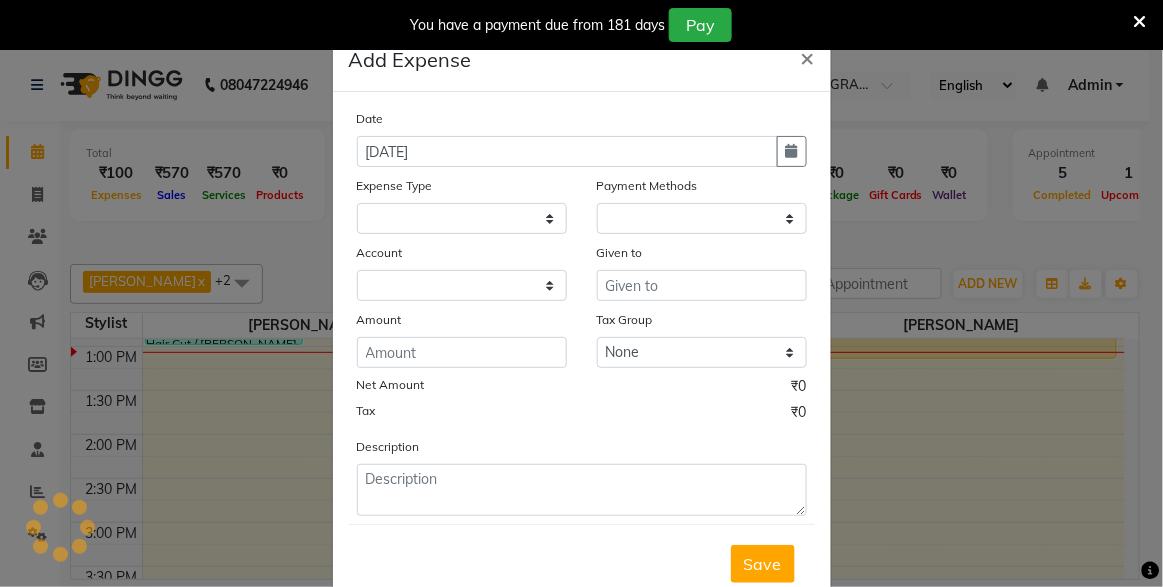 select on "1" 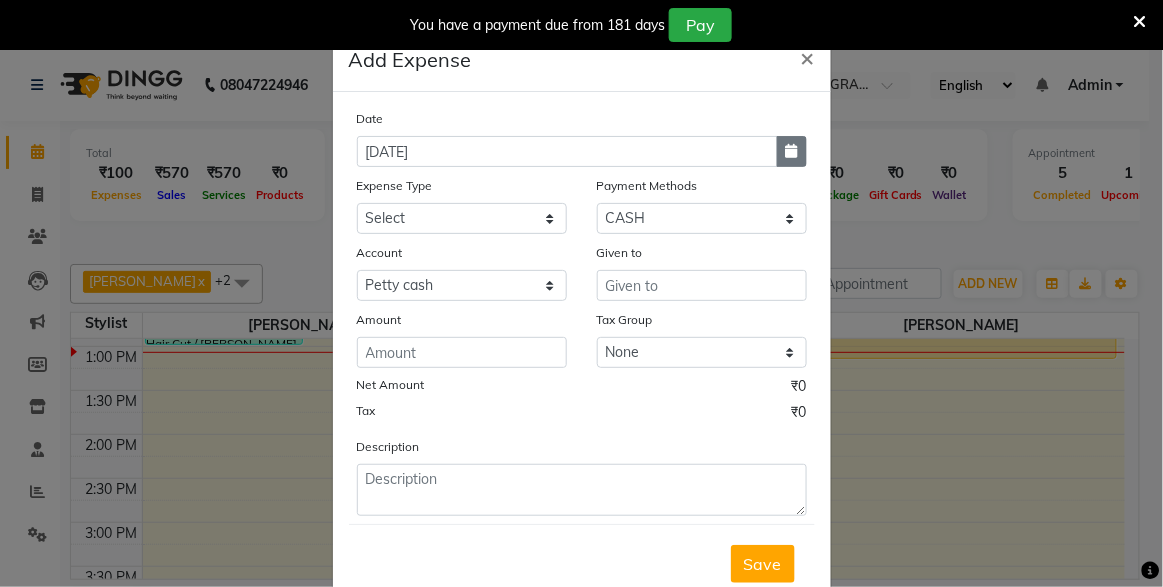 click 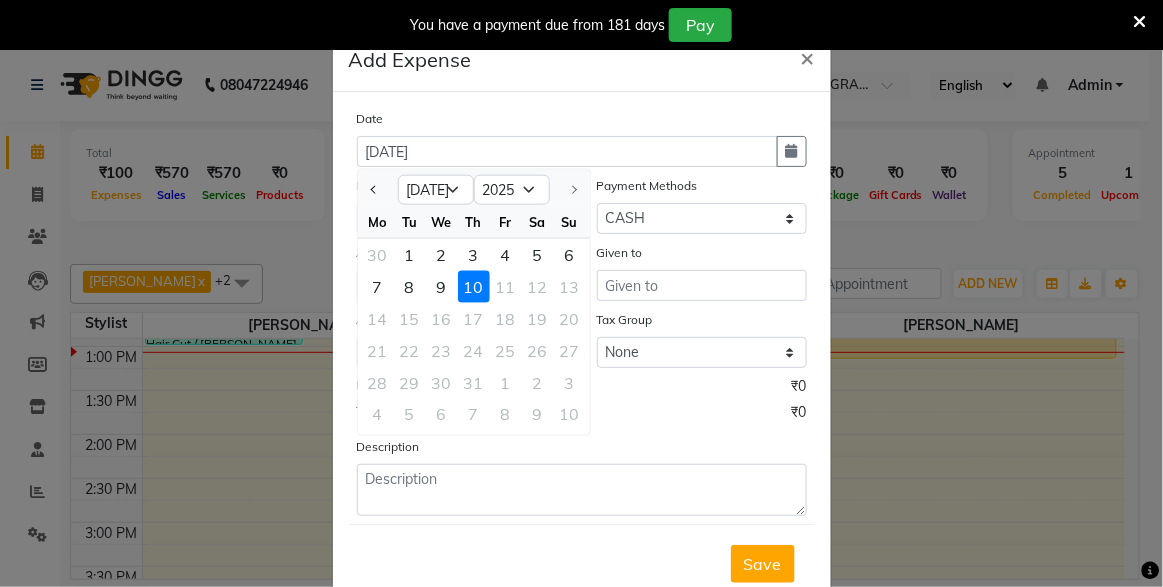click on "Add Expense  × Date 10-07-2025 Jan Feb Mar Apr May Jun Jul 2015 2016 2017 2018 2019 2020 2021 2022 2023 2024 2025 Mo Tu We Th Fr Sa Su 30 1 2 3 4 5 6 7 8 9 10 11 12 13 14 15 16 17 18 19 20 21 22 23 24 25 26 27 28 29 30 31 1 2 3 4 5 6 7 8 9 10 Expense Type Select Adesh  Advance Advance Salary Bank charges Cash transfer to bank Client Snacks Fuel Maintenance Marketing Other Product Rent Roahn Advance Salary Shiv Chatrapati Bank Someshwar Bank Staff Snacks Tea & Refreshment Payment Methods Select Wallet Credit Card Debit Card Package UPI CASH GPay Prepaid Account Select Petty cash Default account Given to Amount Tax Group None GST Net Amount ₹0 Tax ₹0 Description  Save" 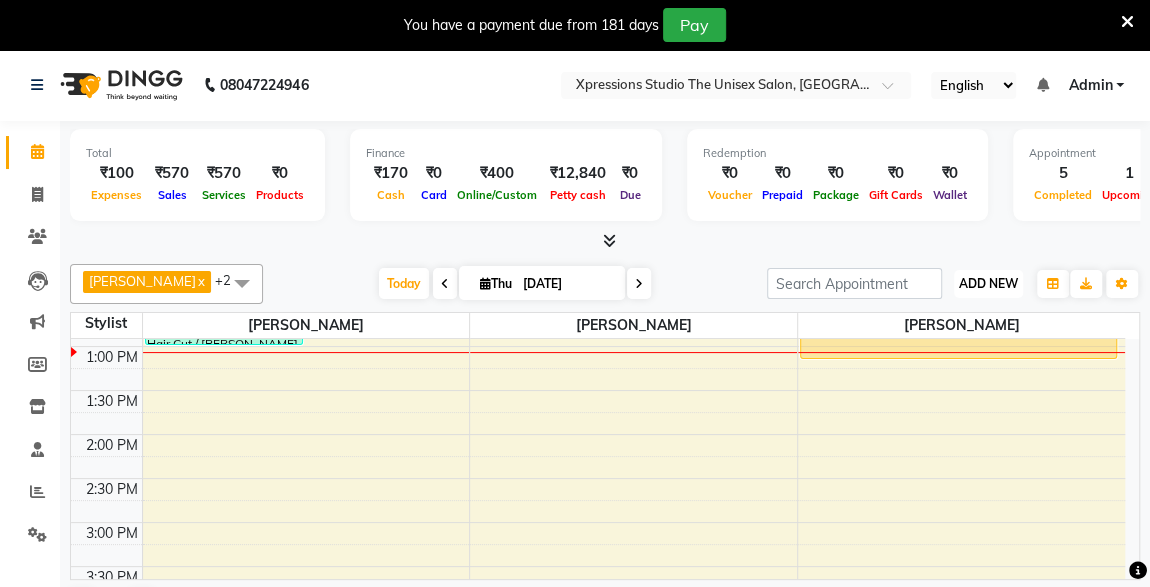 click on "ADD NEW" at bounding box center [988, 283] 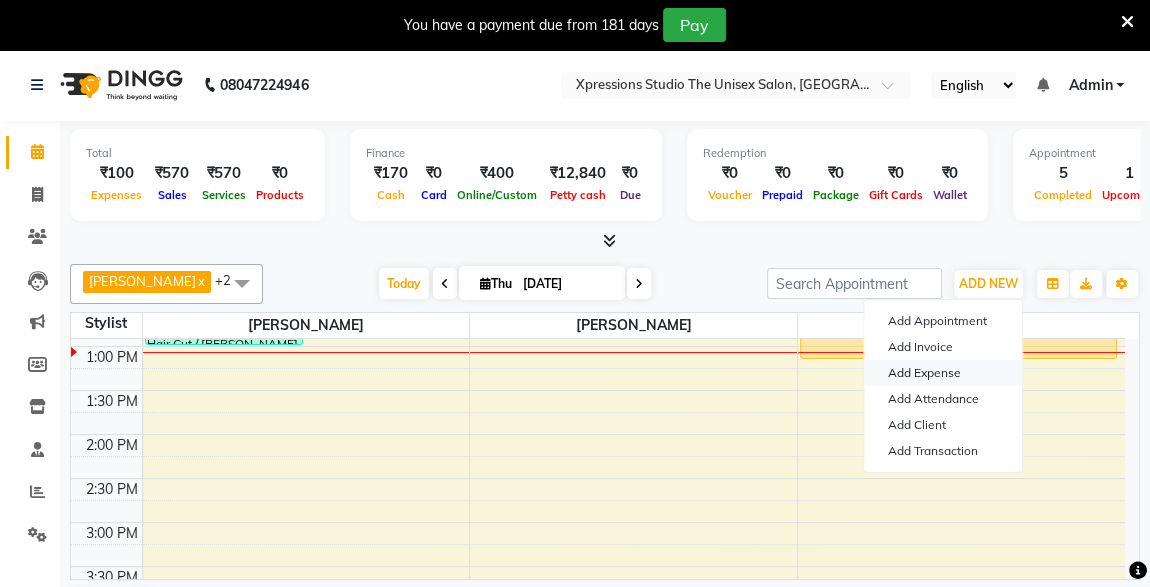 click on "Add Expense" at bounding box center (943, 373) 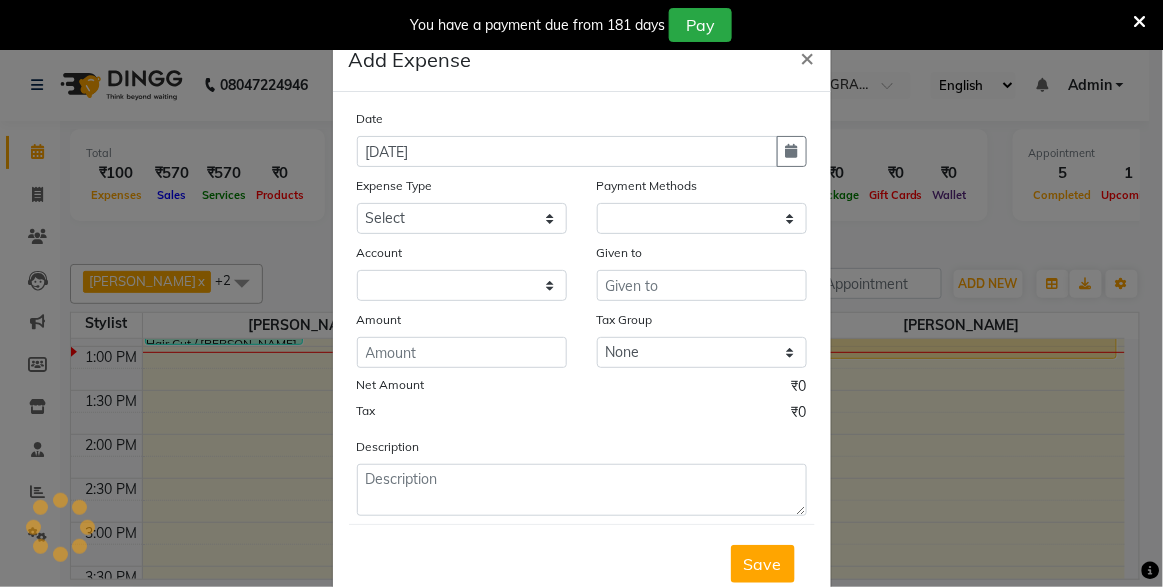 select on "1" 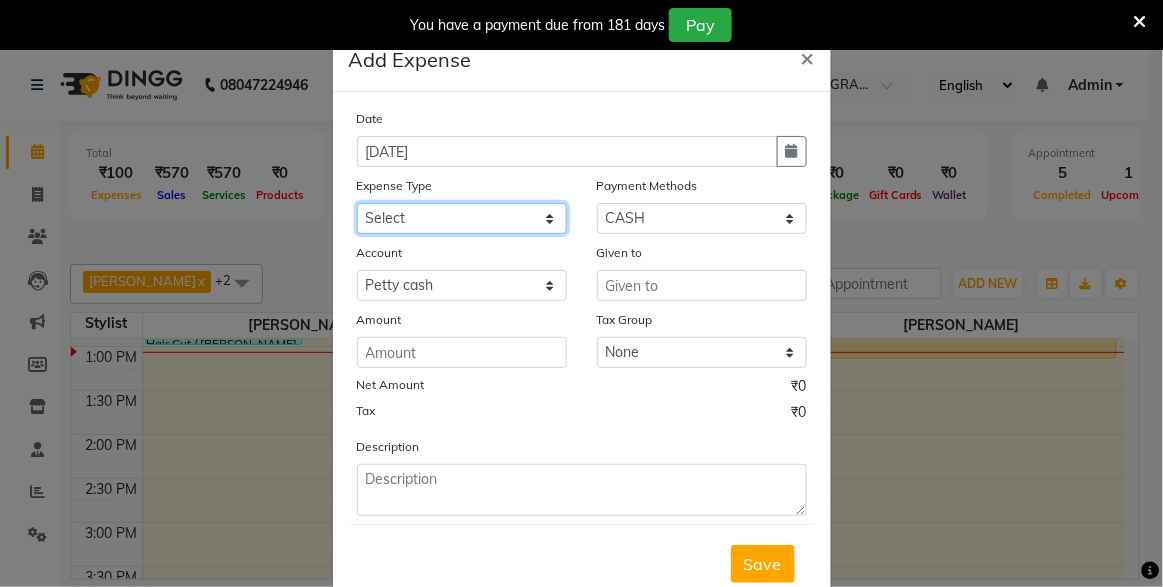 click on "Select Adesh  Advance Advance Salary Bank charges Cash transfer to bank Client Snacks Fuel Maintenance Marketing Other Product Rent Roahn Advance Salary Shiv Chatrapati Bank Someshwar Bank Staff Snacks Tea & Refreshment" 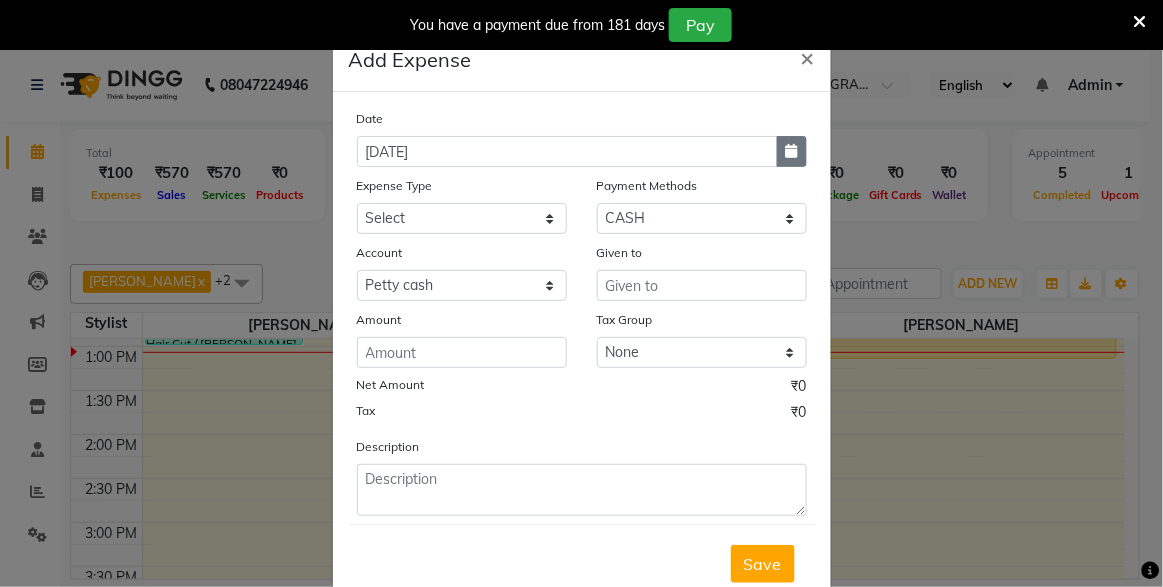 click 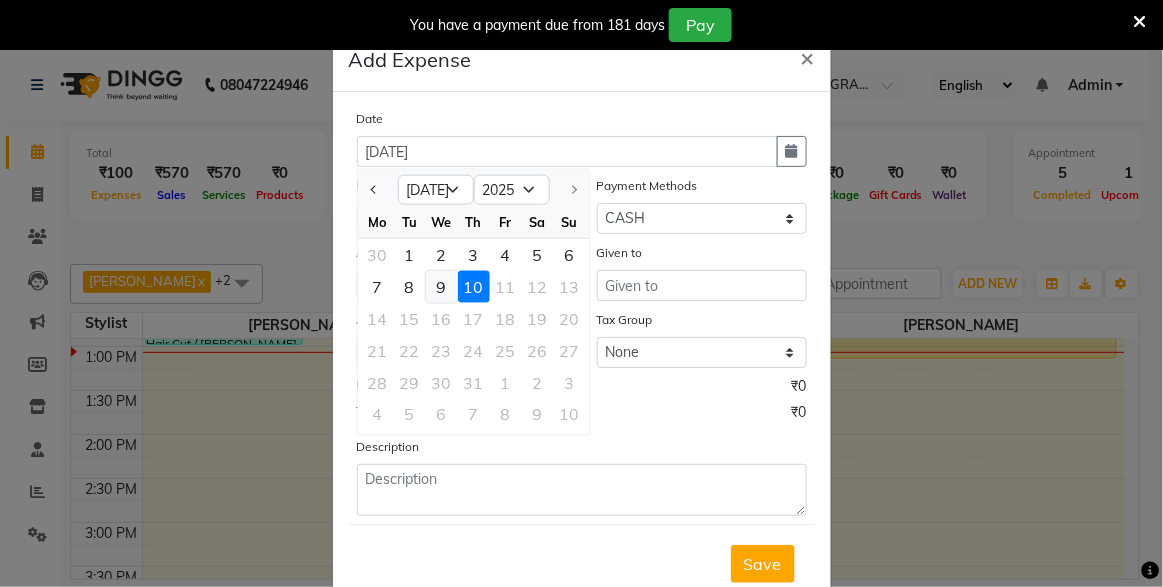 click on "9" 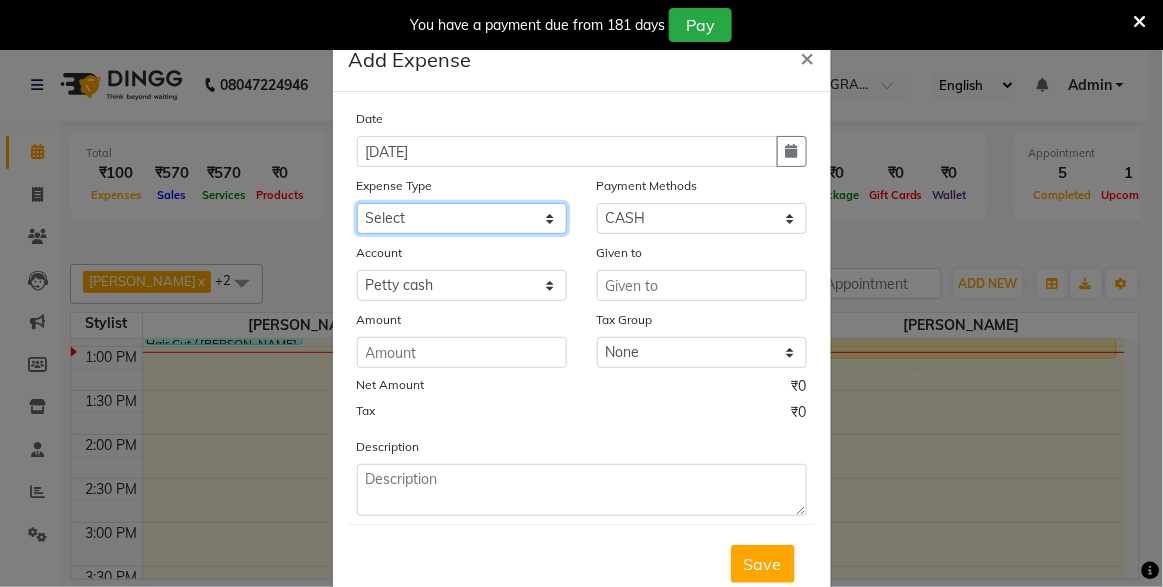 click on "Select Adesh  Advance Advance Salary Bank charges Cash transfer to bank Client Snacks Fuel Maintenance Marketing Other Product Rent Roahn Advance Salary Shiv Chatrapati Bank Someshwar Bank Staff Snacks Tea & Refreshment" 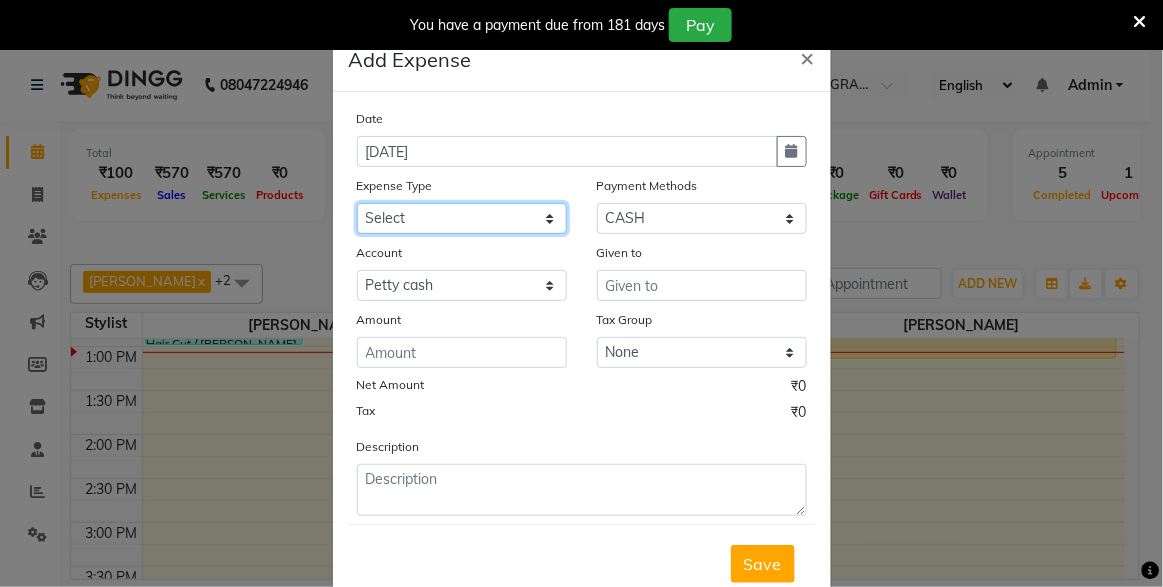 select on "19148" 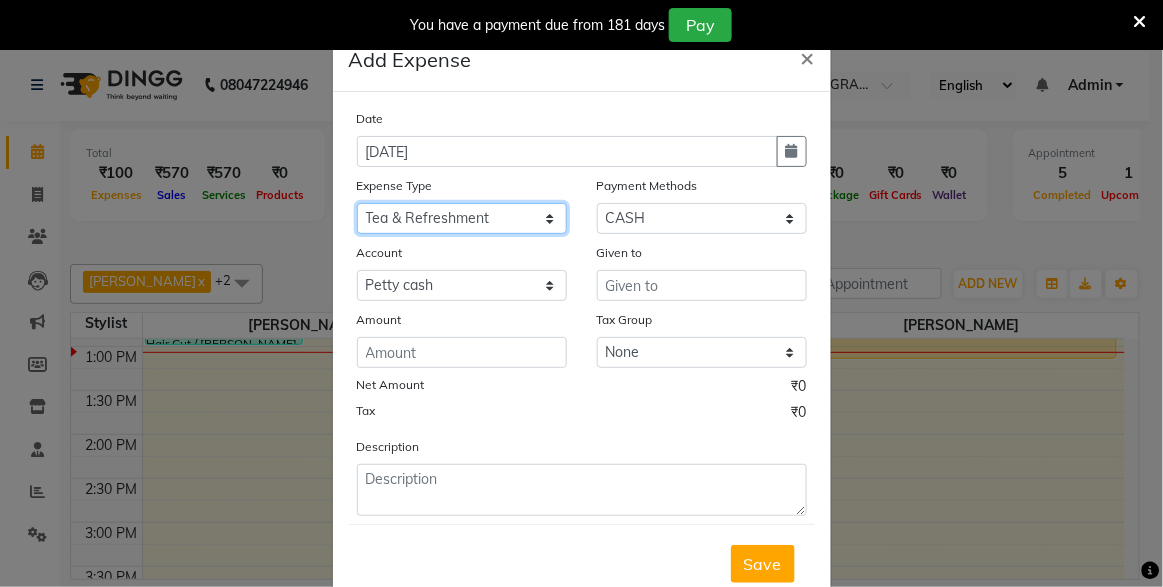 click on "Select Adesh  Advance Advance Salary Bank charges Cash transfer to bank Client Snacks Fuel Maintenance Marketing Other Product Rent Roahn Advance Salary Shiv Chatrapati Bank Someshwar Bank Staff Snacks Tea & Refreshment" 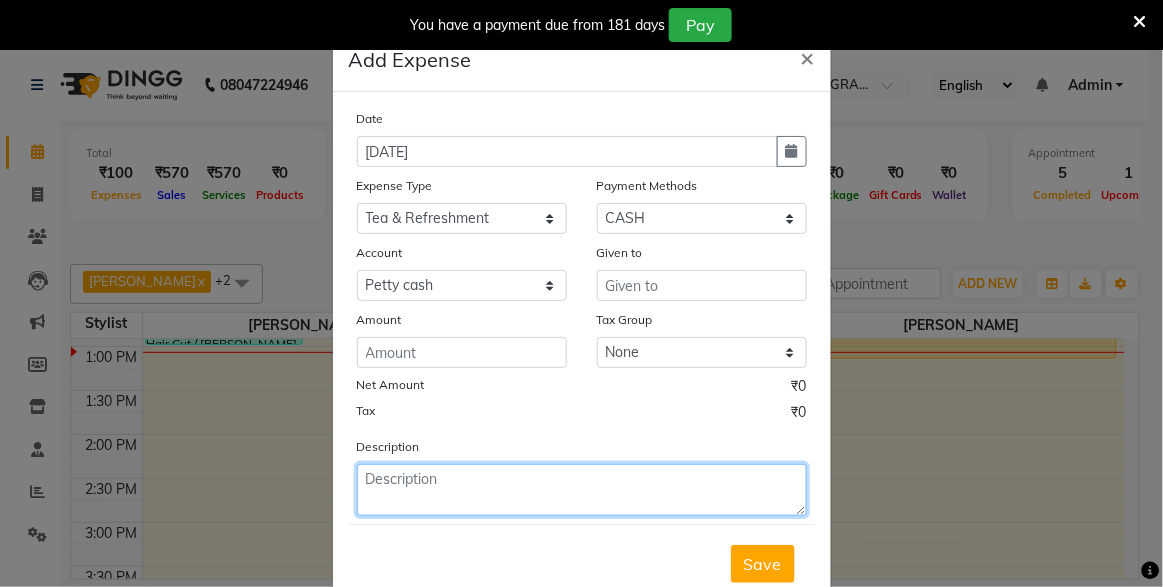 click 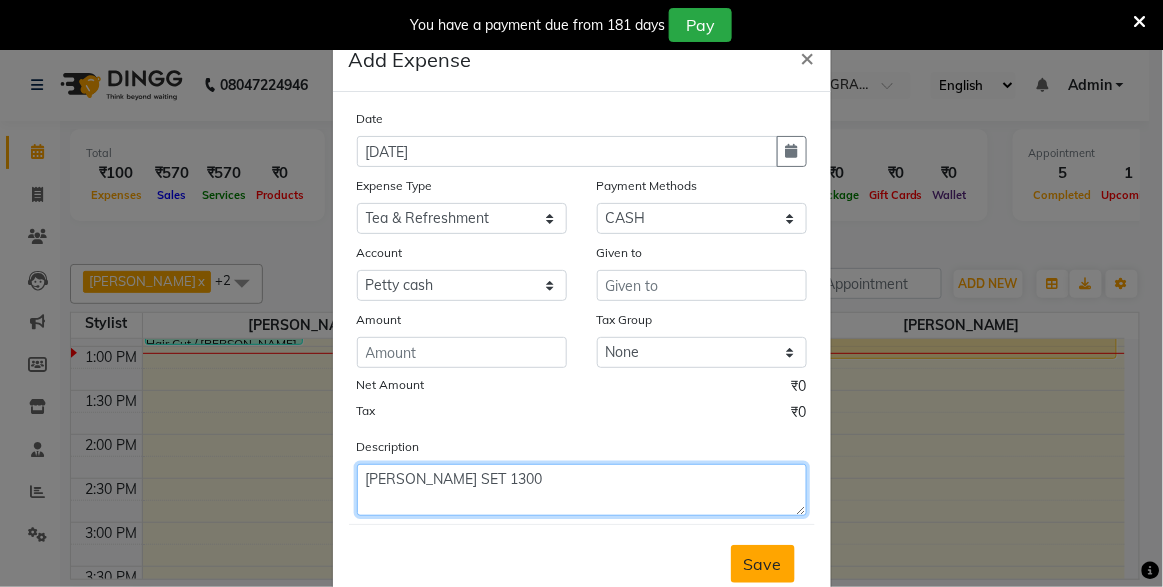 type on "TILLU SET 1300" 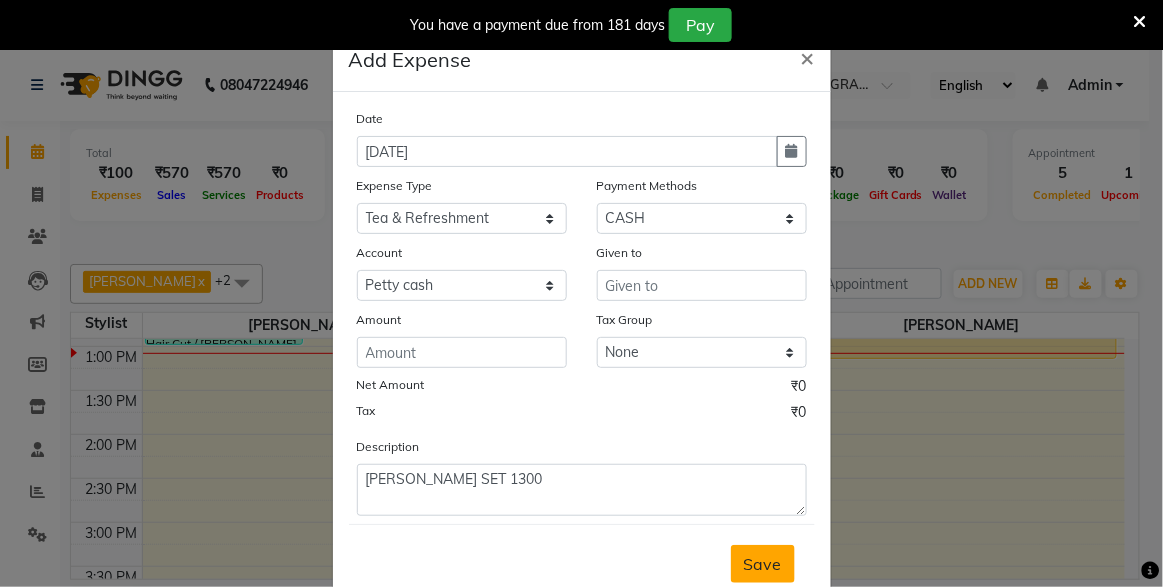 click on "Save" at bounding box center (763, 564) 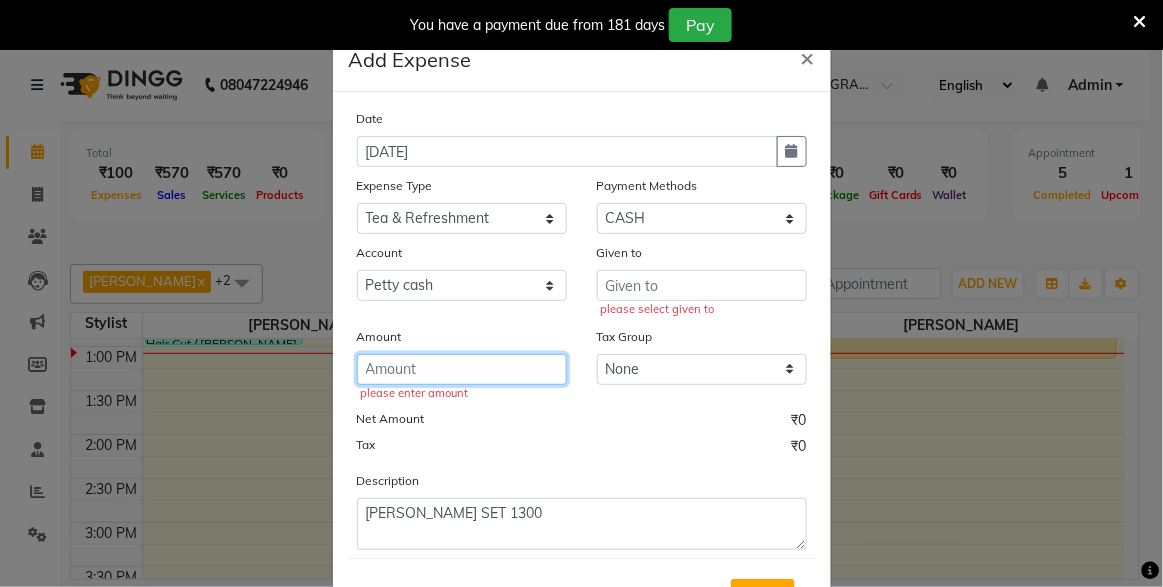 click 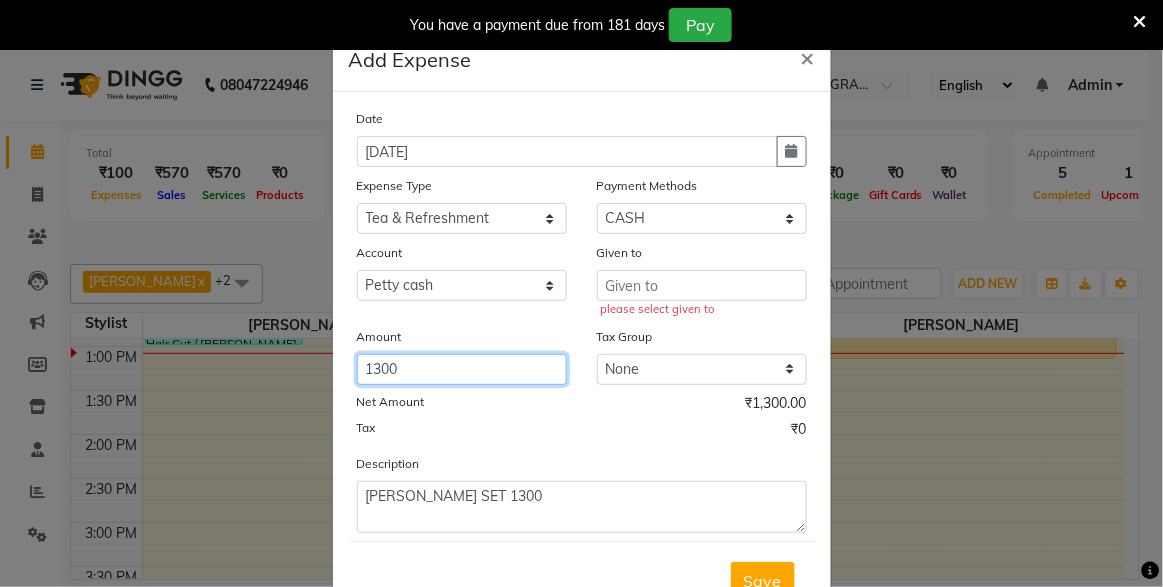 type on "1300" 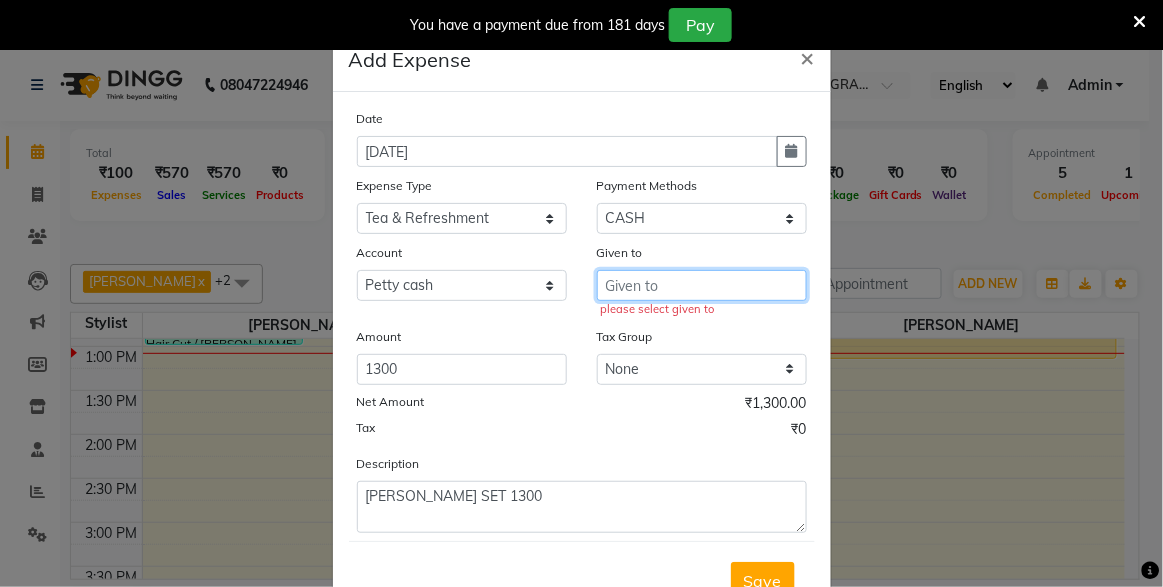 click at bounding box center [702, 285] 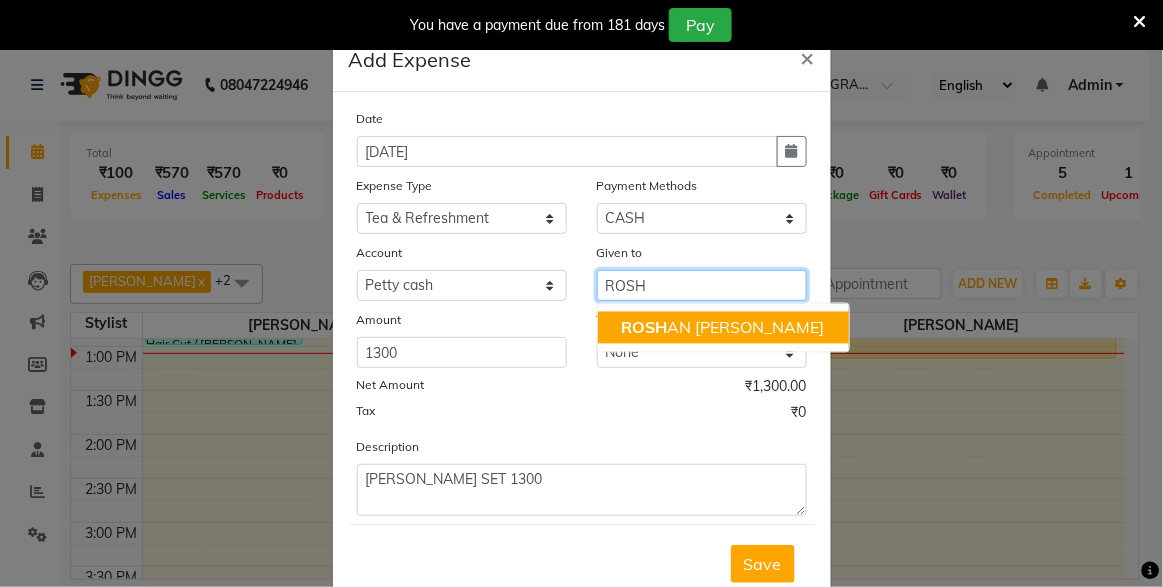 click on "ROSH AN TANDULKAR" at bounding box center [723, 328] 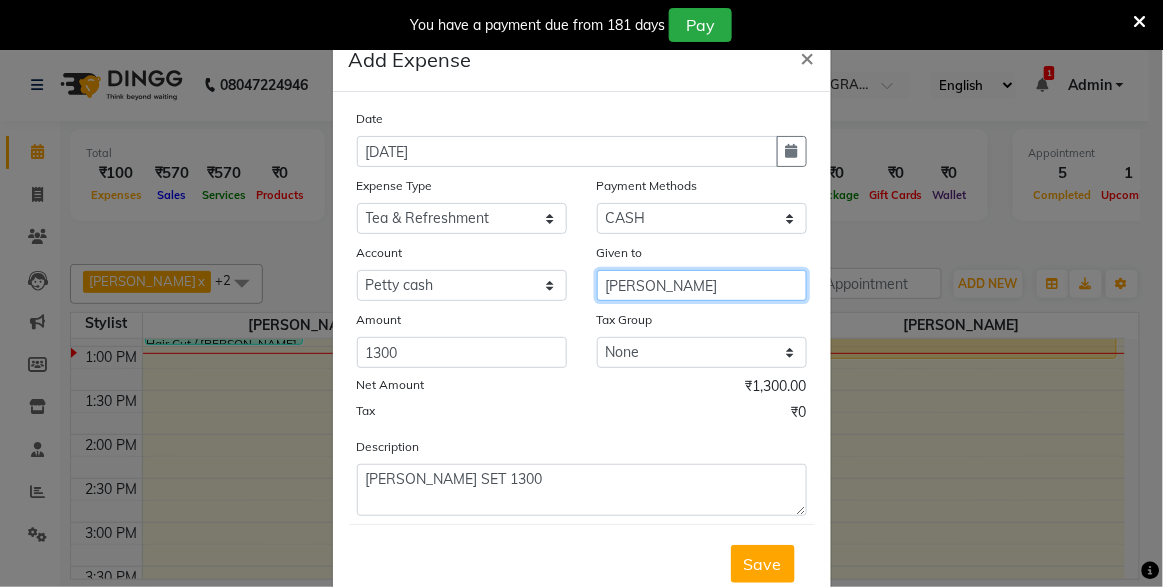 type on "[PERSON_NAME]" 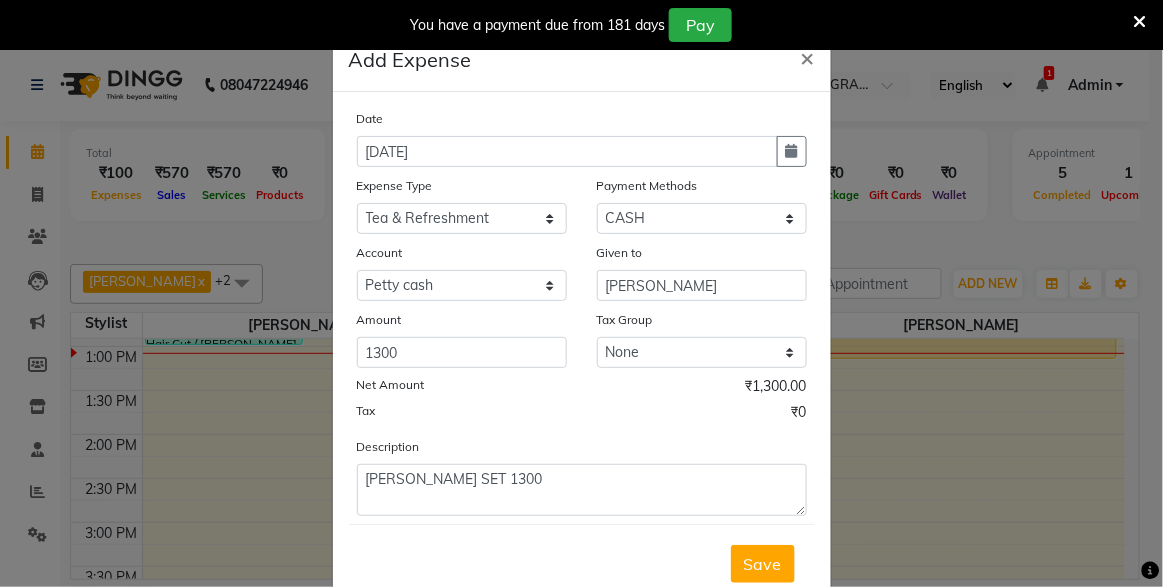 click on "Save" 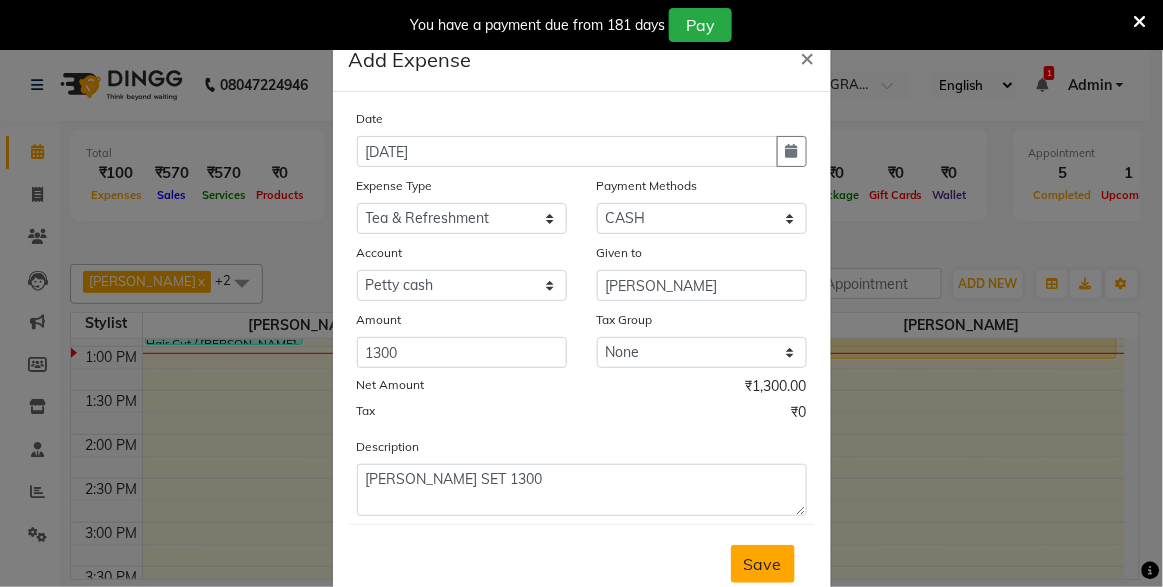 click on "Save" at bounding box center (763, 564) 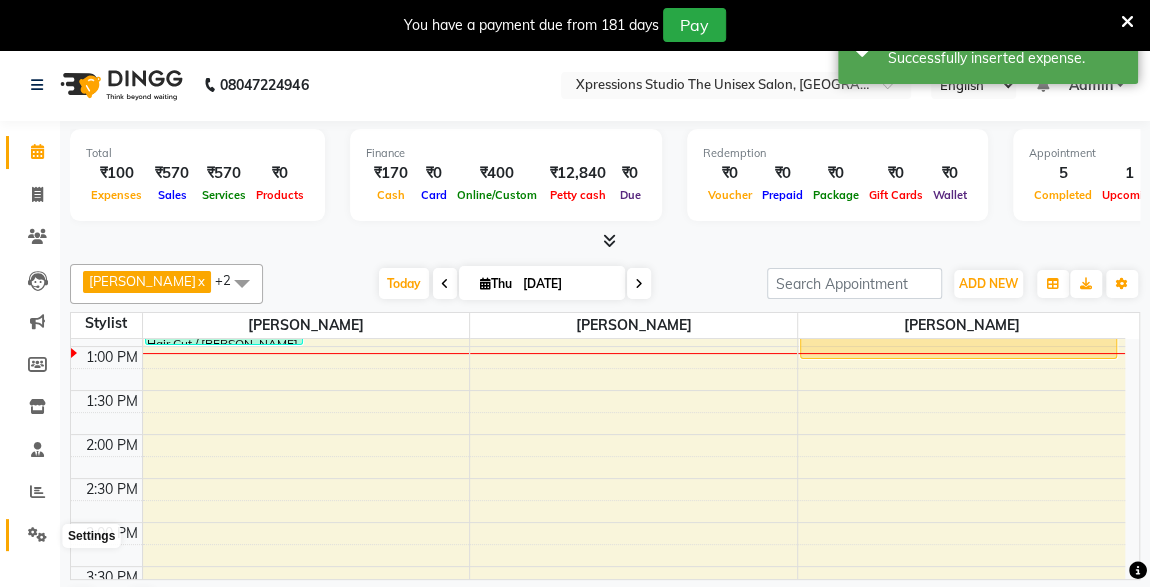 click 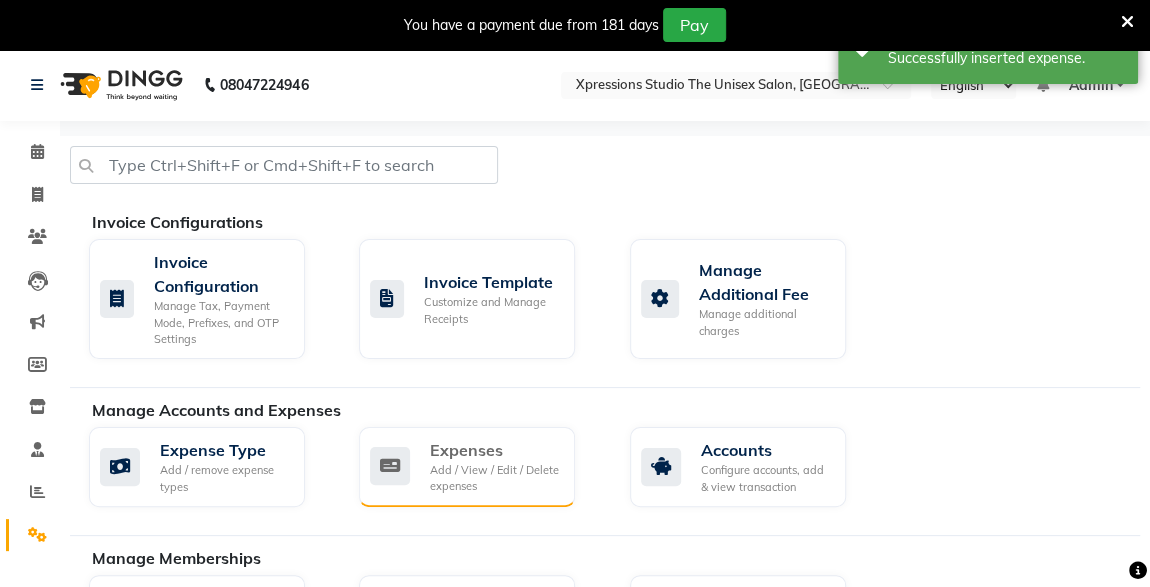 click on "Expenses Add / View / Edit / Delete expenses" 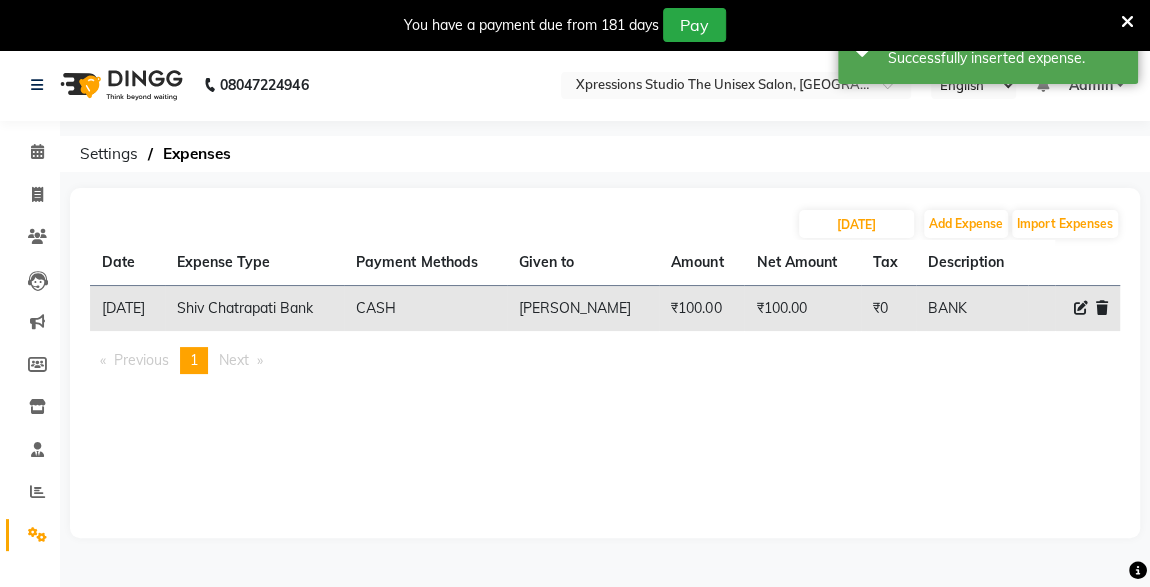 click 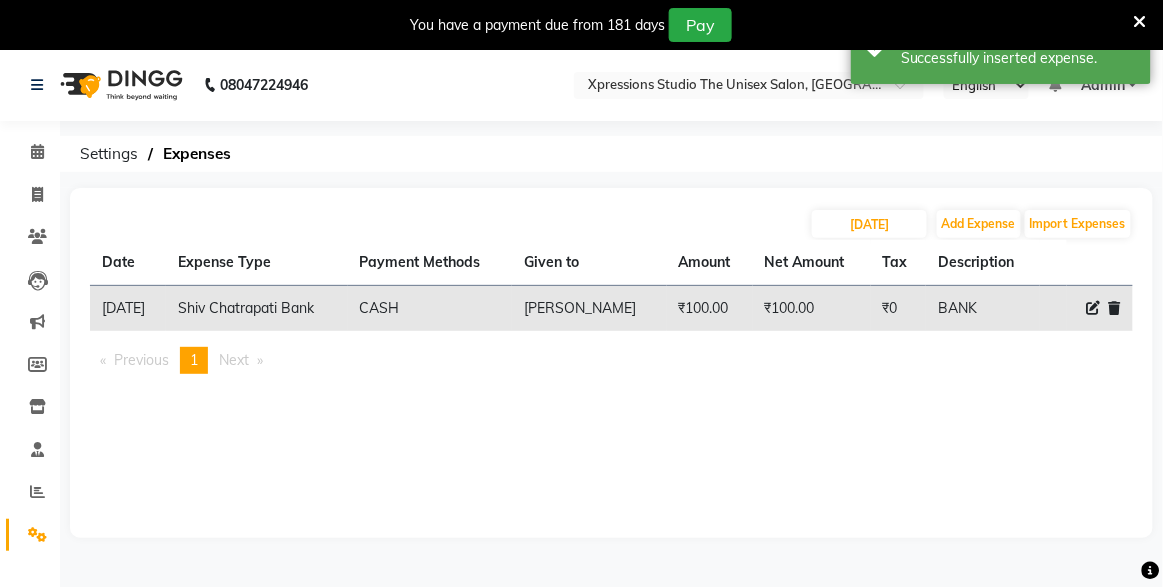 select on "19362" 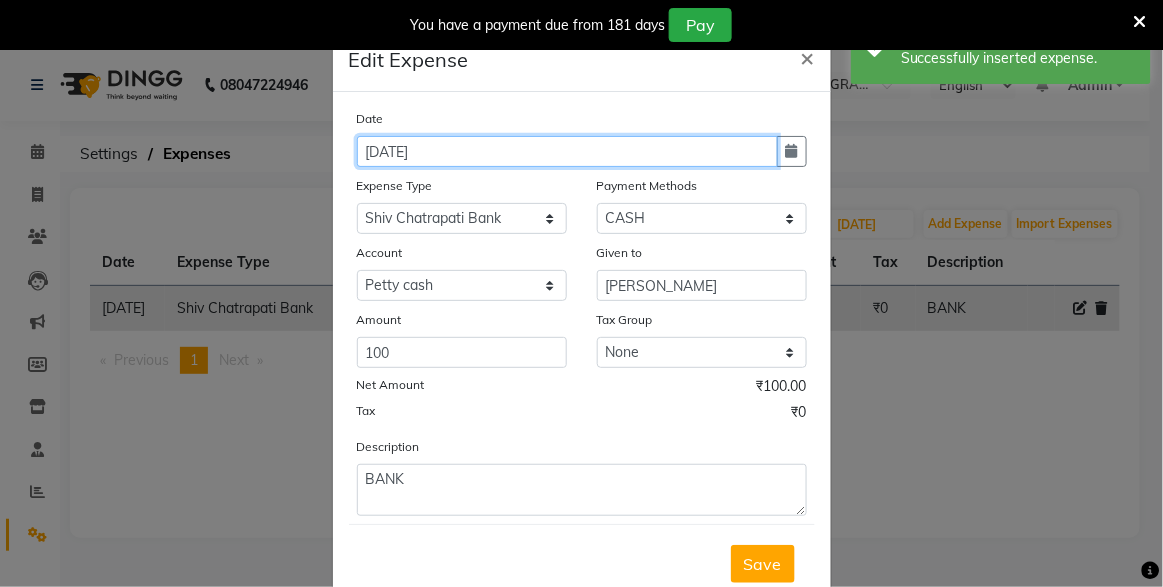 click on "[DATE]" 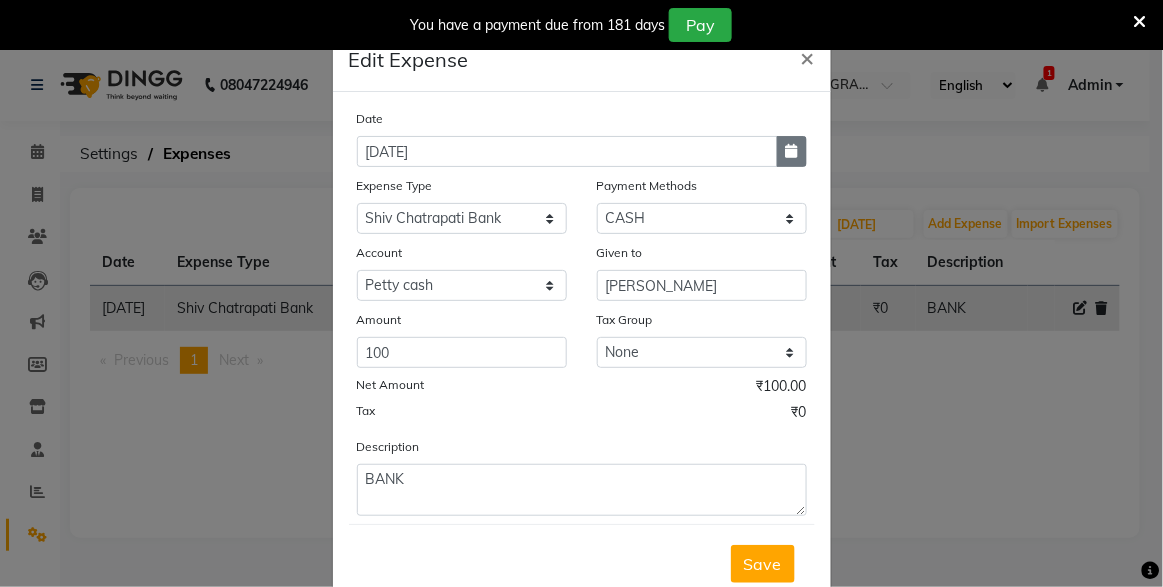 click 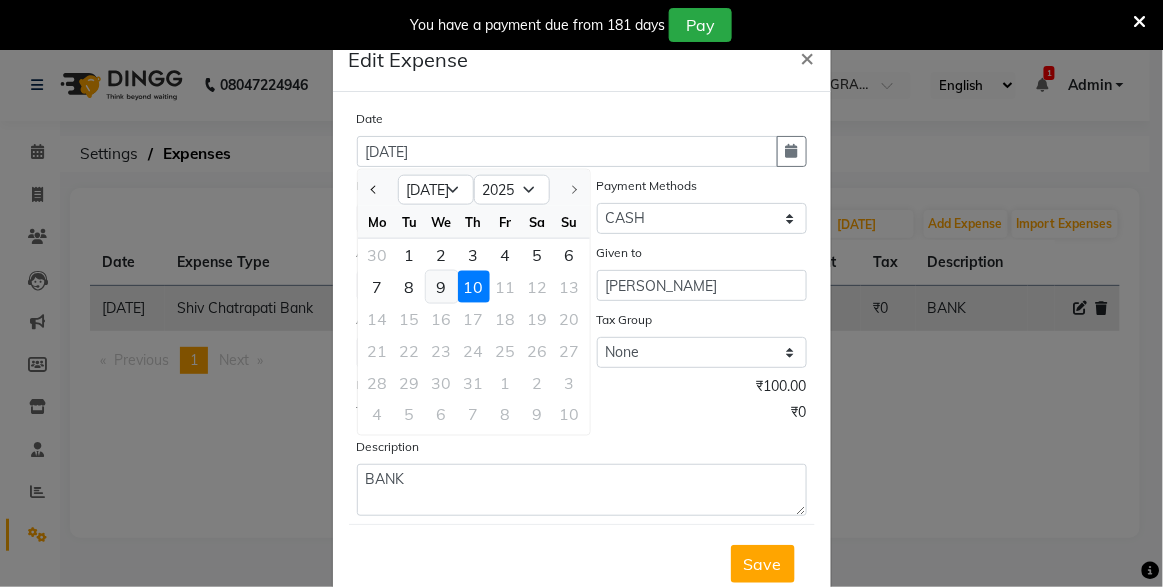 click on "9" 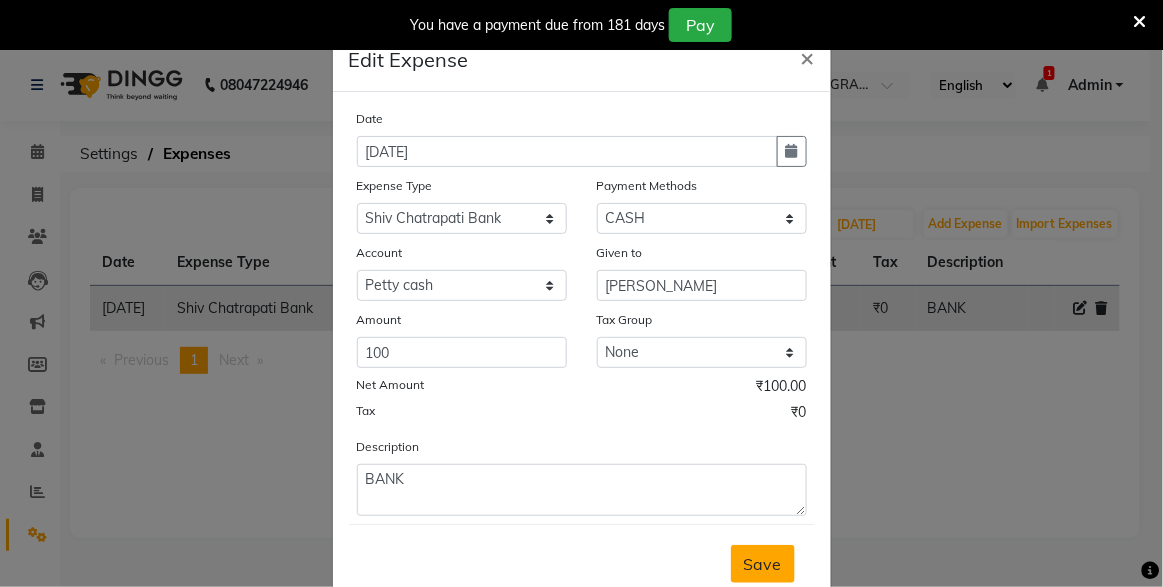 click on "Save" at bounding box center (763, 564) 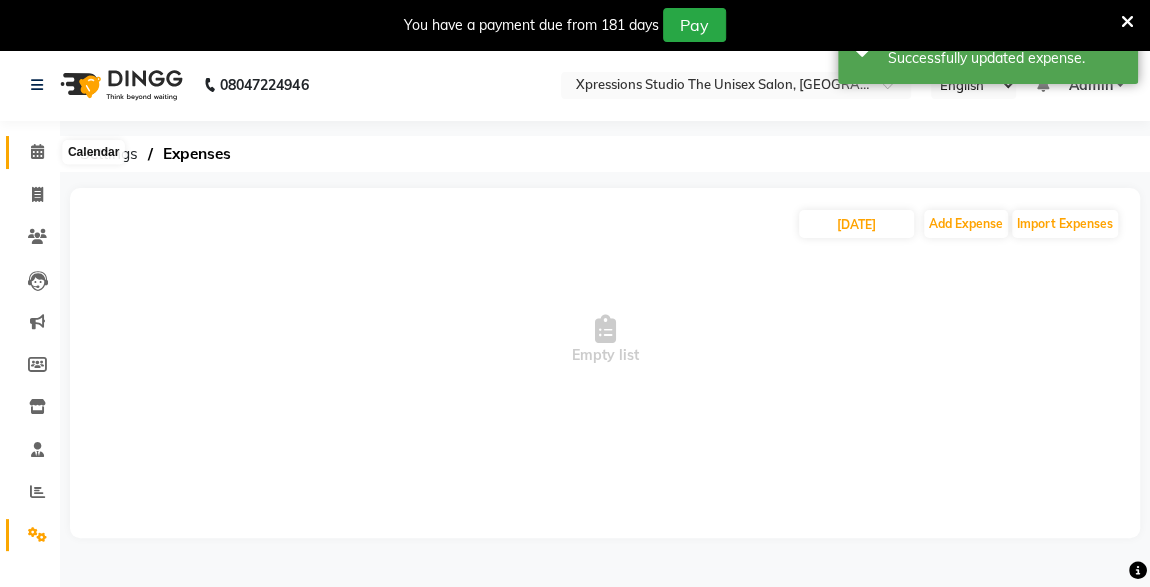 click 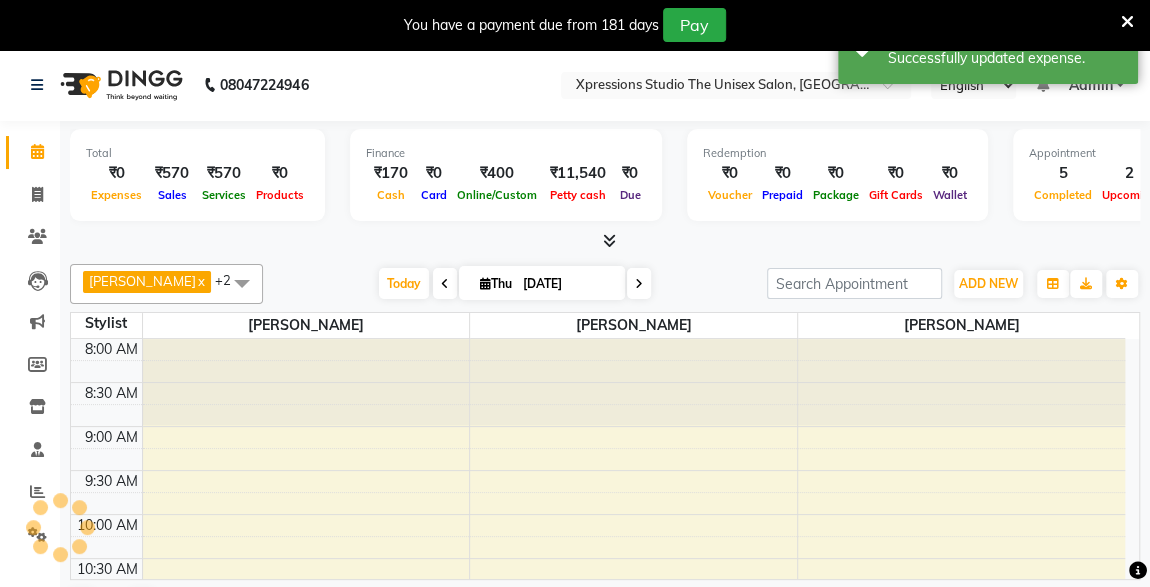 scroll, scrollTop: 0, scrollLeft: 0, axis: both 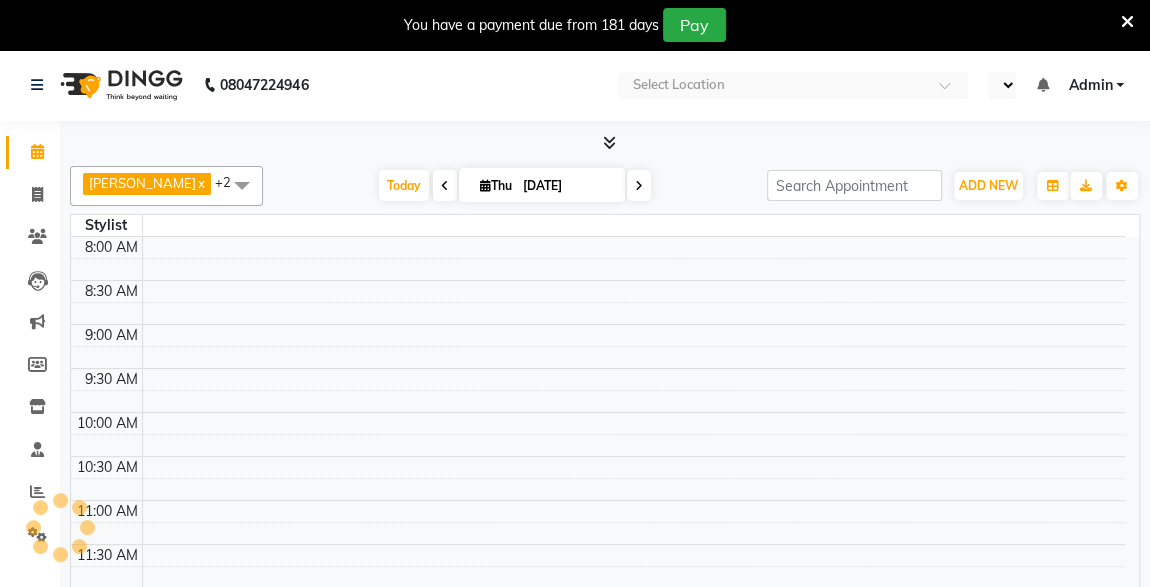select on "en" 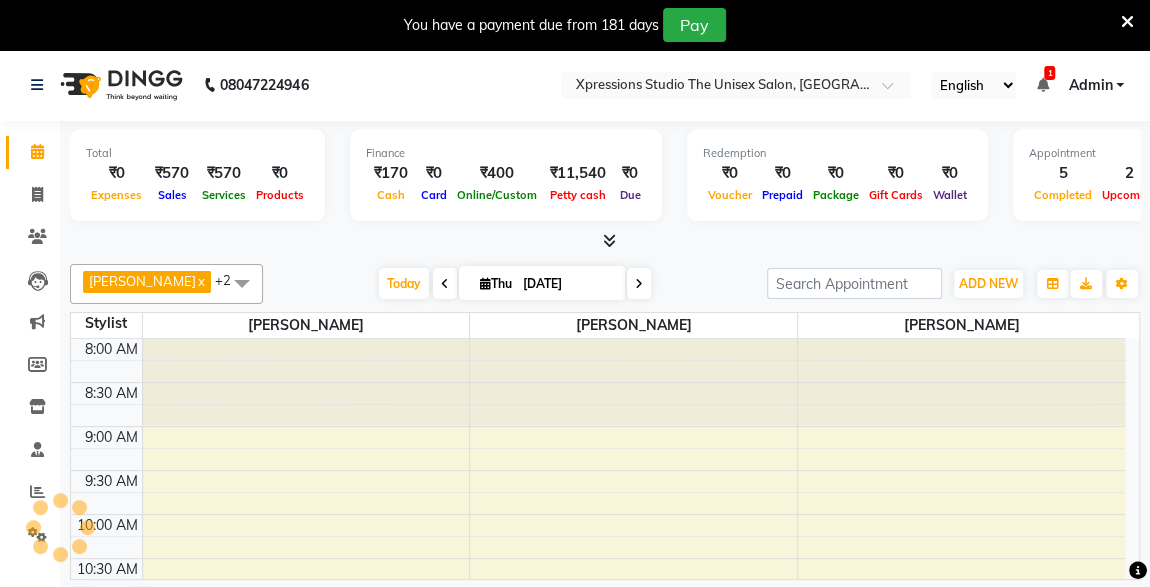 scroll, scrollTop: 0, scrollLeft: 0, axis: both 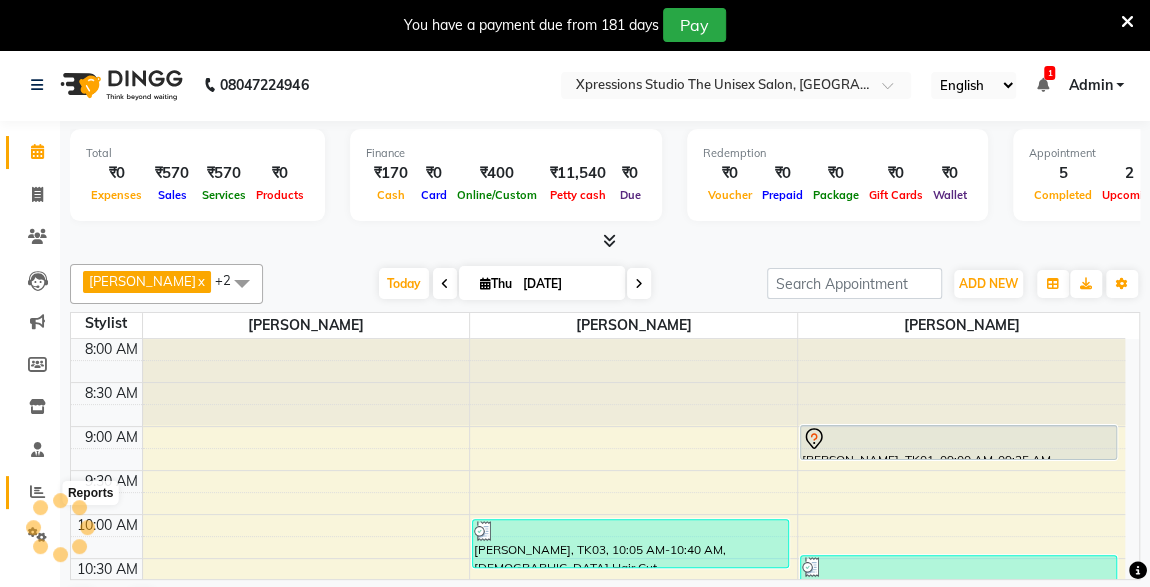 click 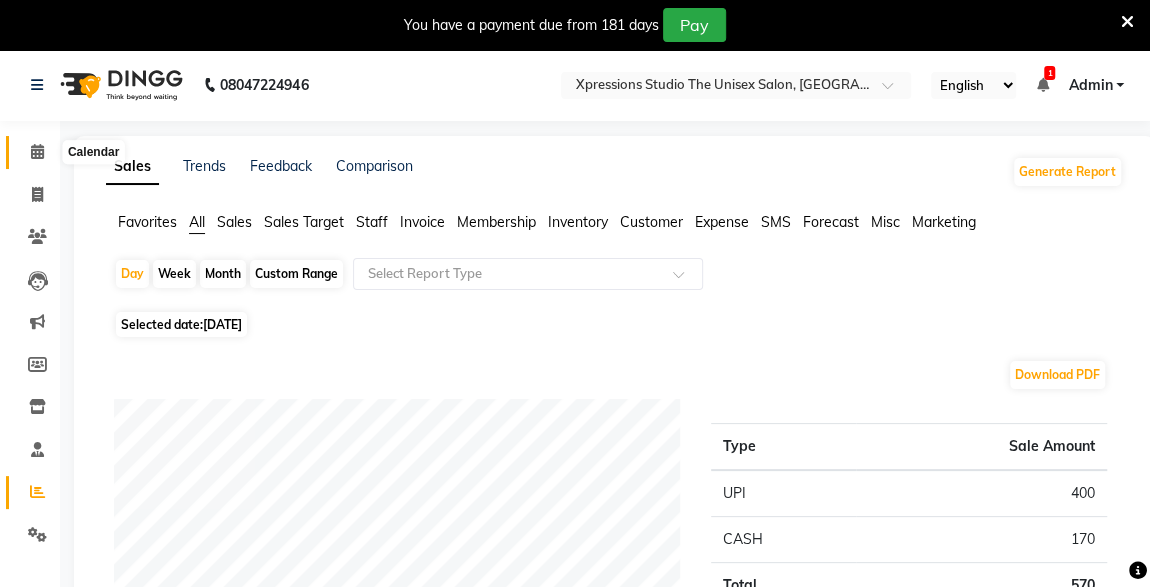 click 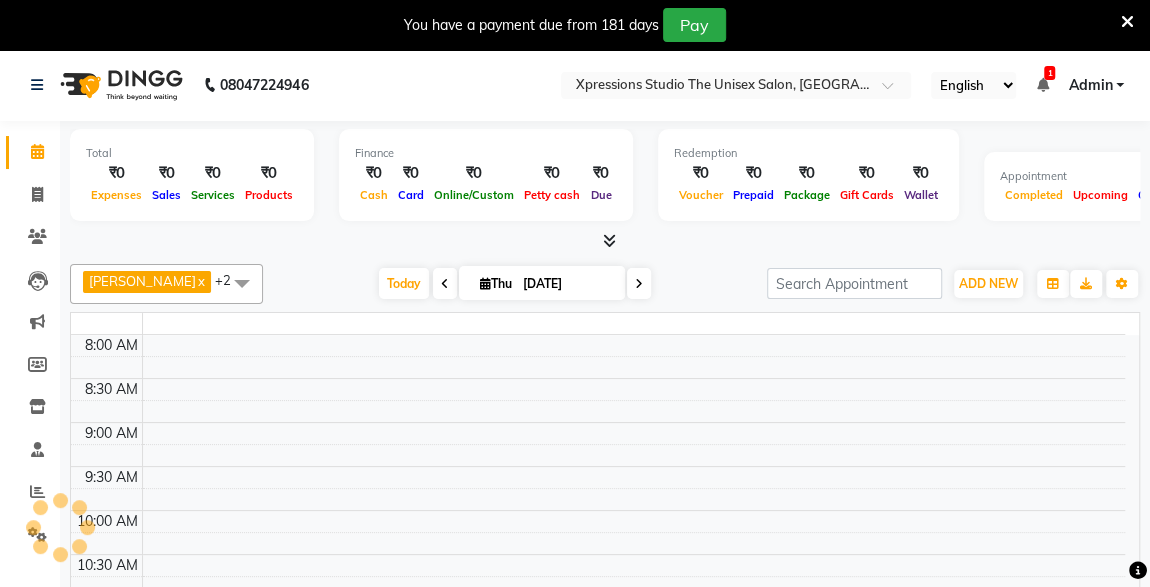 scroll, scrollTop: 432, scrollLeft: 0, axis: vertical 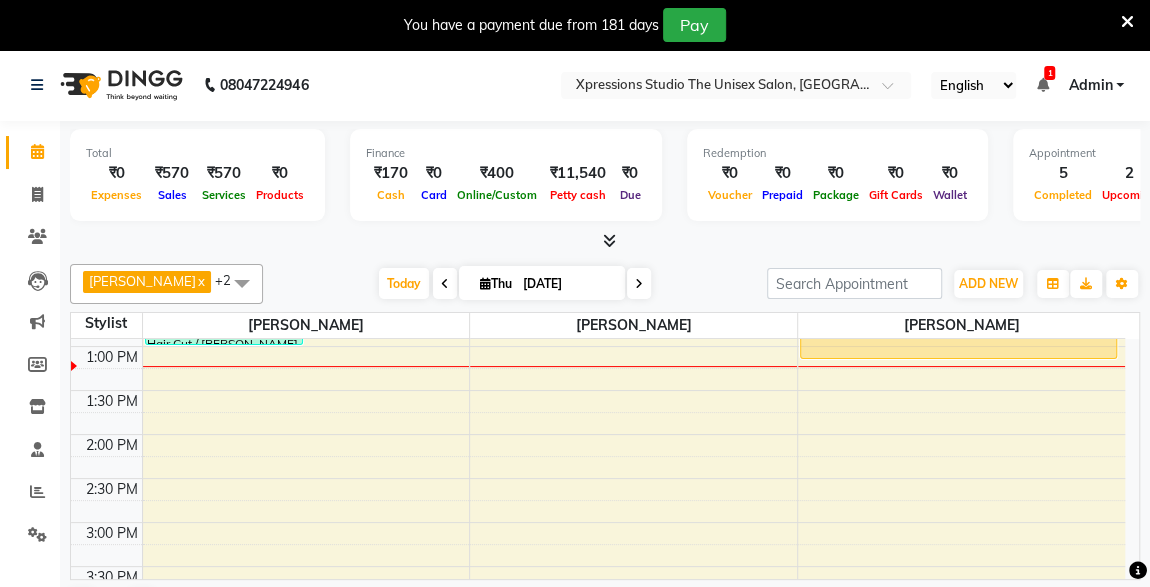 click on "ADD NEW Toggle Dropdown Add Appointment Add Invoice Add Expense Add Attendance Add Client Add Transaction" at bounding box center [988, 284] 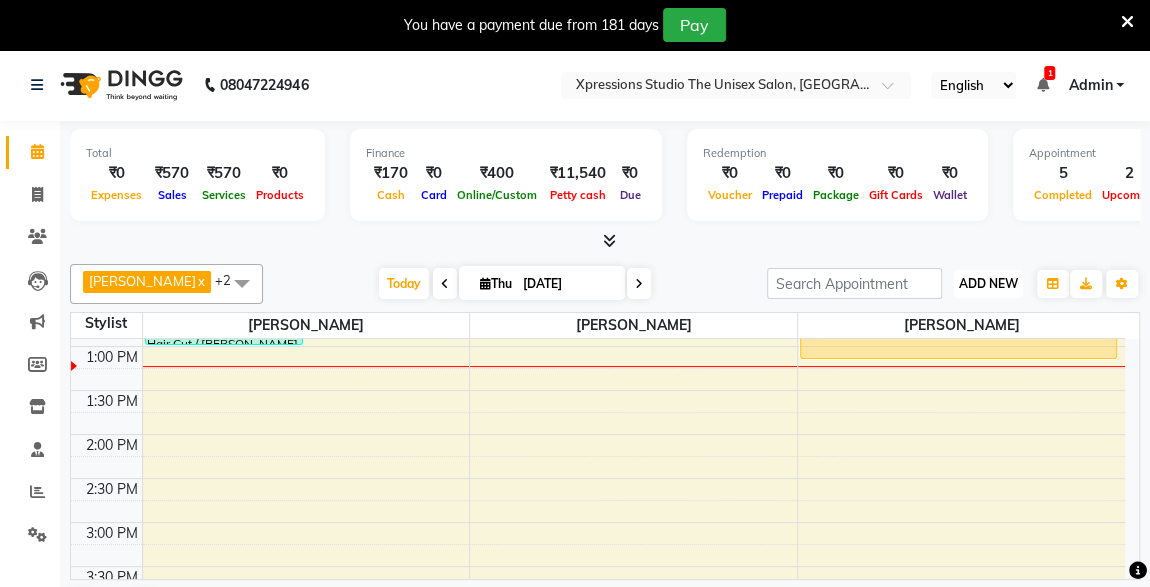 click on "ADD NEW" at bounding box center [988, 283] 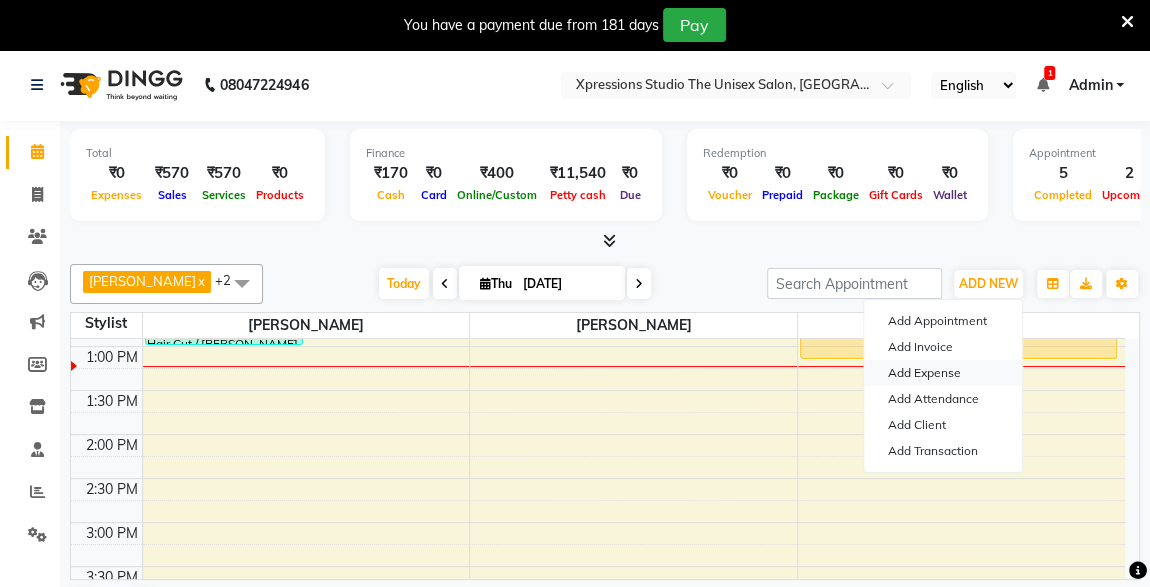 click on "Add Expense" at bounding box center [943, 373] 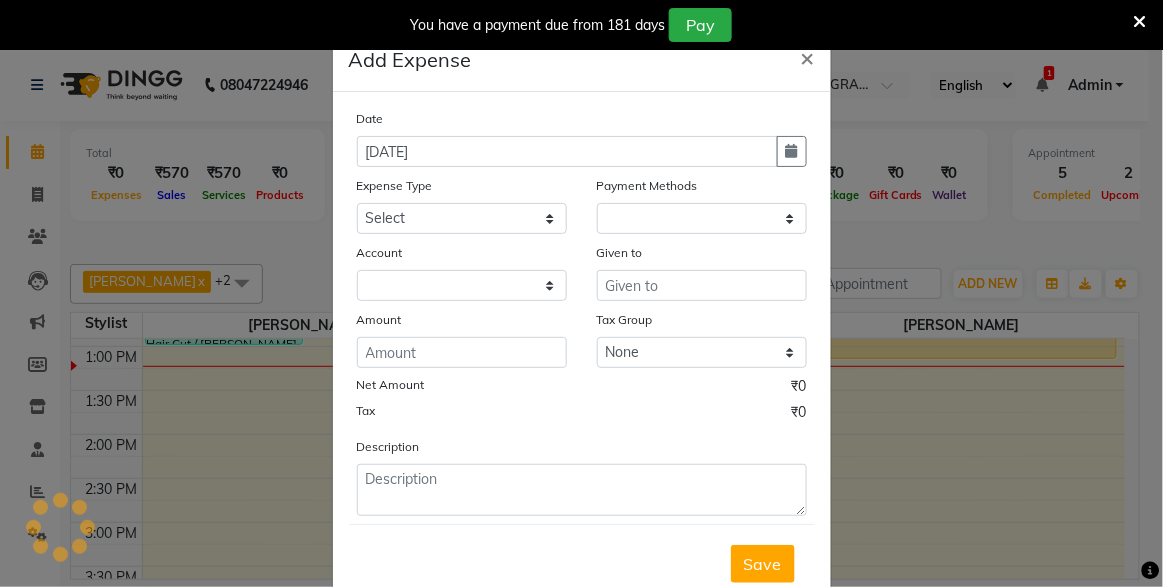 select on "1" 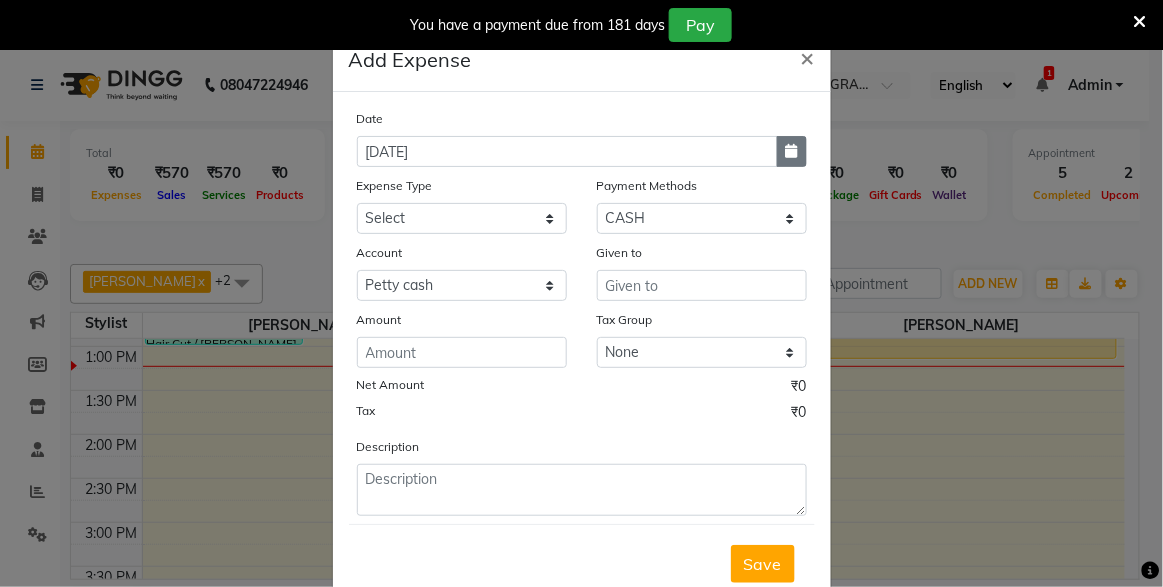 click 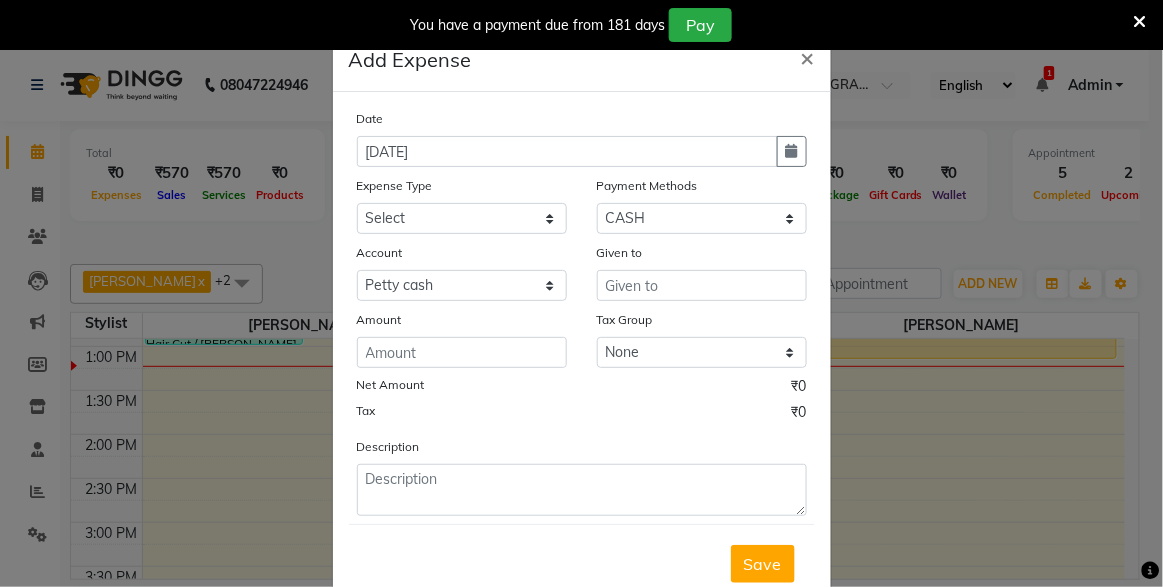 select on "7" 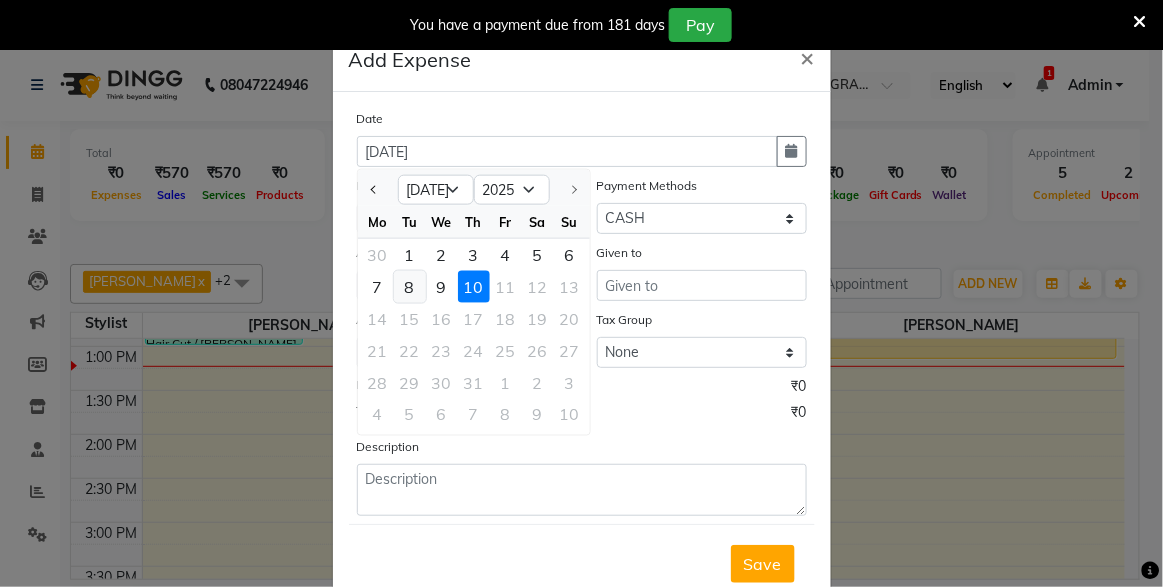 click on "8" 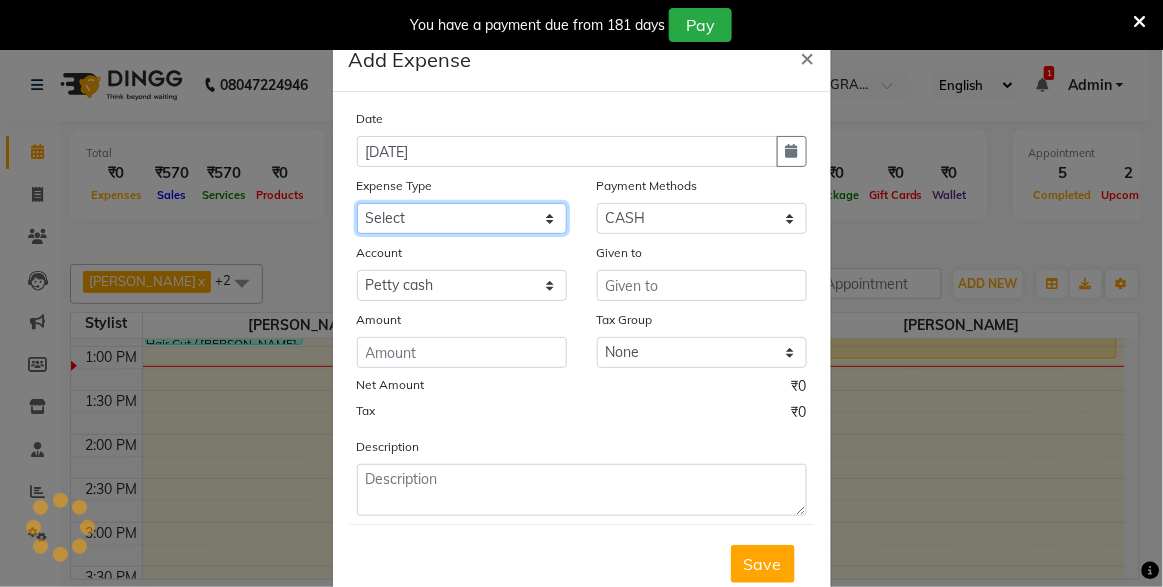 click on "Select Adesh  Advance Advance Salary Bank charges Cash transfer to bank Client Snacks Fuel Maintenance Marketing Other Product Rent Roahn Advance Salary Shiv Chatrapati Bank Someshwar Bank Staff Snacks Tea & Refreshment" 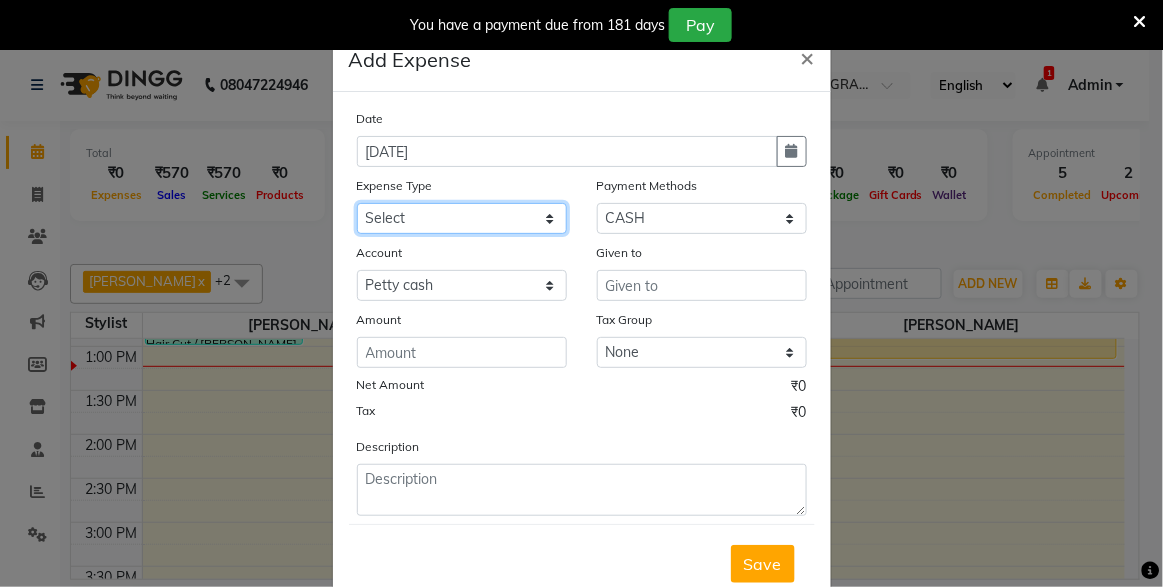 select on "19157" 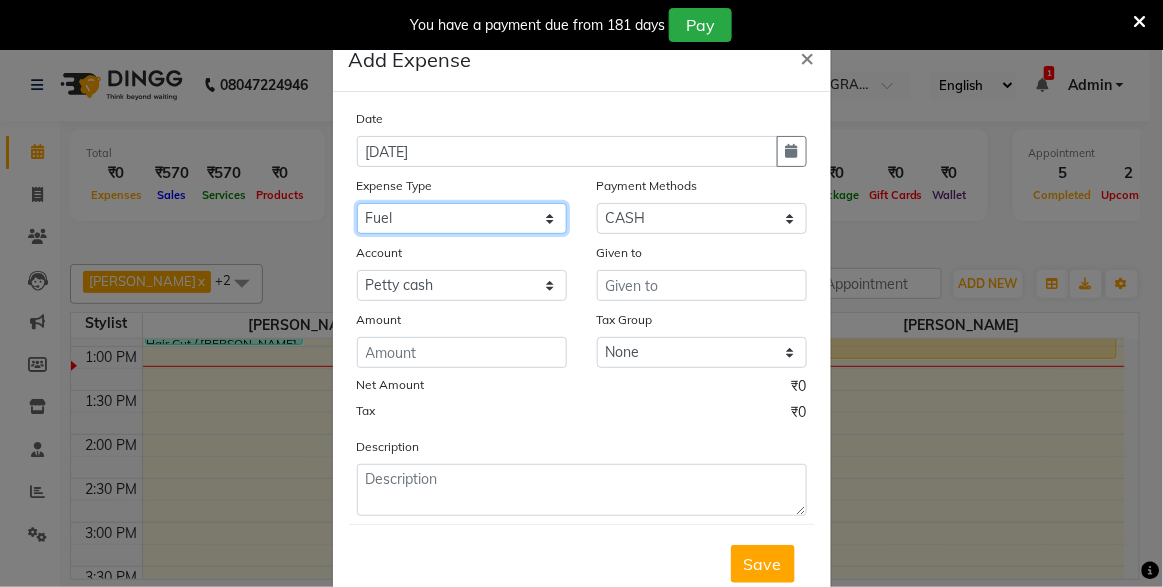 click on "Select Adesh  Advance Advance Salary Bank charges Cash transfer to bank Client Snacks Fuel Maintenance Marketing Other Product Rent Roahn Advance Salary Shiv Chatrapati Bank Someshwar Bank Staff Snacks Tea & Refreshment" 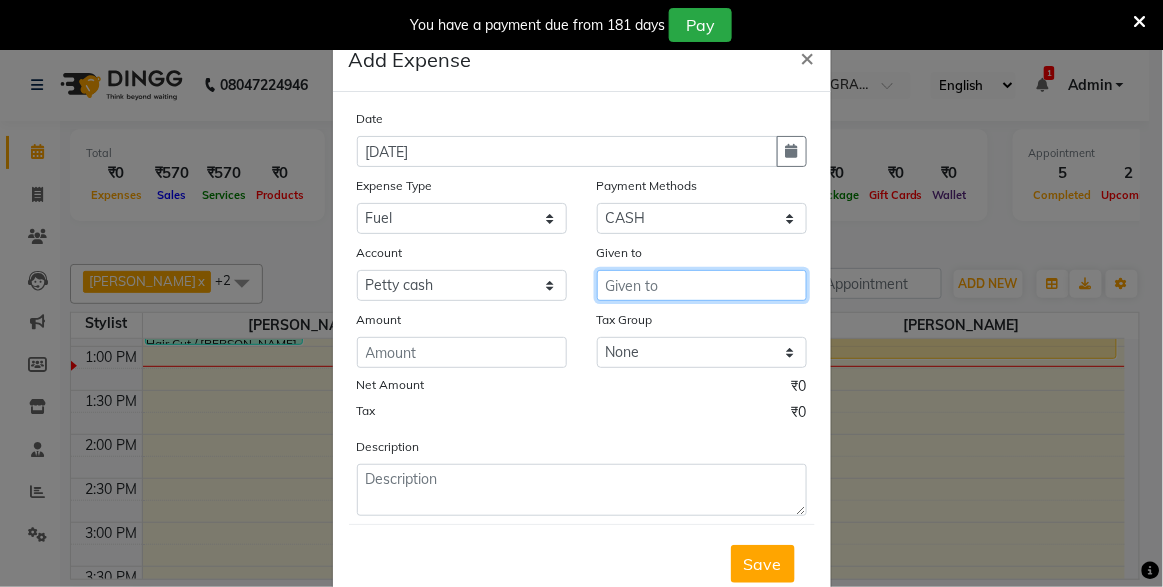 click at bounding box center (702, 285) 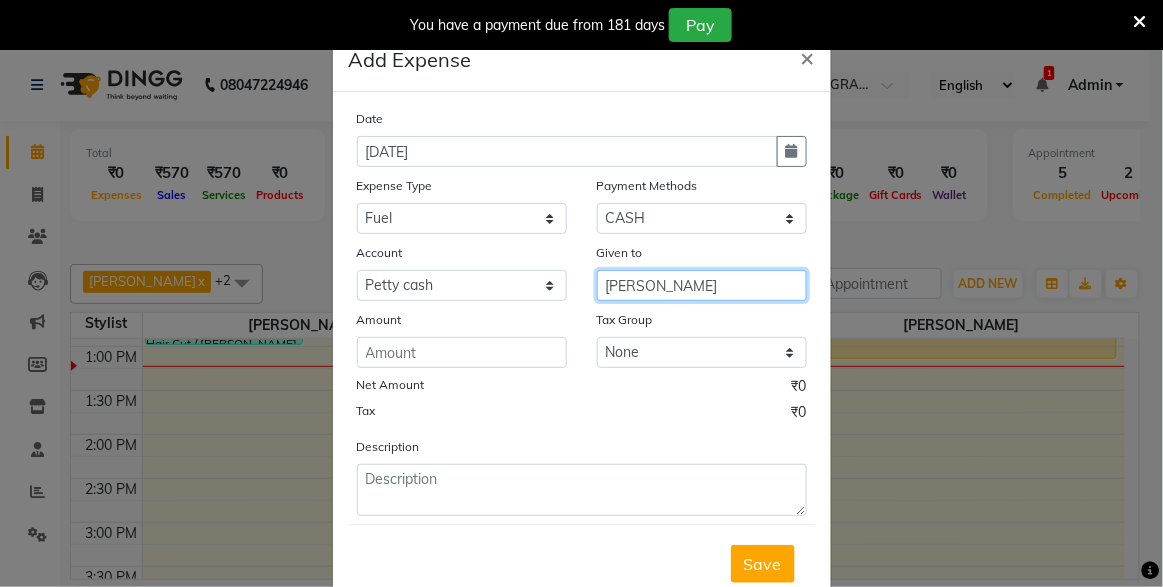 type on "[PERSON_NAME]" 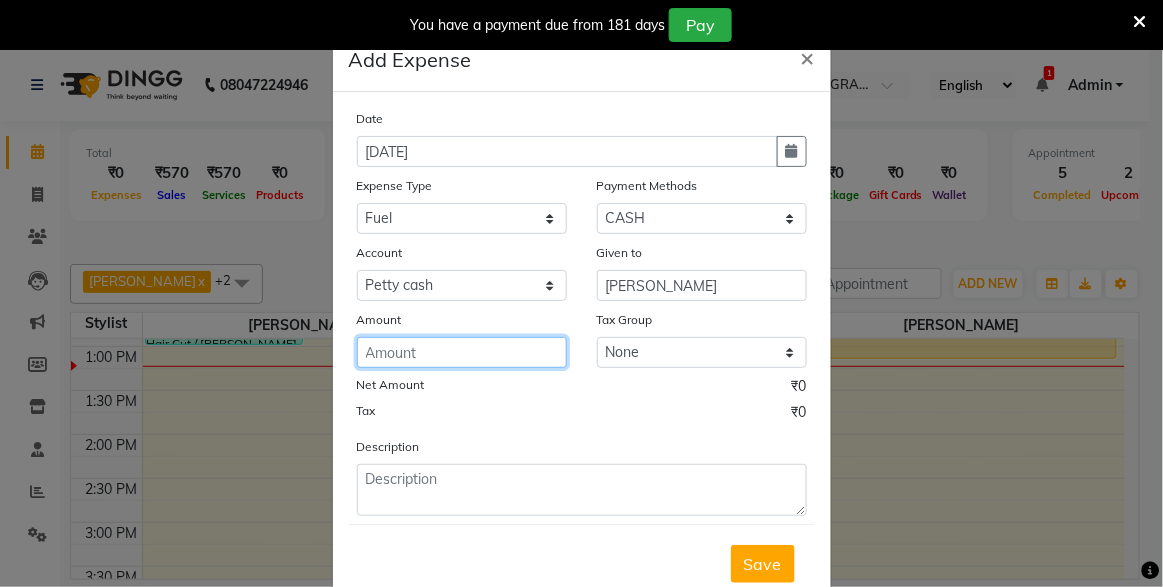 click 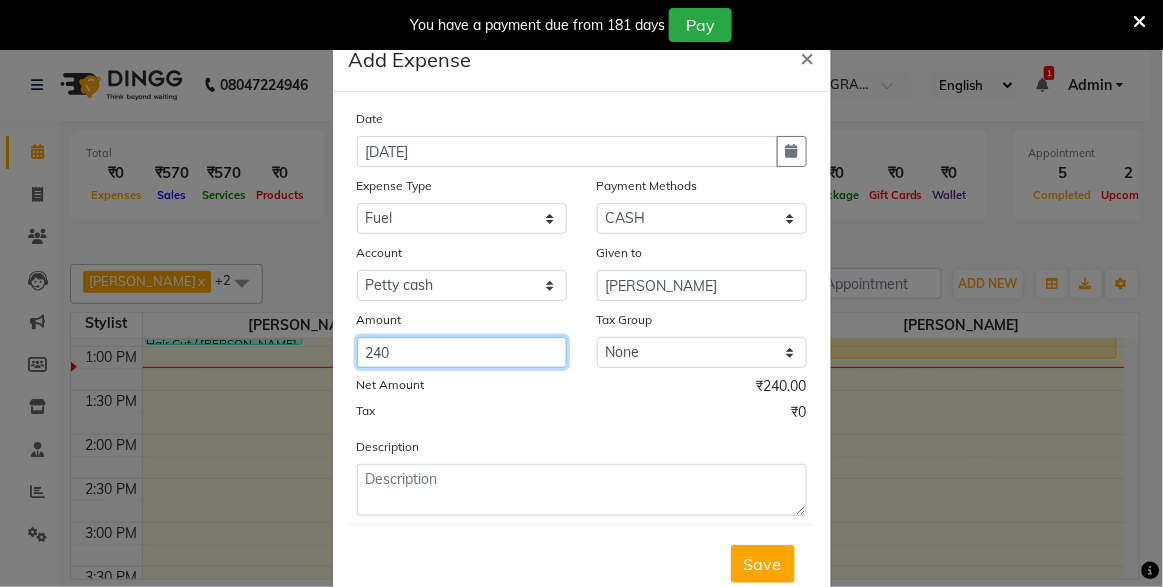 type on "240" 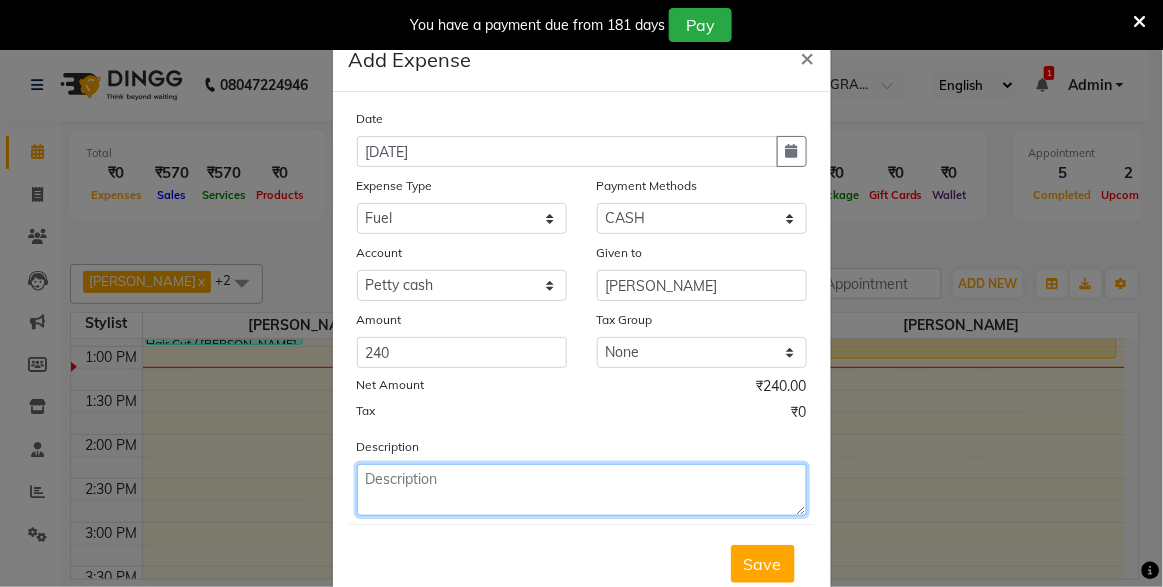 click 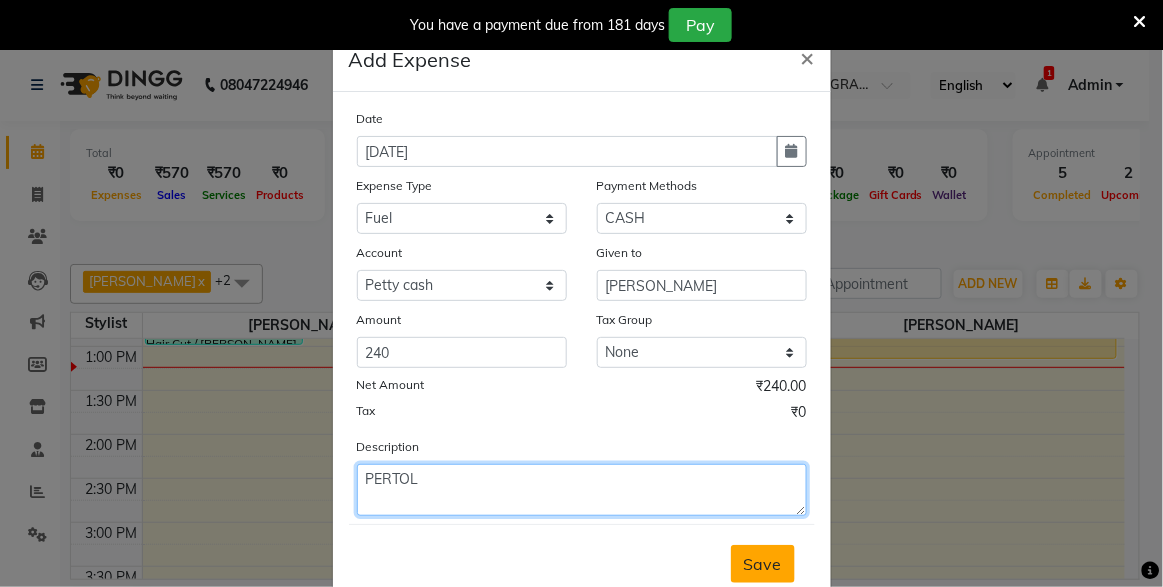 type on "PERTOL" 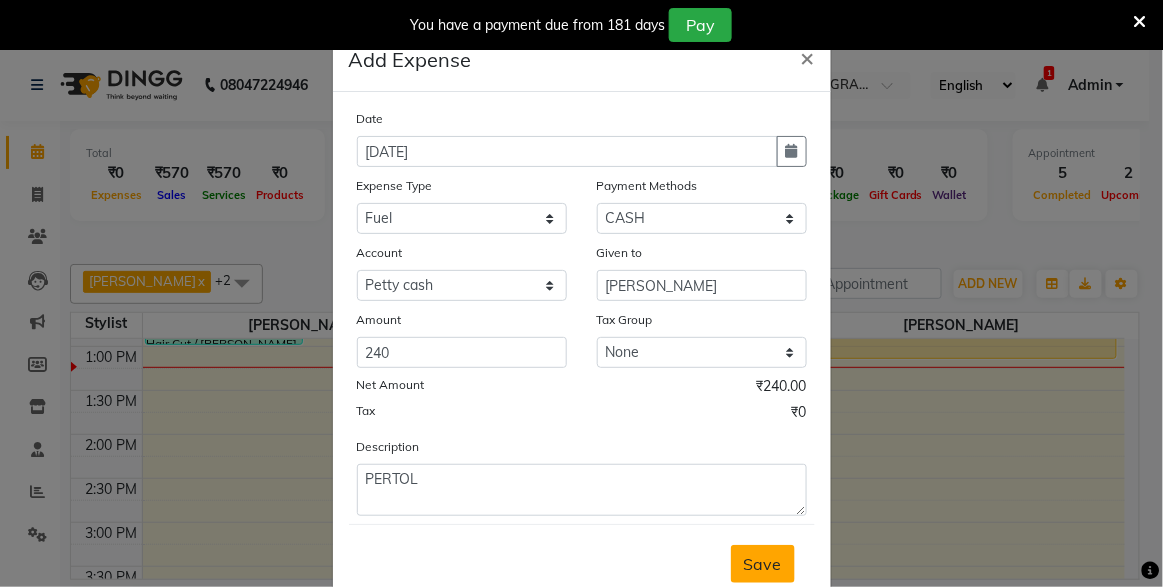 click on "Save" at bounding box center [763, 564] 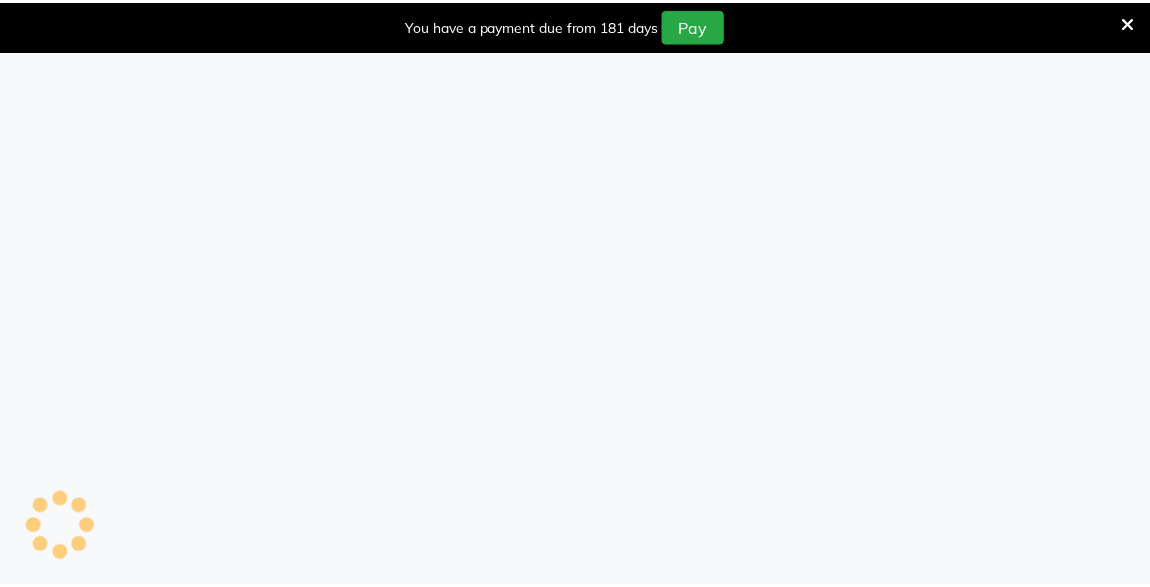 scroll, scrollTop: 0, scrollLeft: 0, axis: both 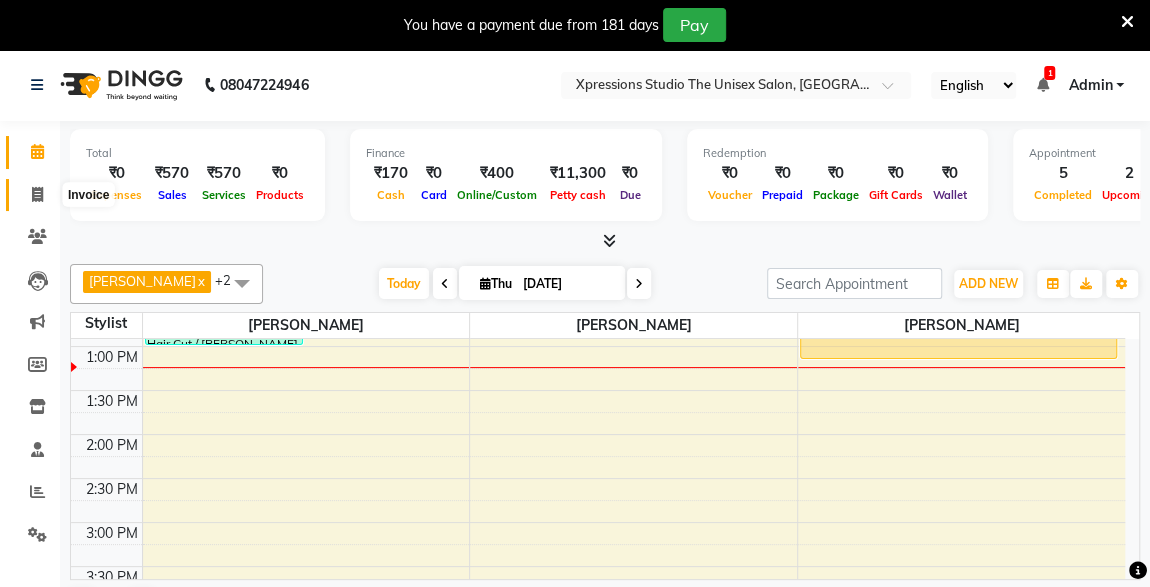 click 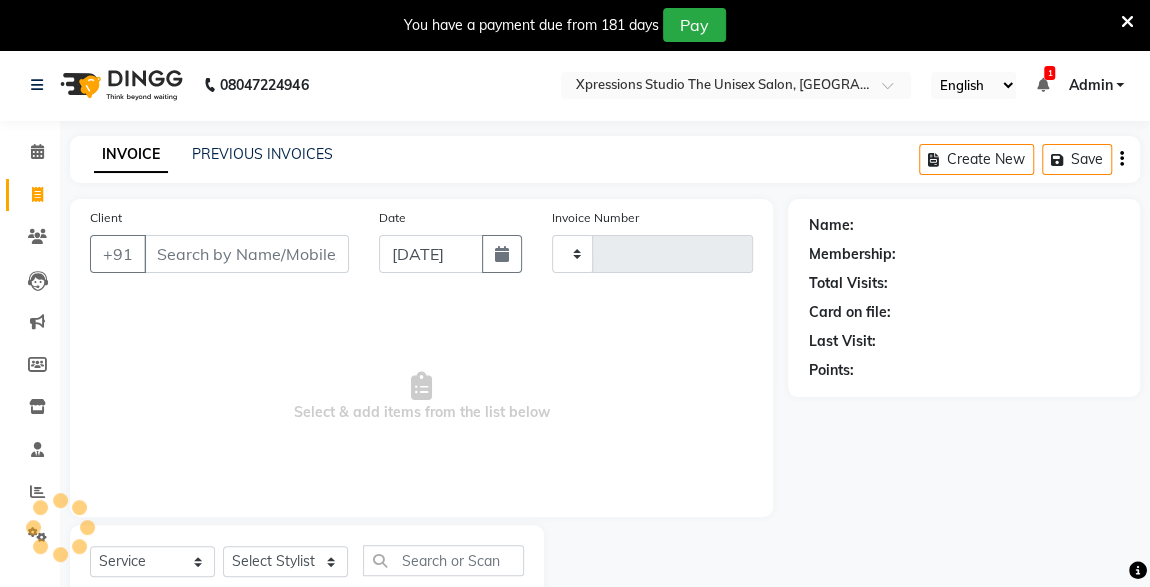 type on "3067" 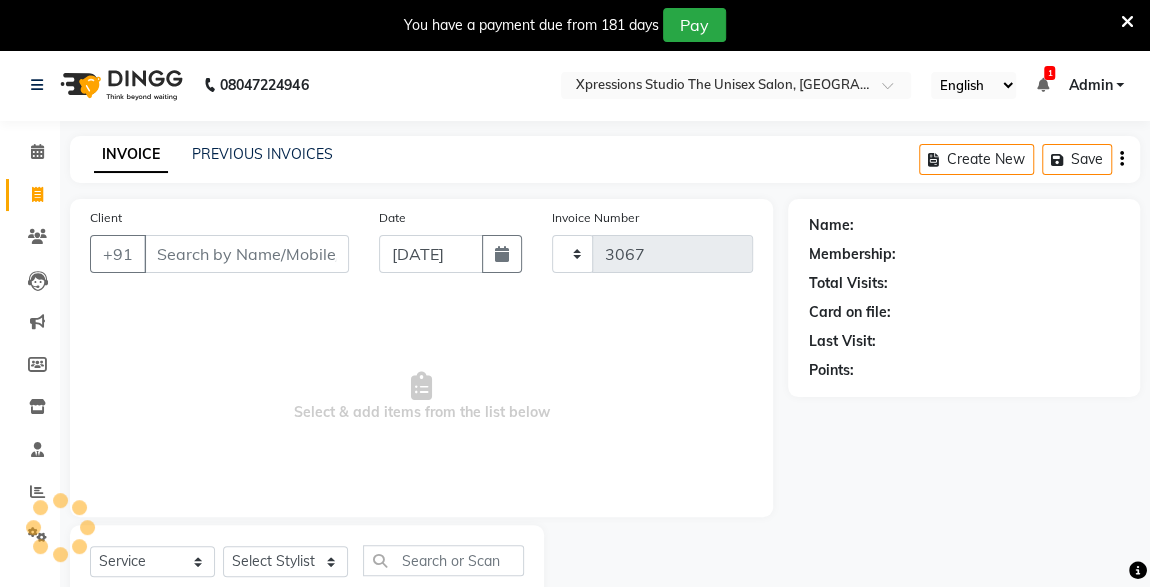select on "7003" 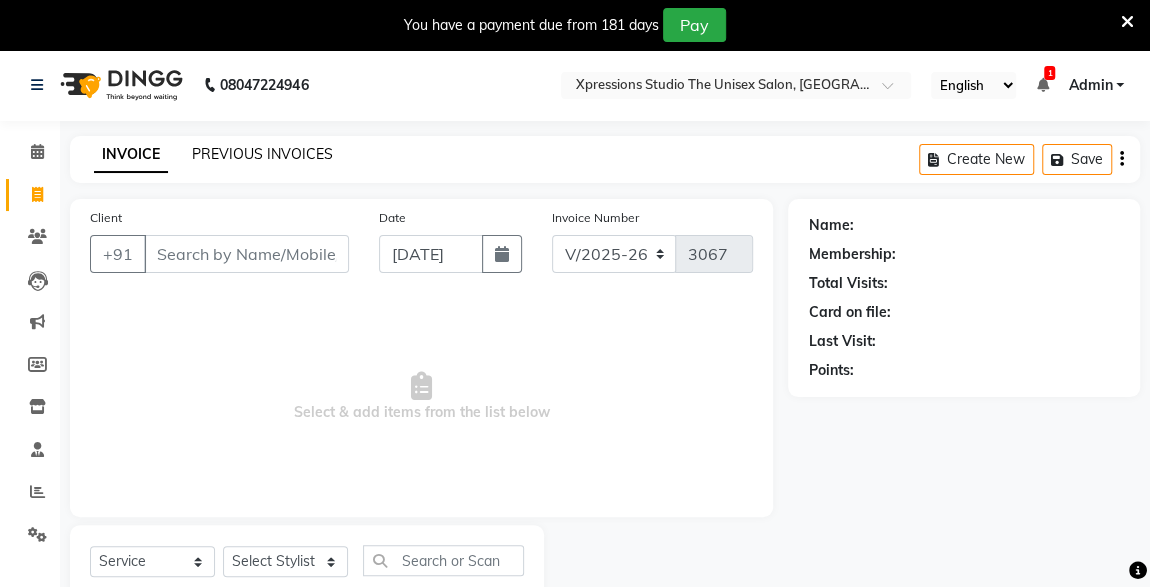 click on "PREVIOUS INVOICES" 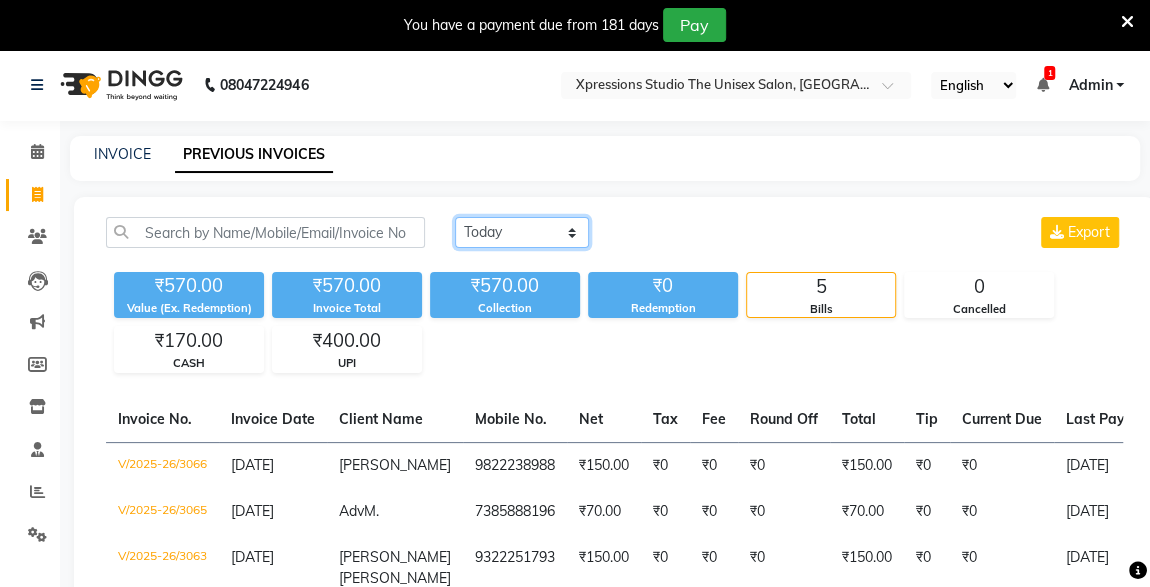 click on "[DATE] [DATE] Custom Range" 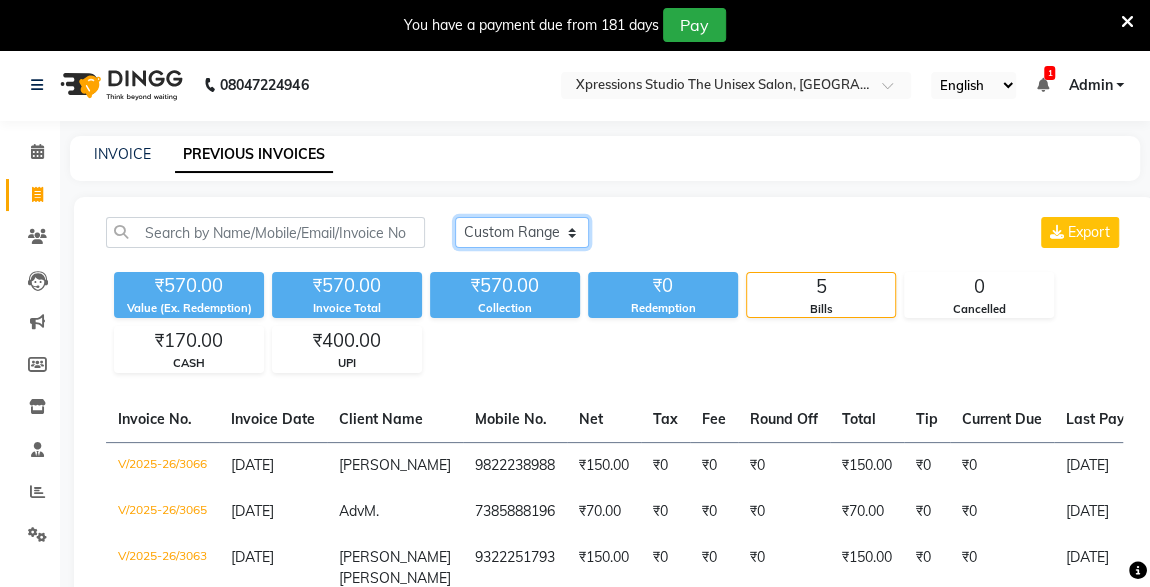 click on "[DATE] [DATE] Custom Range" 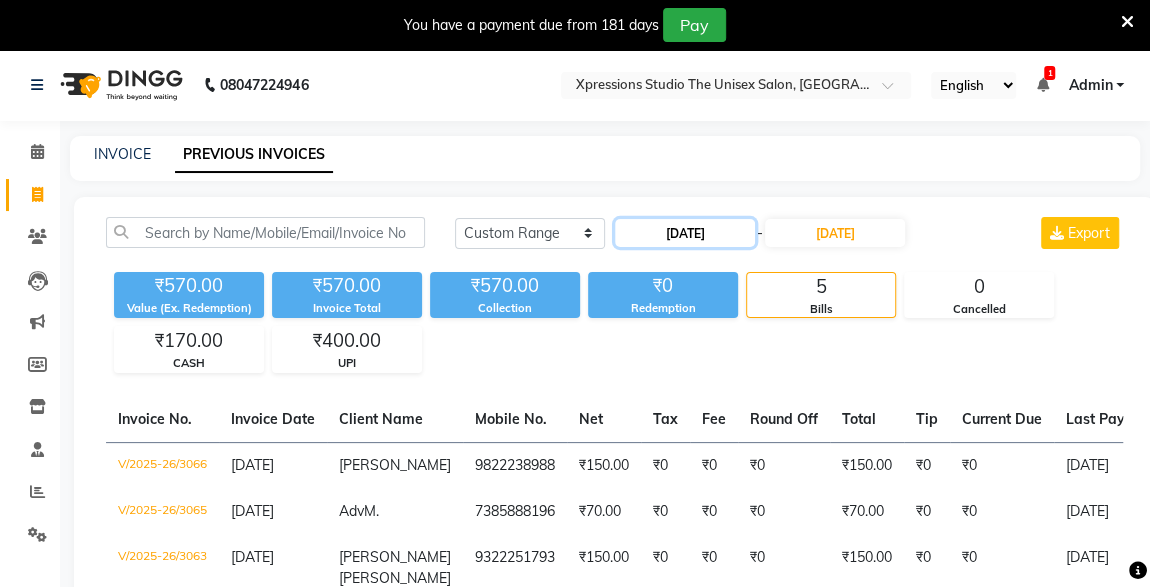 click on "[DATE]" 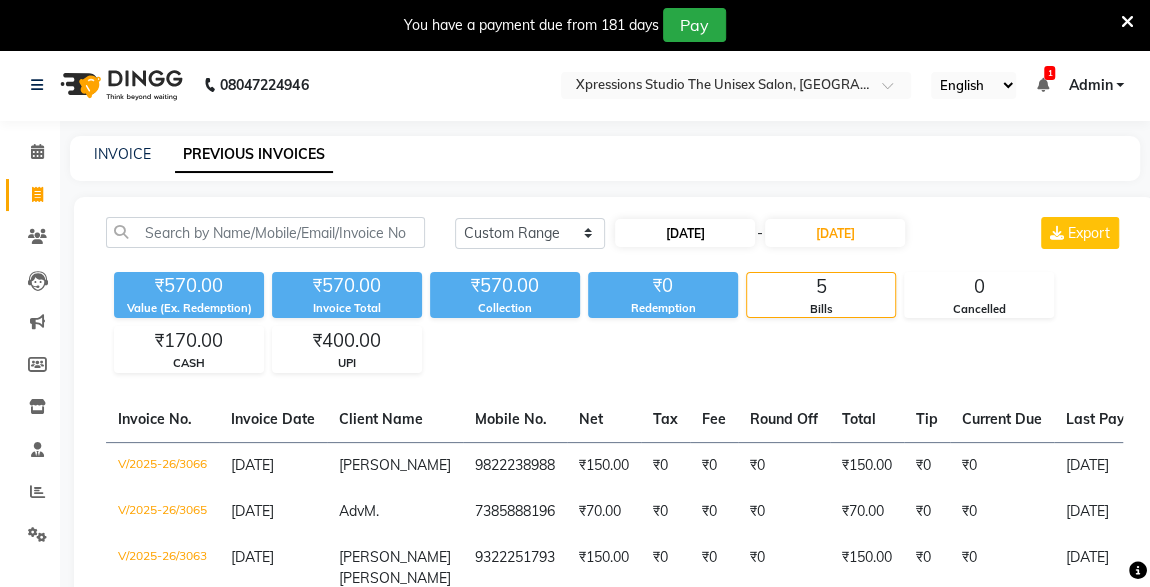 select on "7" 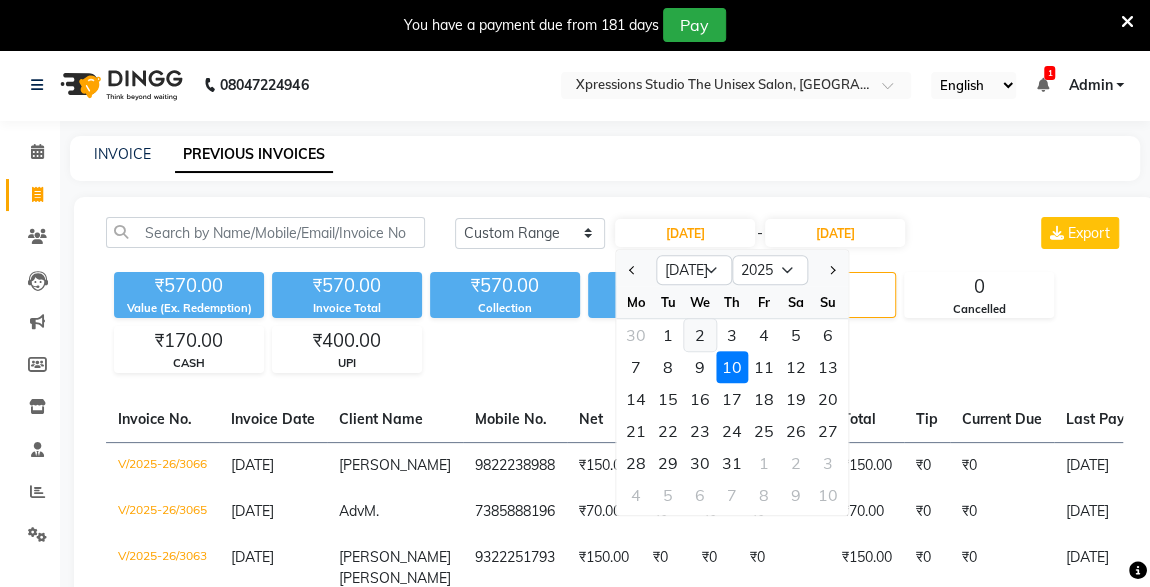 click on "2" 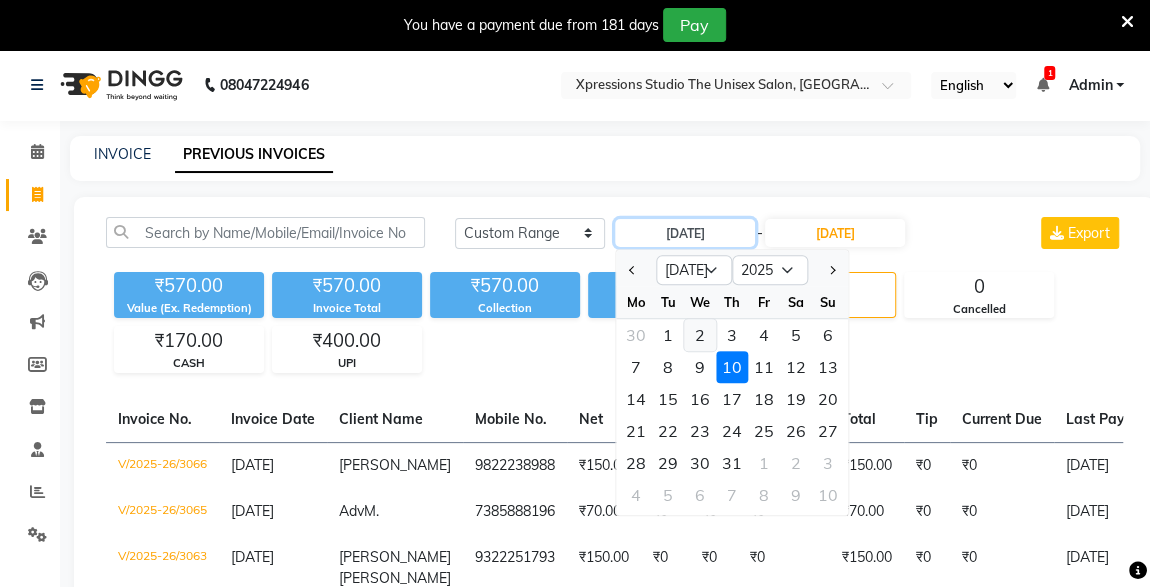 type on "02-07-2025" 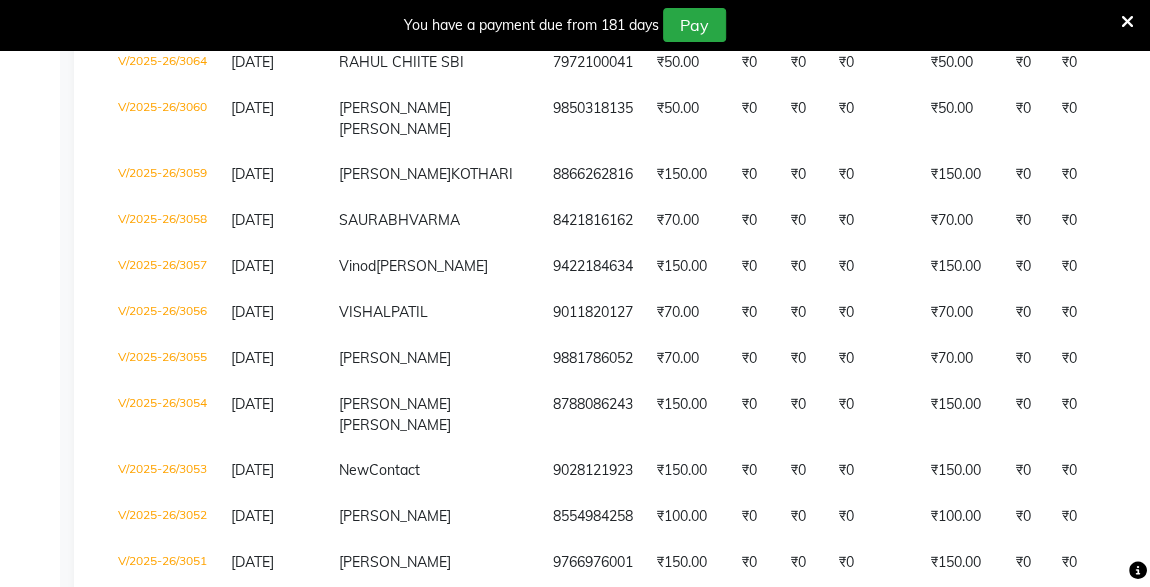 scroll, scrollTop: 657, scrollLeft: 0, axis: vertical 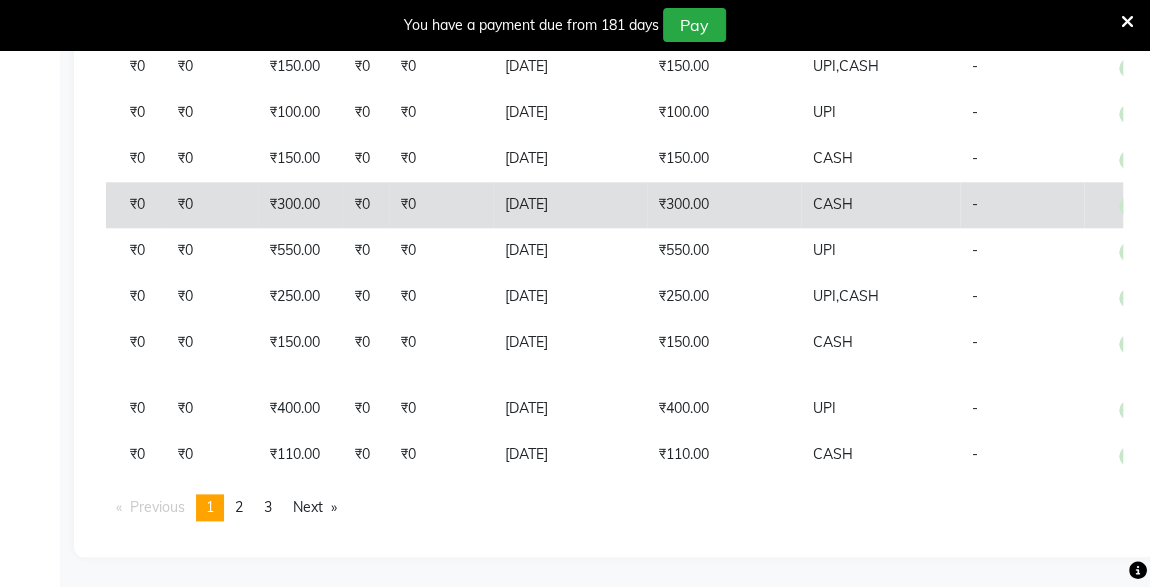 click on "PAID" 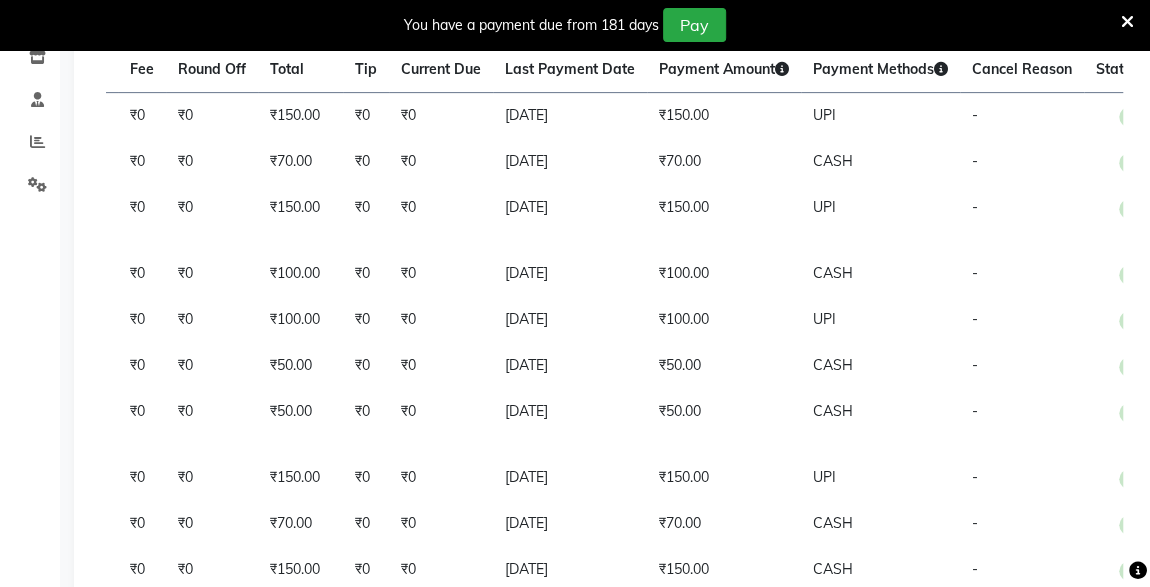 scroll, scrollTop: 156, scrollLeft: 0, axis: vertical 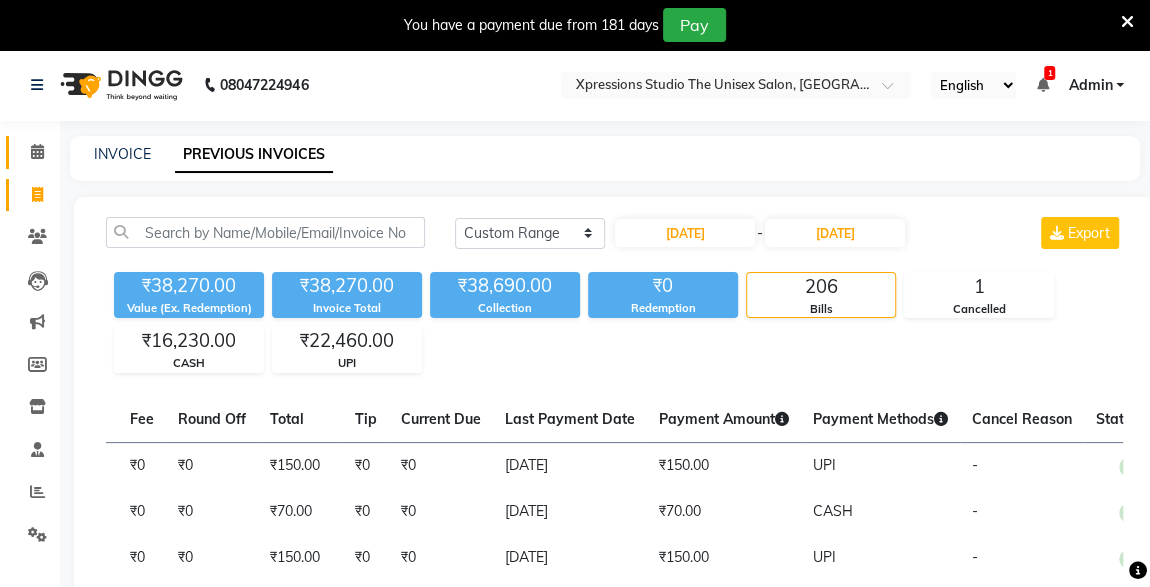 click on "Calendar" 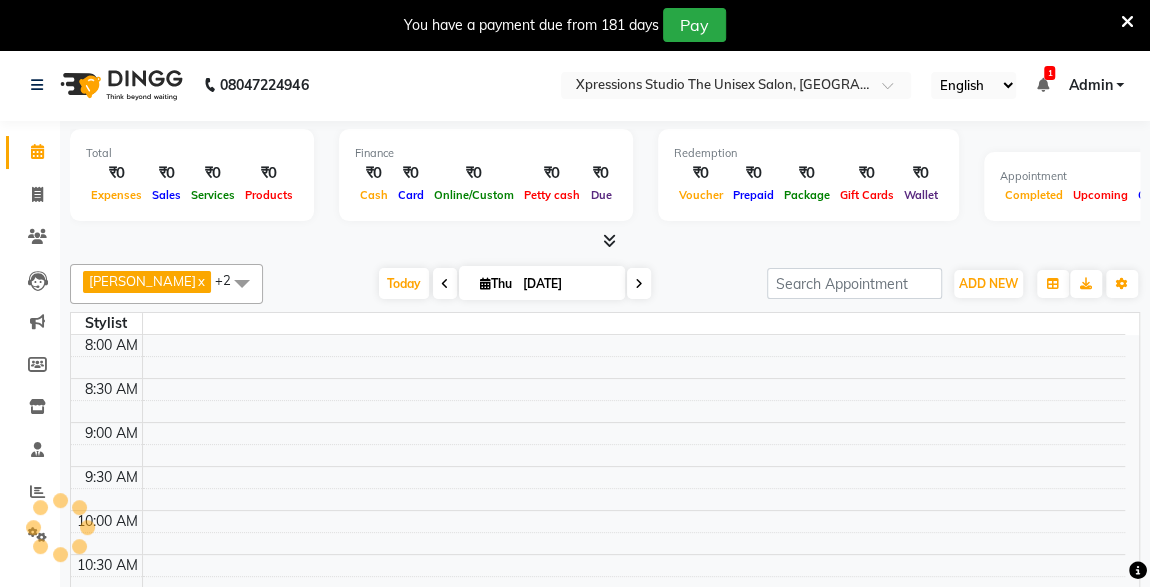 scroll, scrollTop: 0, scrollLeft: 0, axis: both 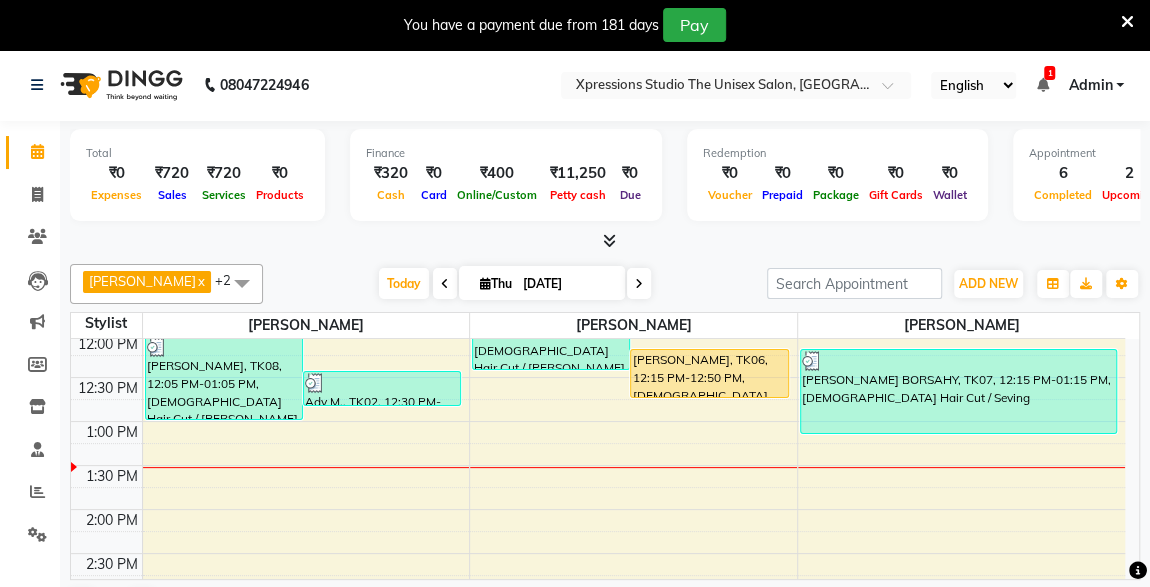 click on "[PERSON_NAME], TK06, 12:15 PM-12:50 PM, [DEMOGRAPHIC_DATA] Hair Cut" at bounding box center (709, 373) 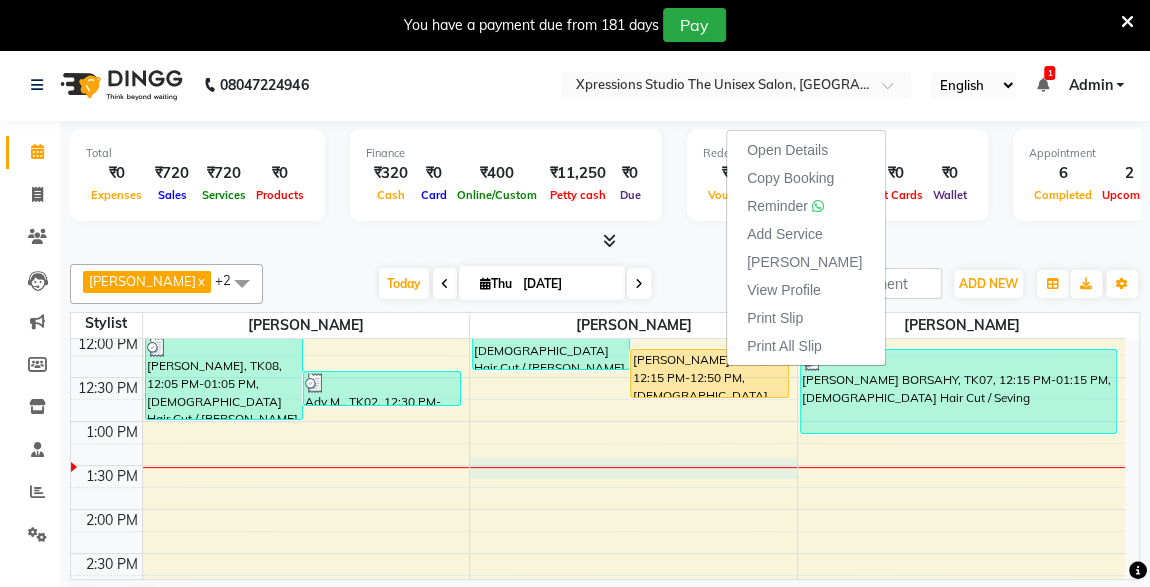 click on "8:00 AM 8:30 AM 9:00 AM 9:30 AM 10:00 AM 10:30 AM 11:00 AM 11:30 AM 12:00 PM 12:30 PM 1:00 PM 1:30 PM 2:00 PM 2:30 PM 3:00 PM 3:30 PM 4:00 PM 4:30 PM 5:00 PM 5:30 PM 6:00 PM 6:30 PM 7:00 PM 7:30 PM 8:00 PM 8:30 PM 9:00 PM 9:30 PM 10:00 PM 10:30 PM     PRATIK GHATE, TK08, 12:05 PM-01:05 PM, Male Hair Cut / Beard      Adv M., TK02, 12:30 PM-12:55 PM, Male  Beard     Rushikesh Dinkar, TK05, 11:30 AM-12:30 PM, Male Hair Cut / Beard     ASHISH SAWALE, TK06, 12:15 PM-12:50 PM, Male Hair Cut      suraj chodhari, TK03, 10:05 AM-10:40 AM, Male Hair Cut              RAJ KHARARE, TK01, 09:00 AM-09:25 AM, Male  Beard     GOPAL HUCHALE, TK04, 10:30 AM-11:05 AM, Male Hair Cut      AMOL BORSAHY, TK07, 12:15 PM-01:15 PM, Male Hair Cut / Seving    SHEK IMRAN, TK09, 06:30 PM-06:50 PM, Male SEVING" at bounding box center (598, 641) 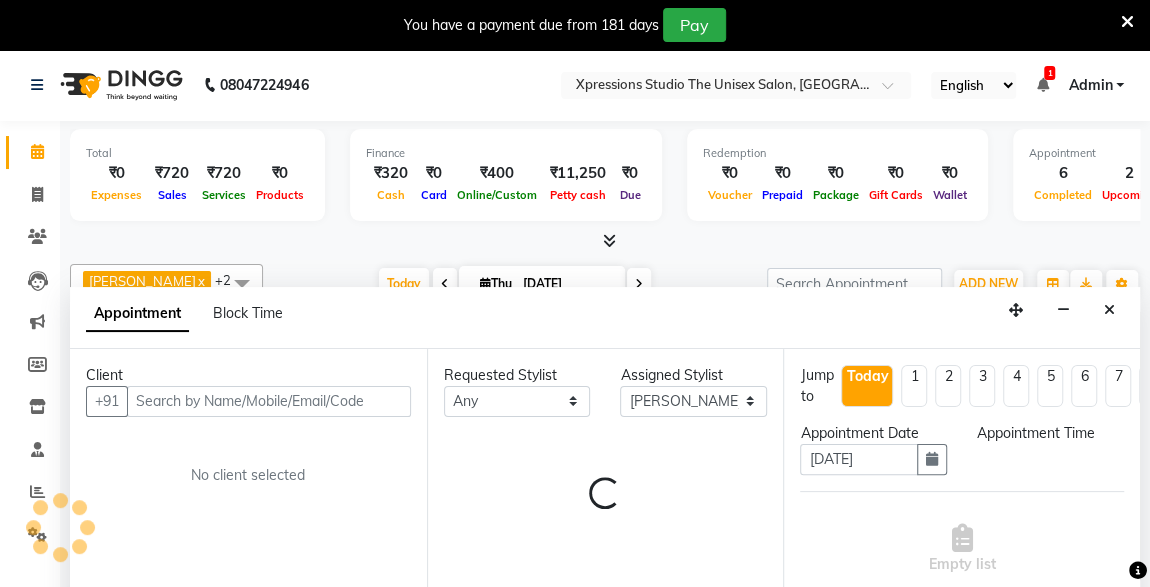 scroll, scrollTop: 49, scrollLeft: 0, axis: vertical 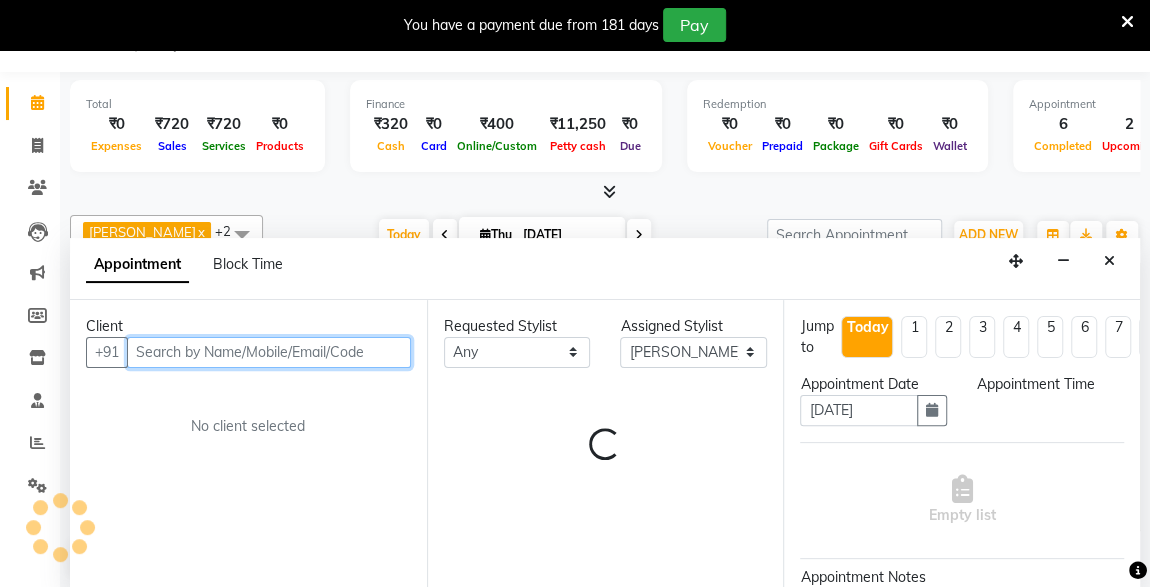 select on "810" 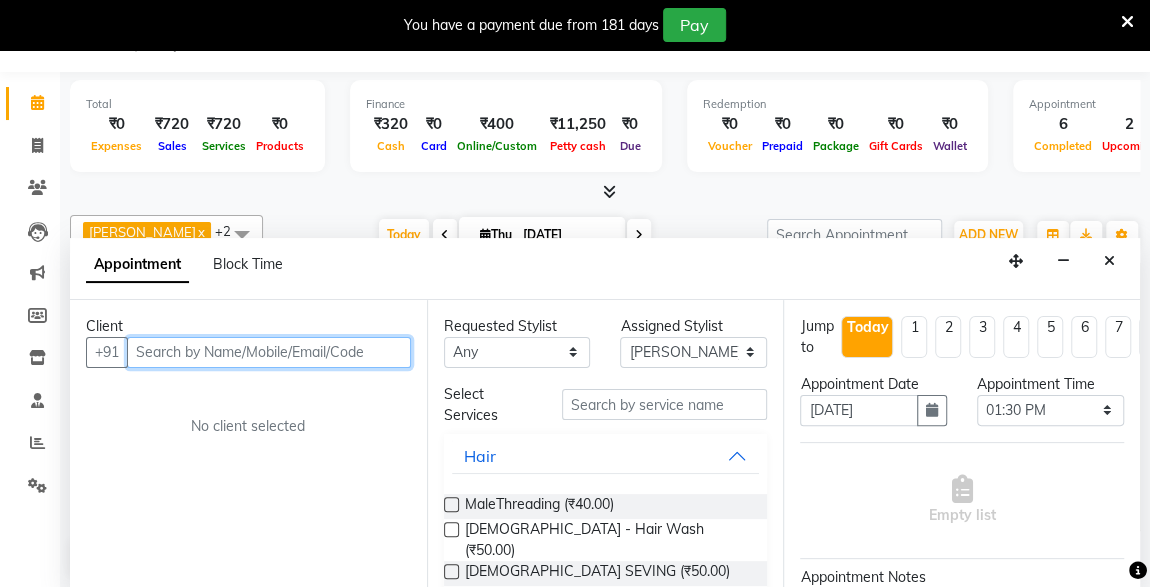click at bounding box center (269, 352) 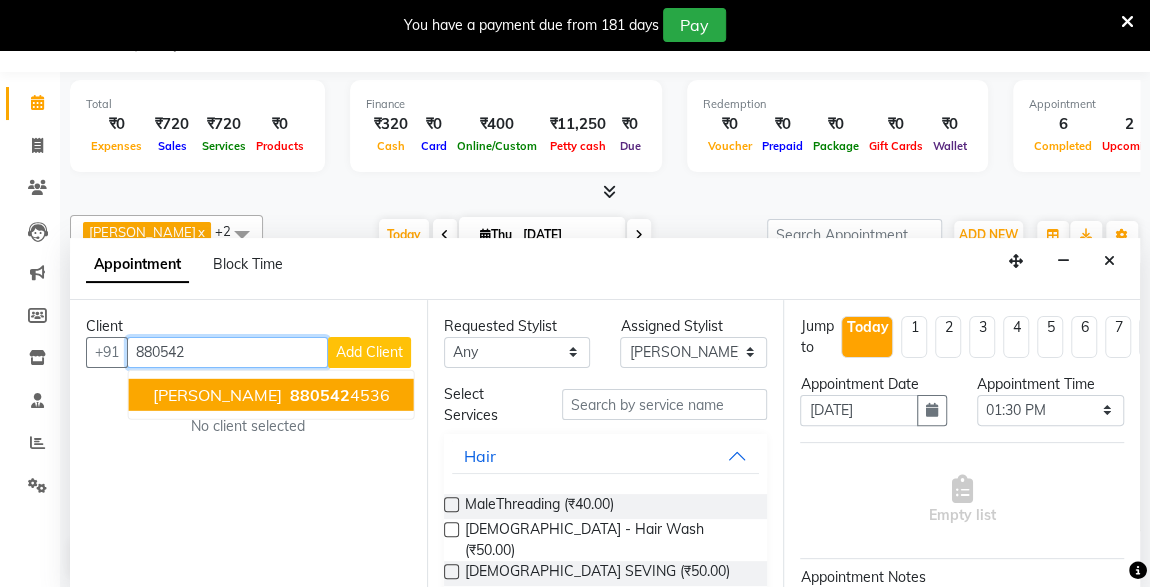 click on "880542" at bounding box center [320, 394] 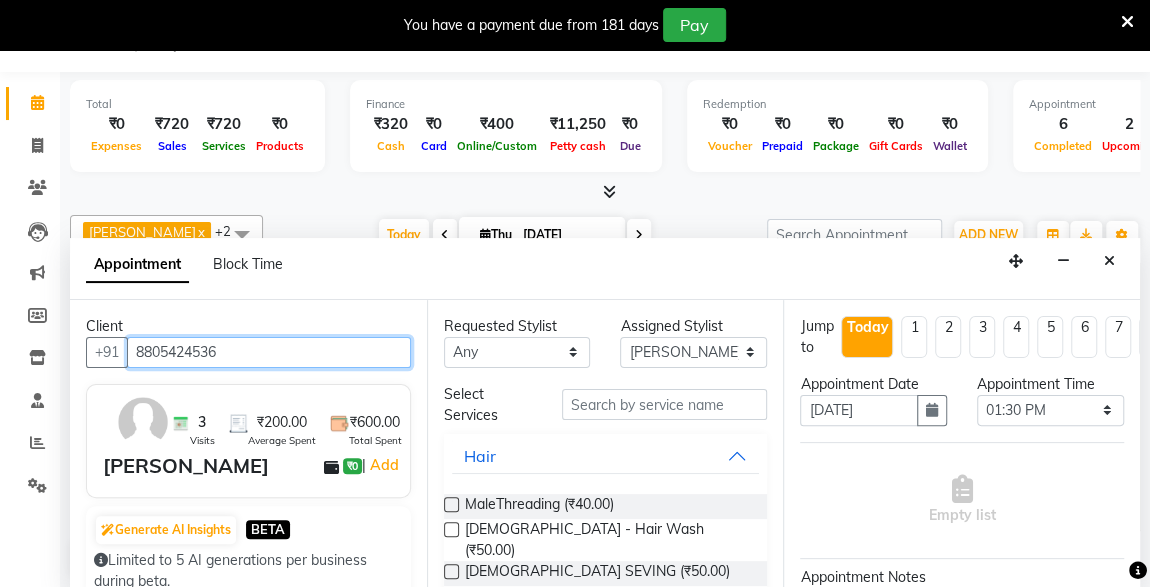 type on "8805424536" 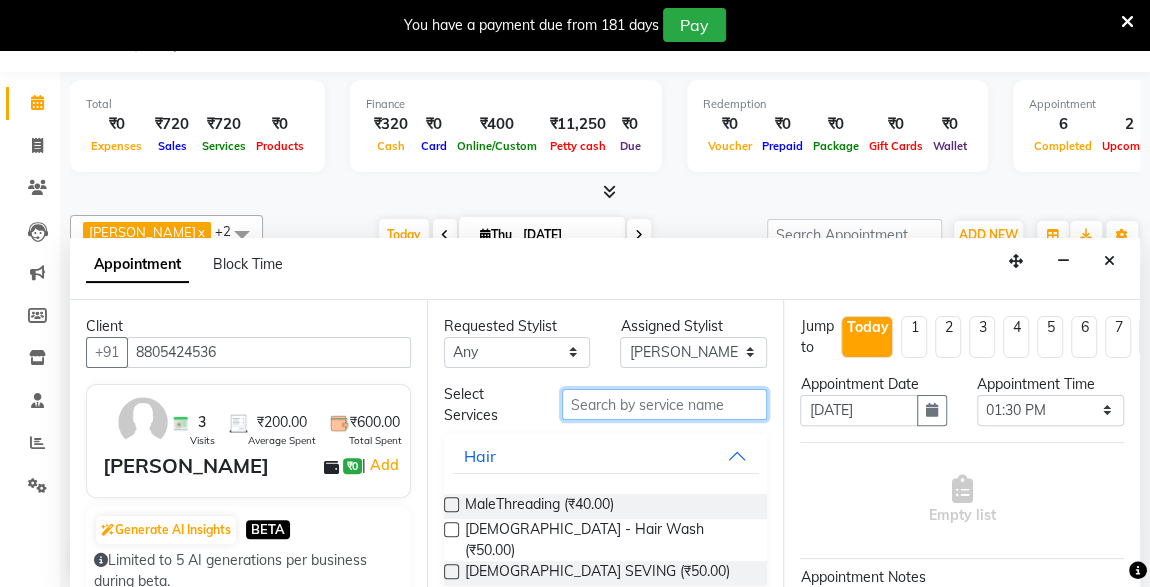 click at bounding box center (665, 404) 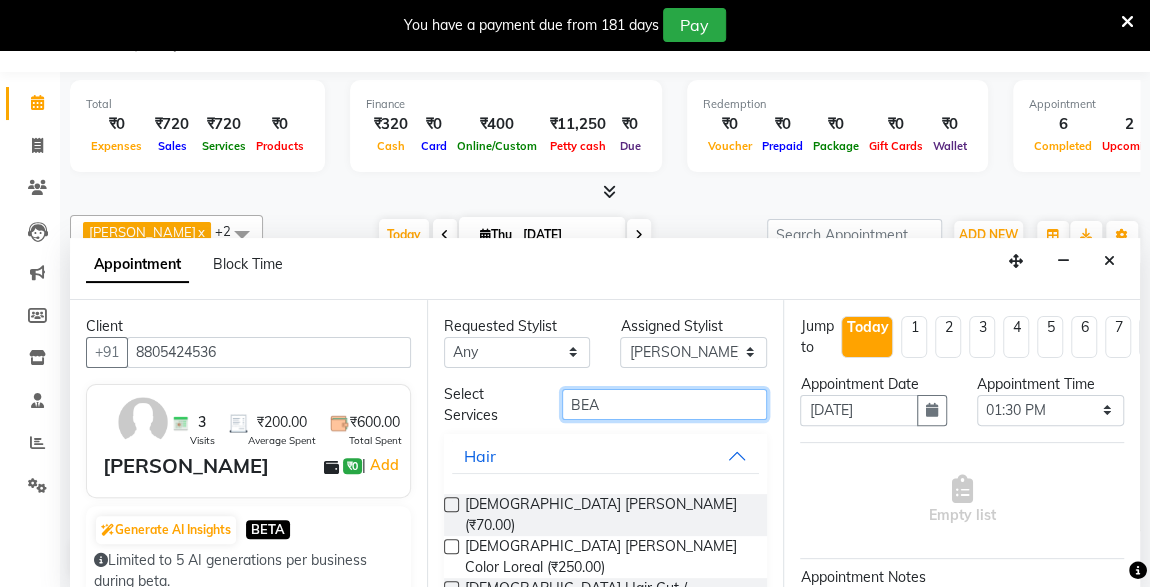 type on "BEA" 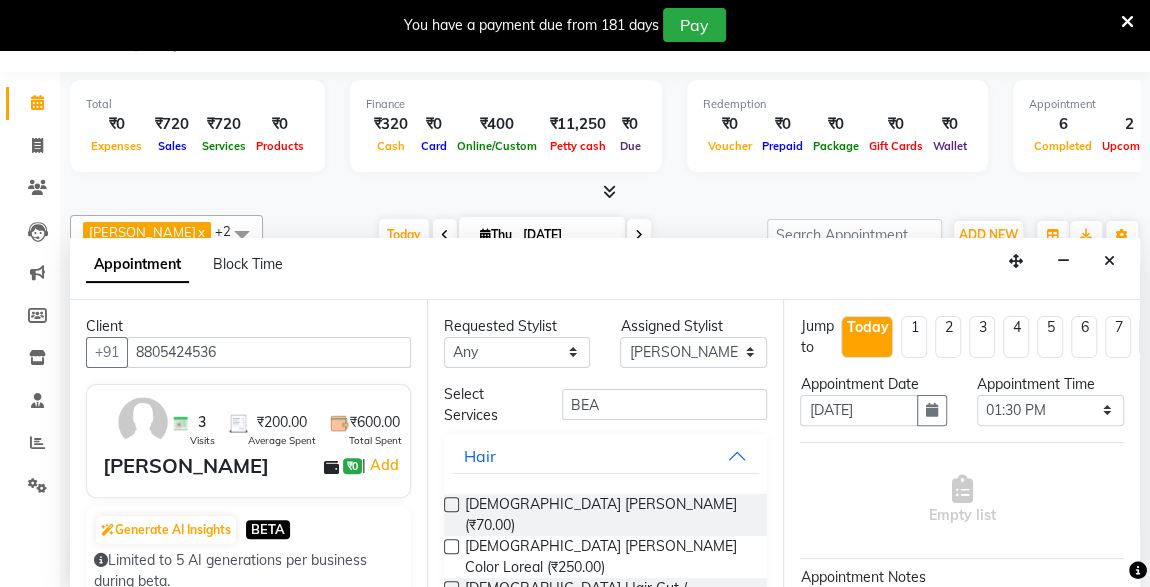 click at bounding box center [451, 588] 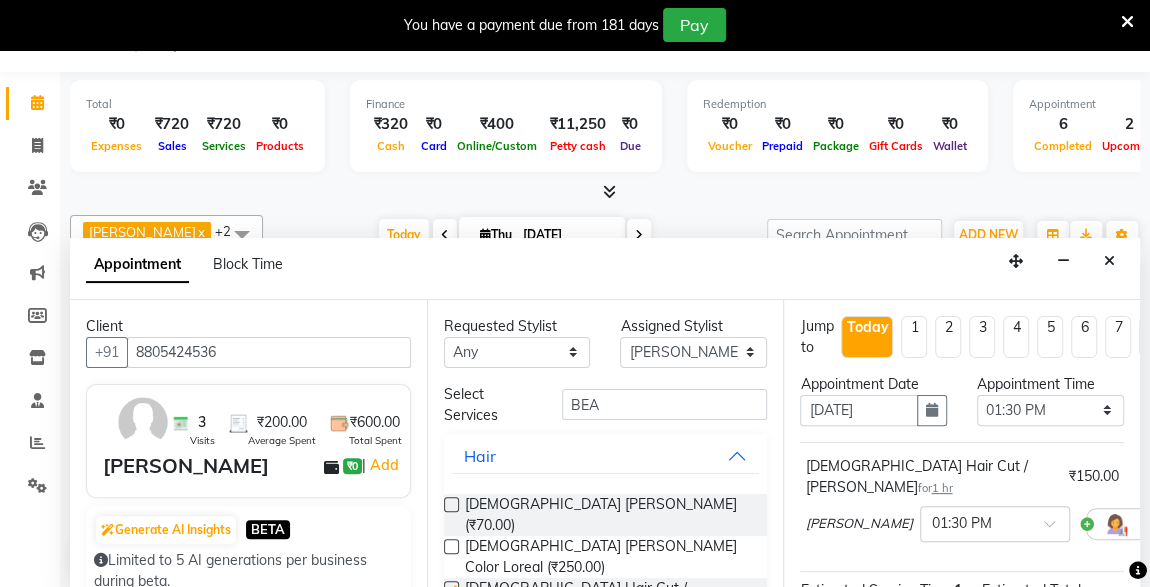 checkbox on "false" 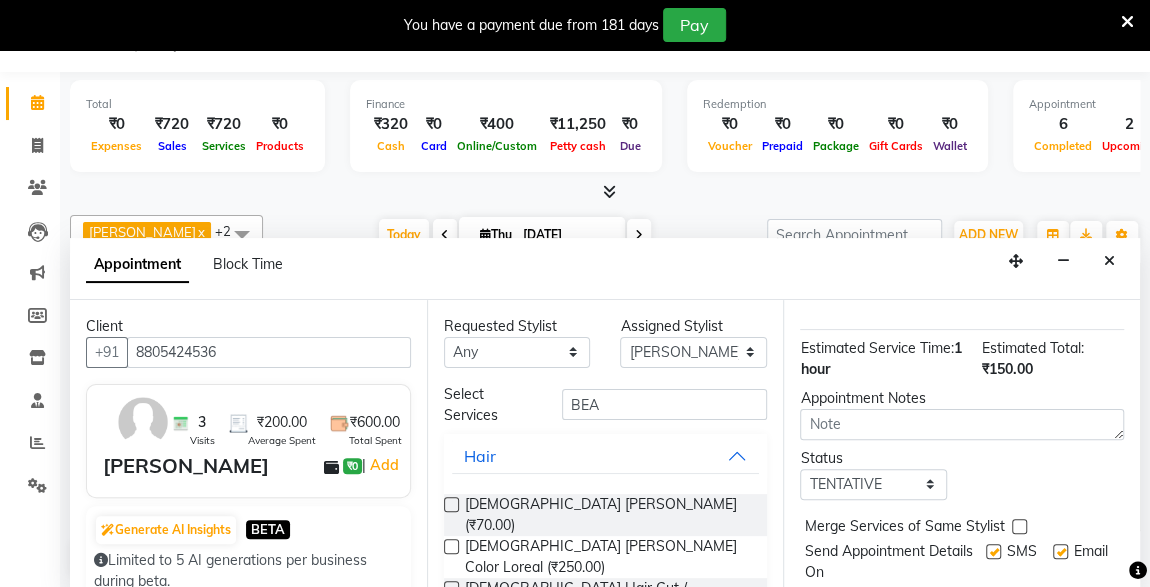 scroll, scrollTop: 289, scrollLeft: 0, axis: vertical 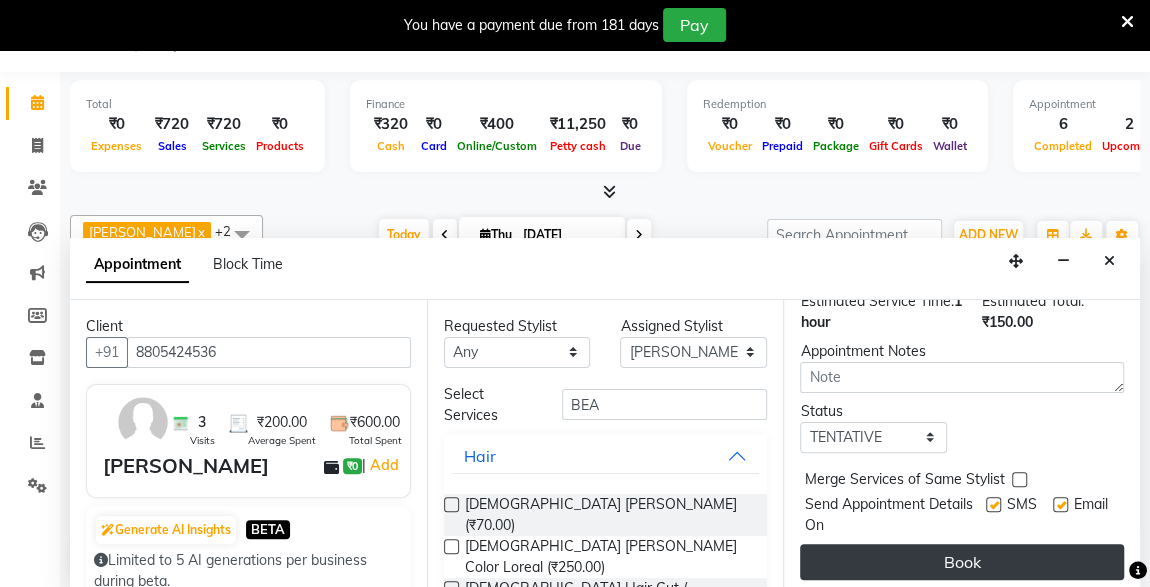 click on "Book" at bounding box center (962, 562) 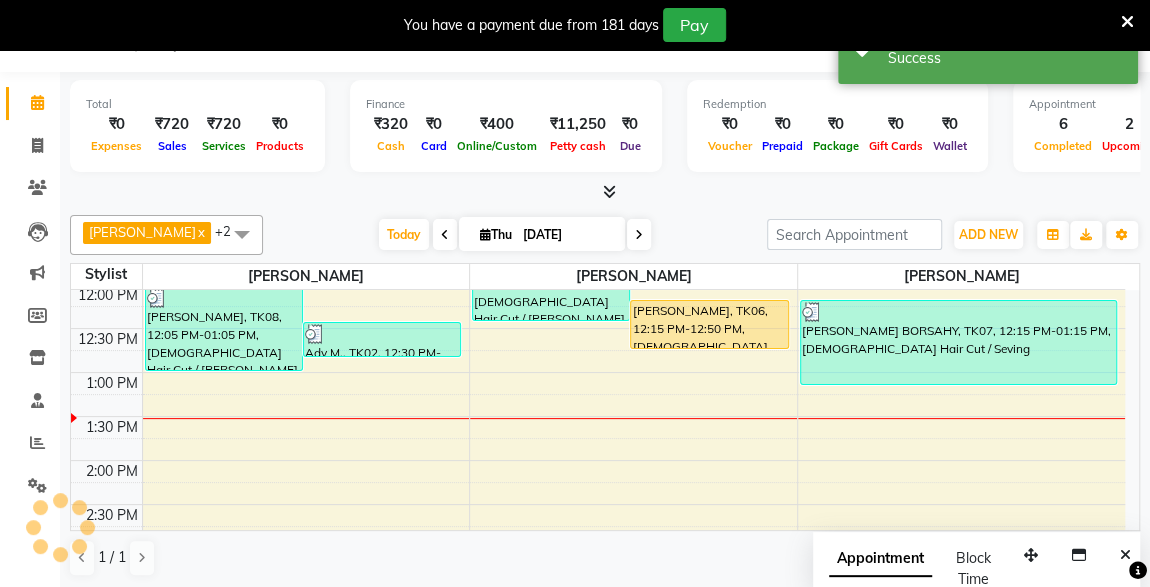 scroll, scrollTop: 0, scrollLeft: 0, axis: both 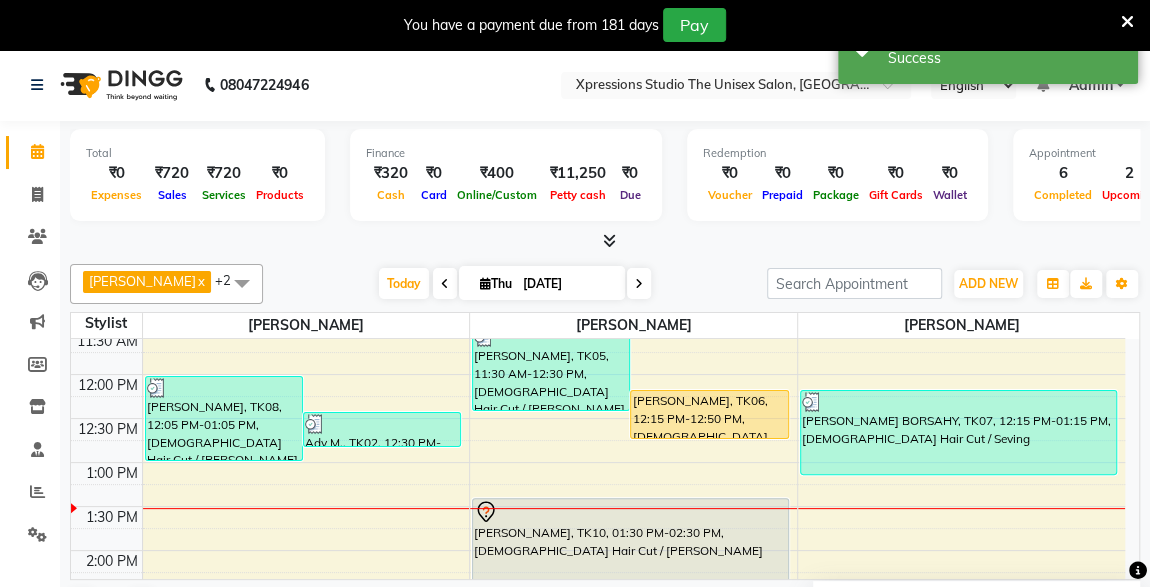 click on "[PERSON_NAME], TK06, 12:15 PM-12:50 PM, [DEMOGRAPHIC_DATA] Hair Cut" at bounding box center (709, 414) 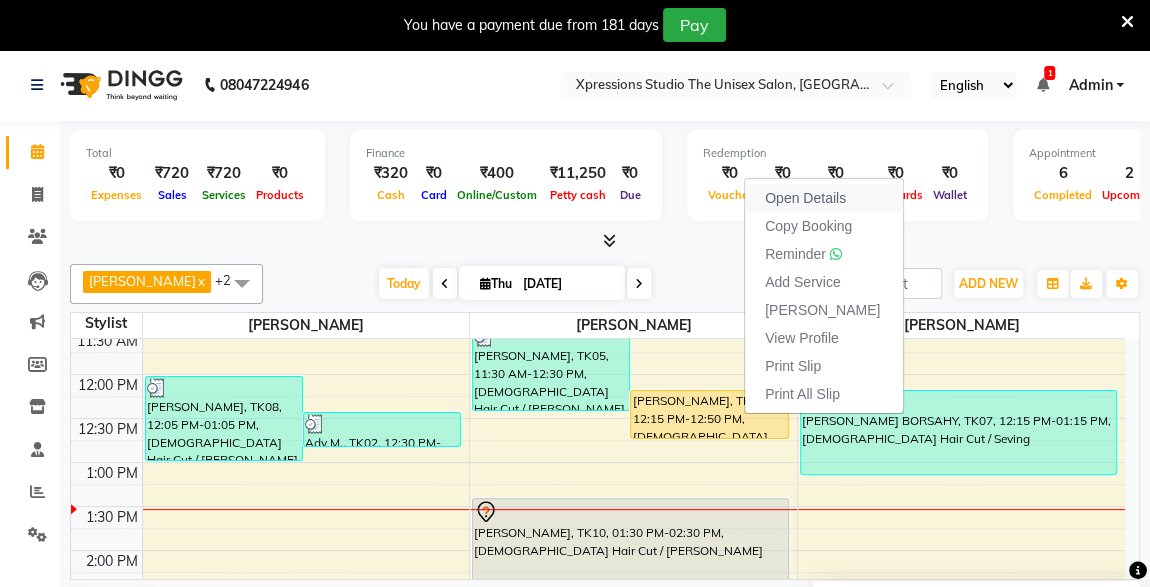 click on "Open Details" at bounding box center (805, 198) 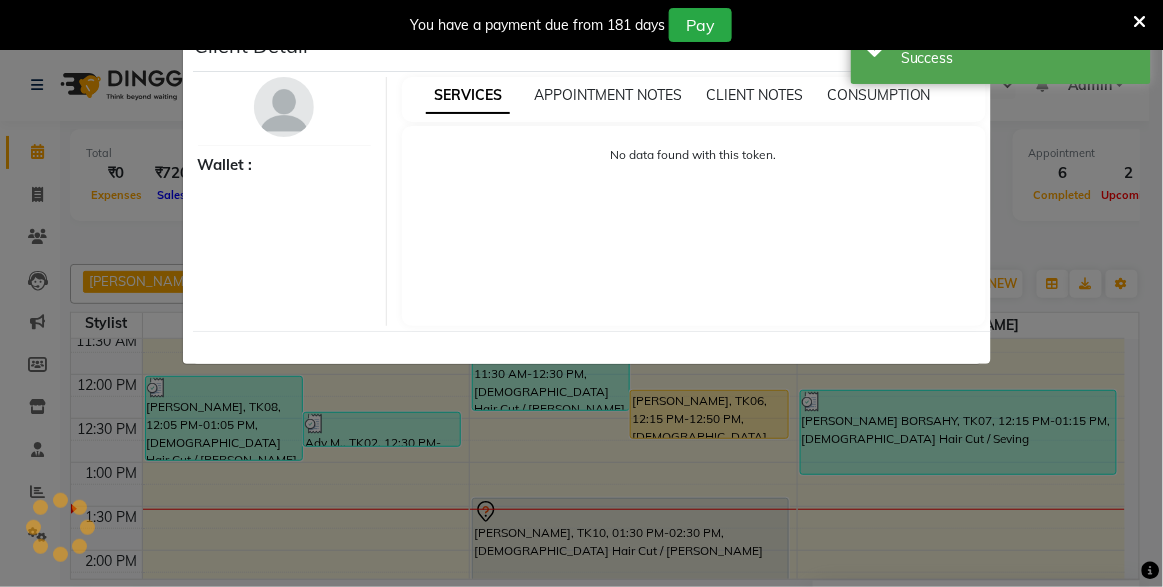select on "1" 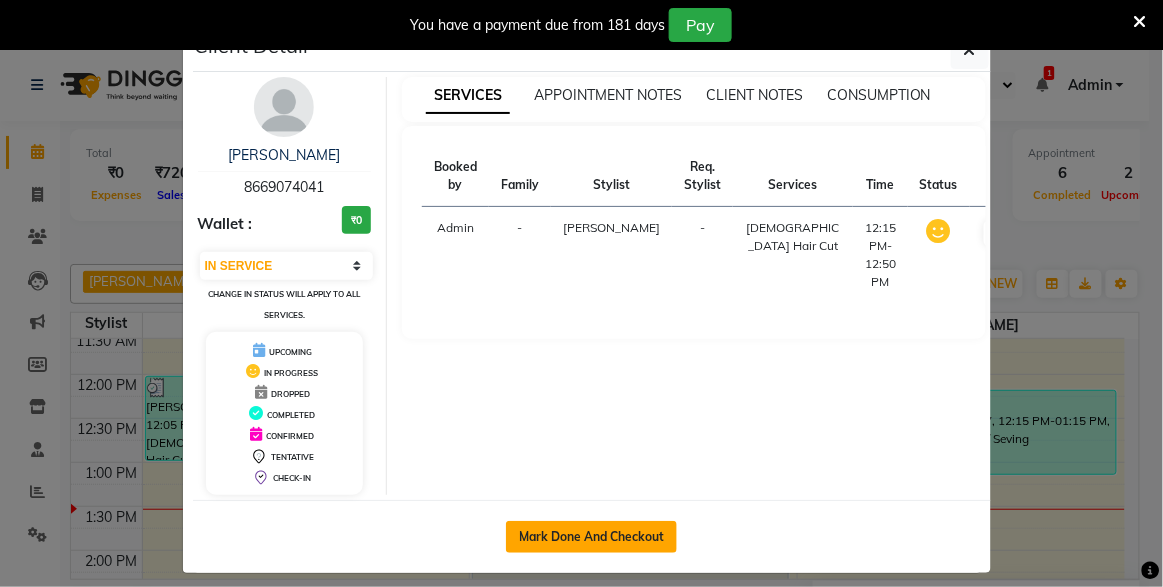 click on "Mark Done And Checkout" 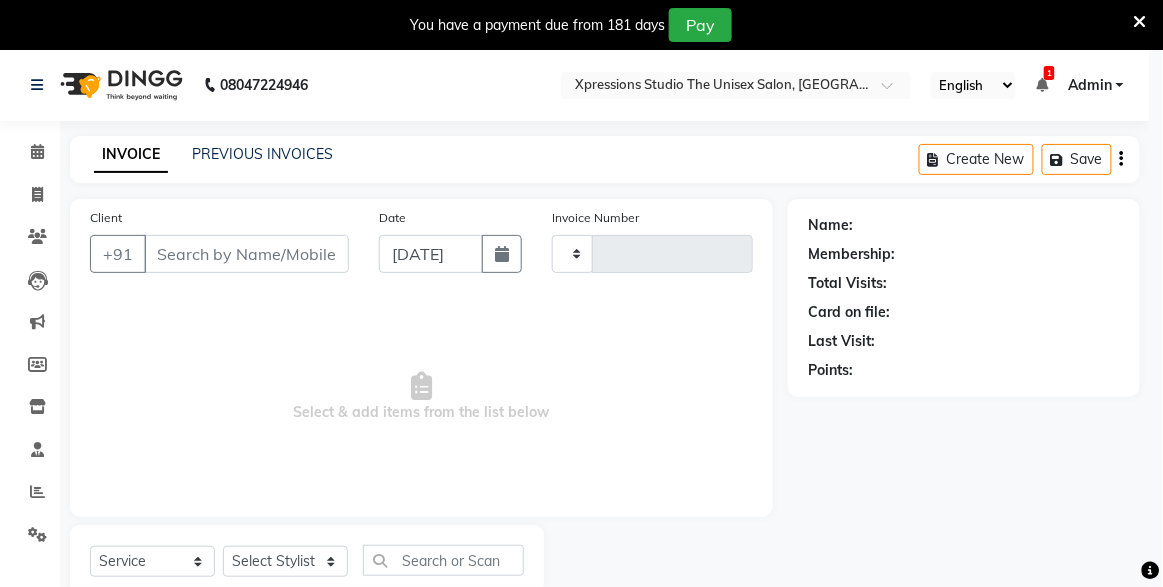 type on "3068" 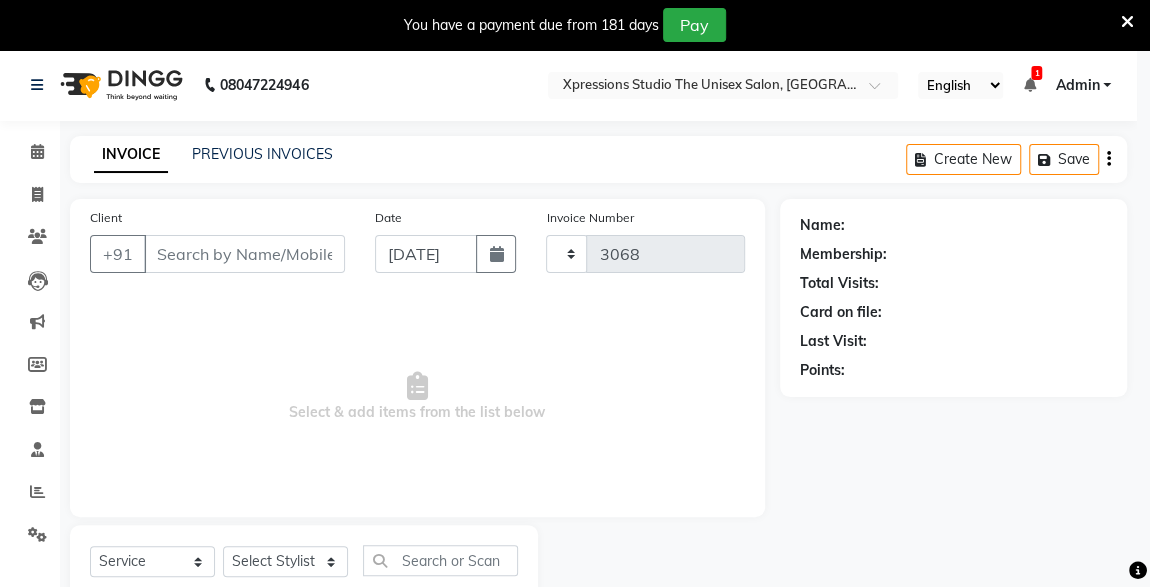 select on "7003" 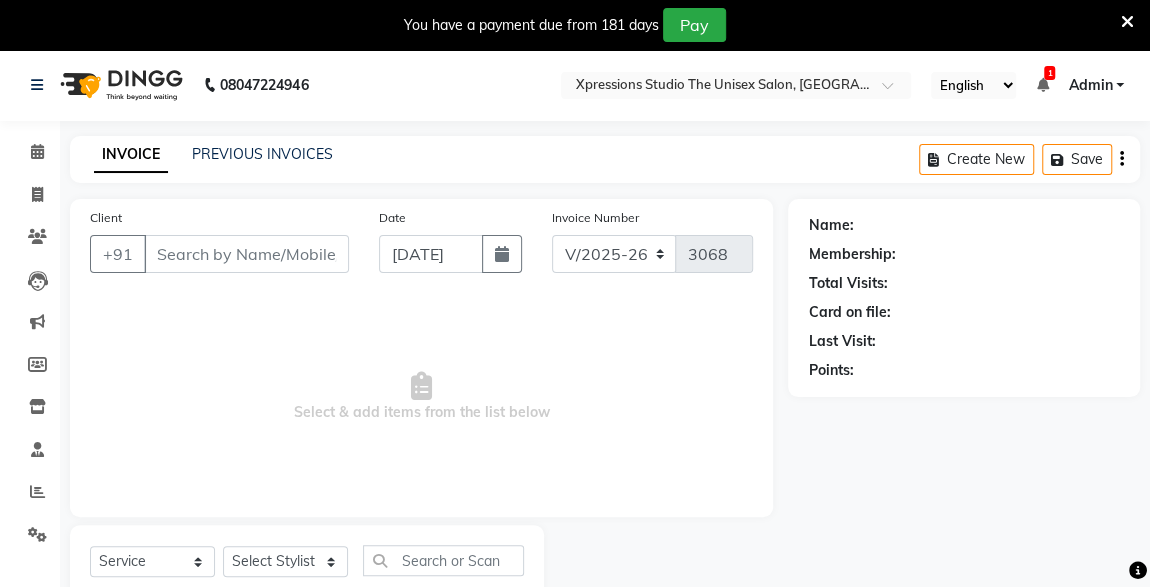type on "8669074041" 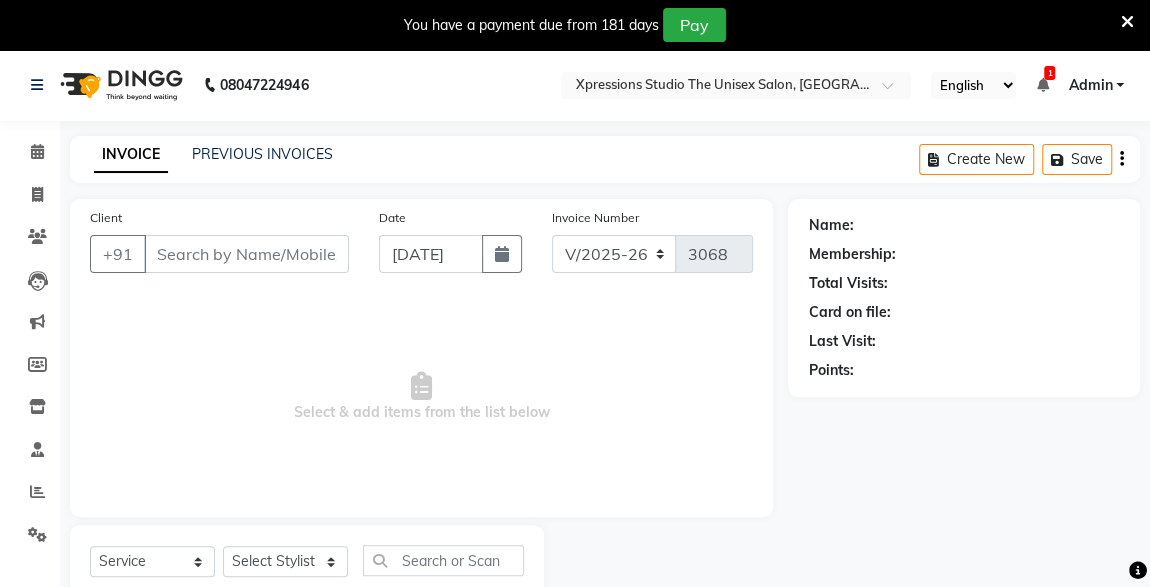 select on "57588" 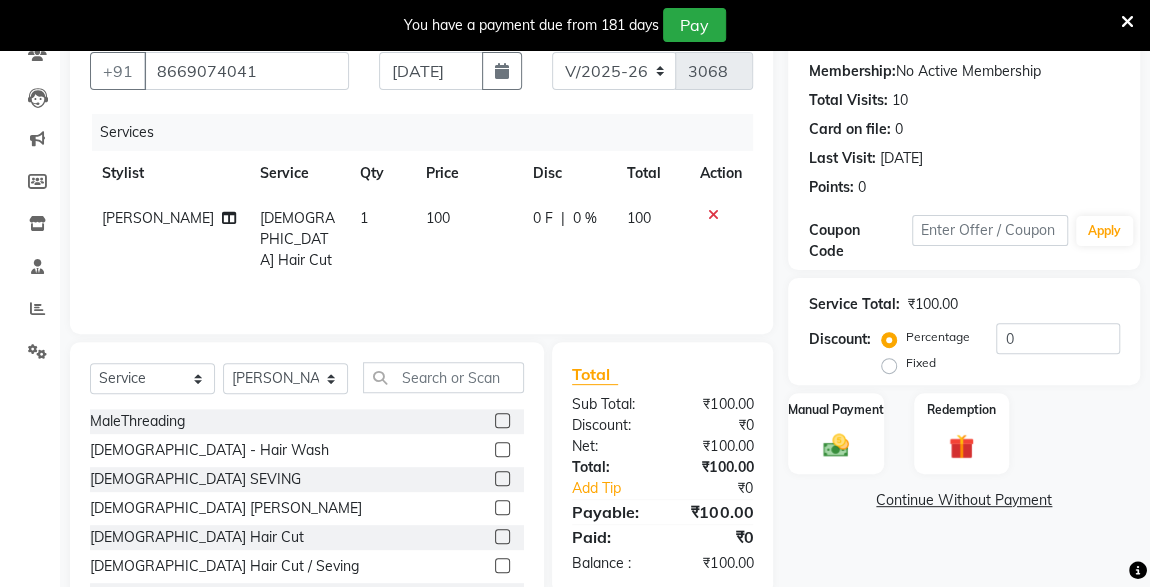 scroll, scrollTop: 183, scrollLeft: 0, axis: vertical 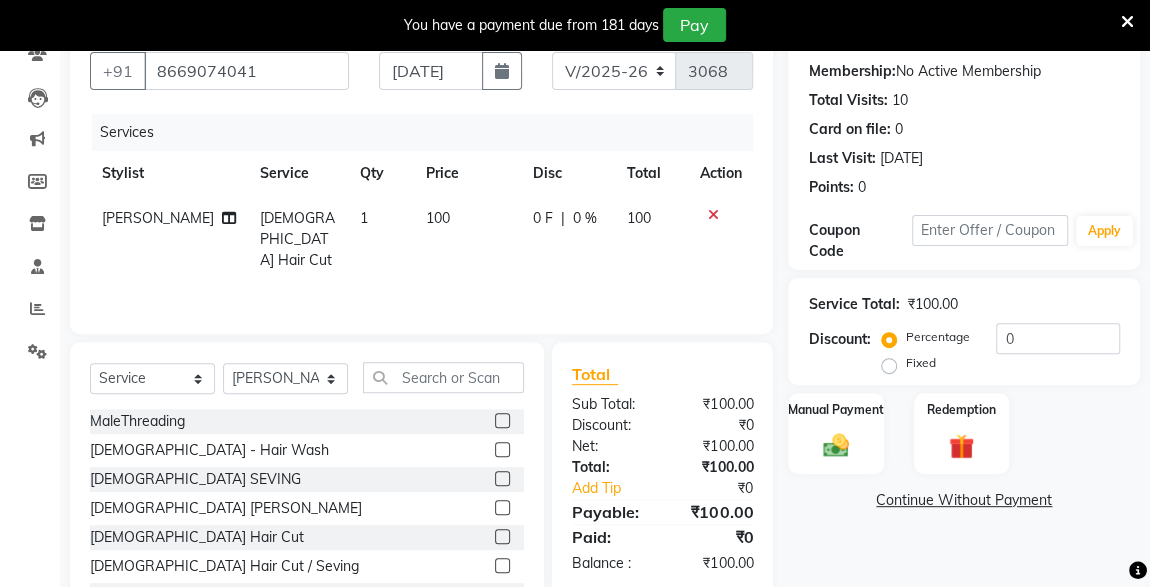 click 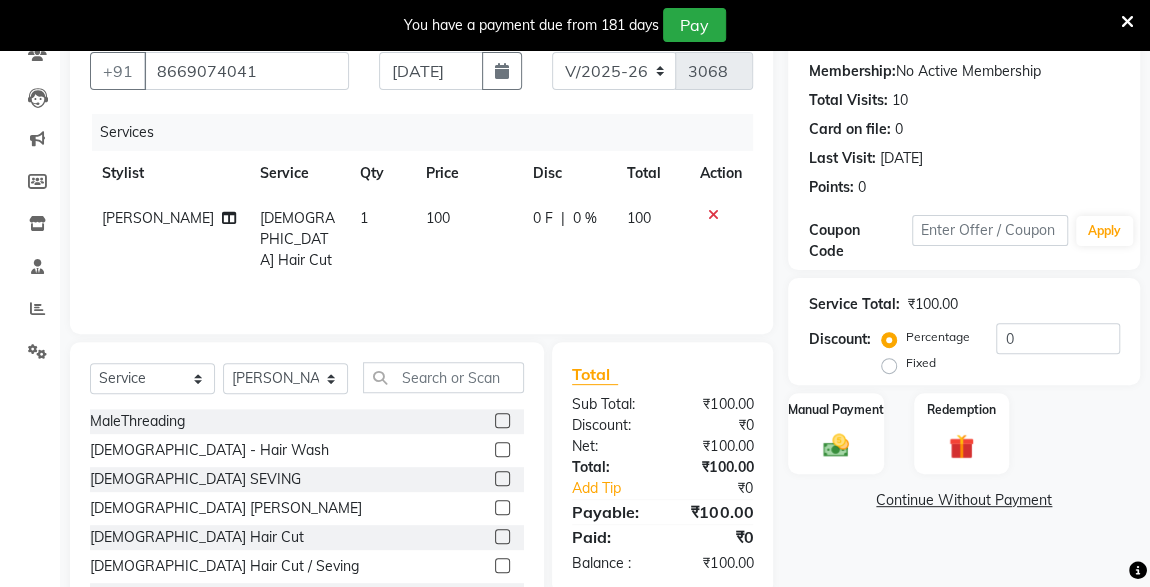 click at bounding box center [501, 479] 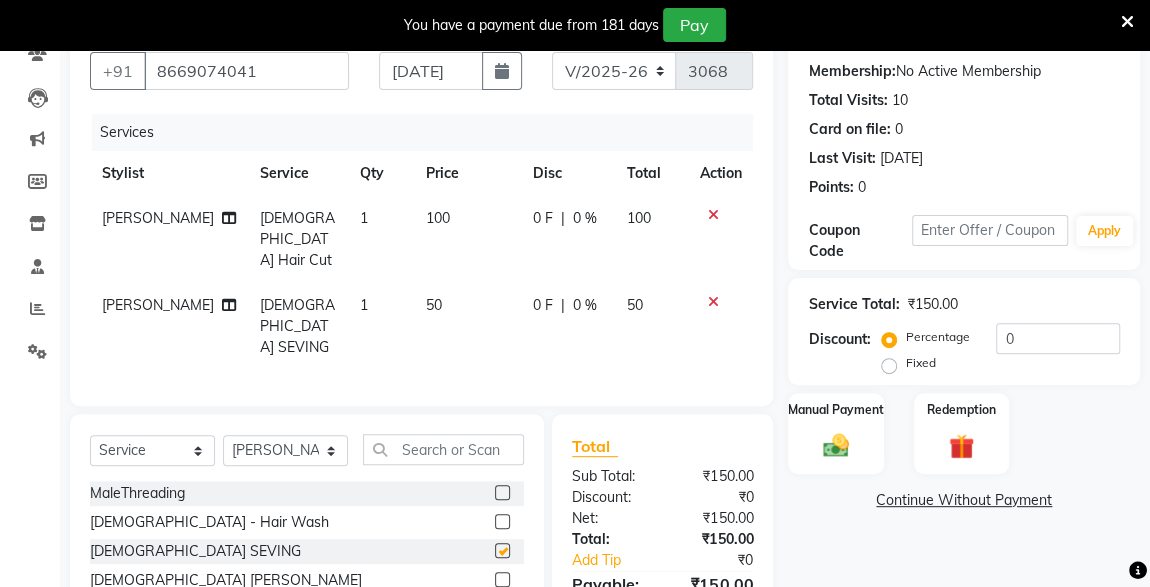 checkbox on "false" 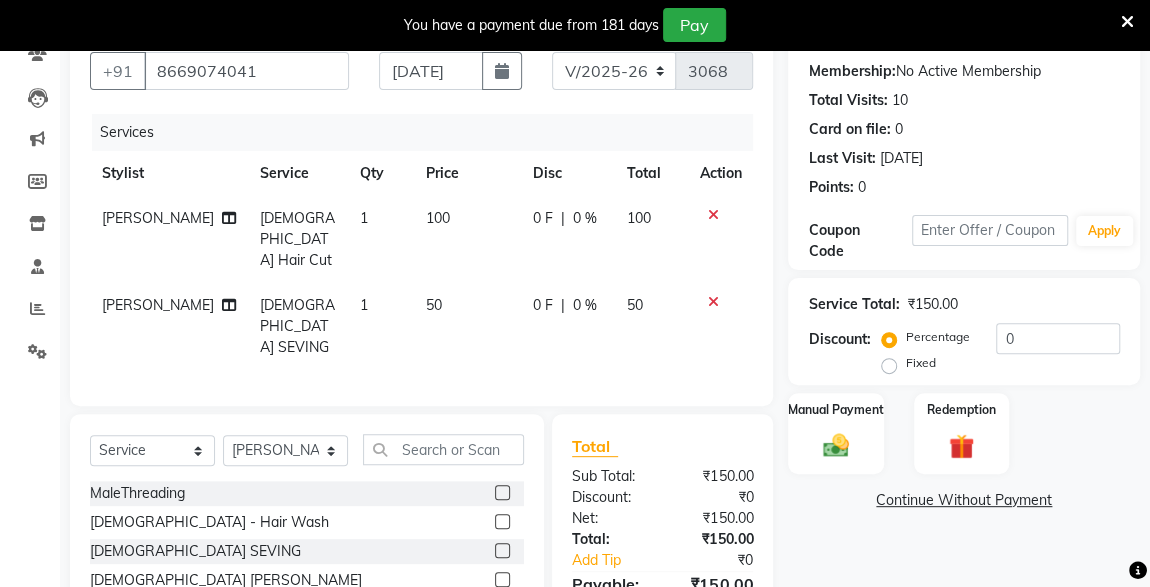 scroll, scrollTop: 305, scrollLeft: 0, axis: vertical 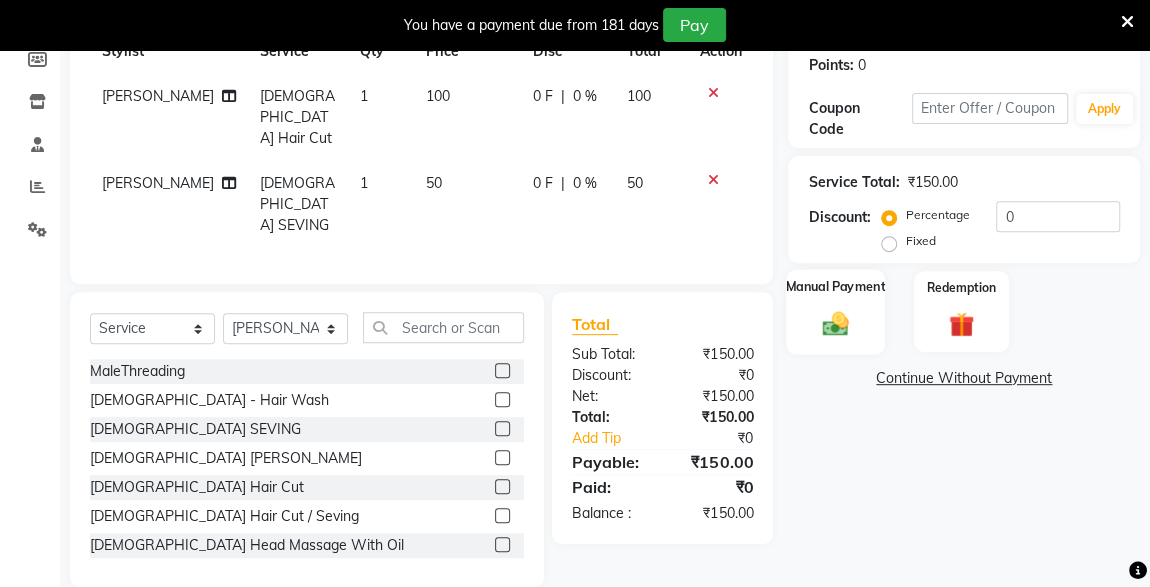 click 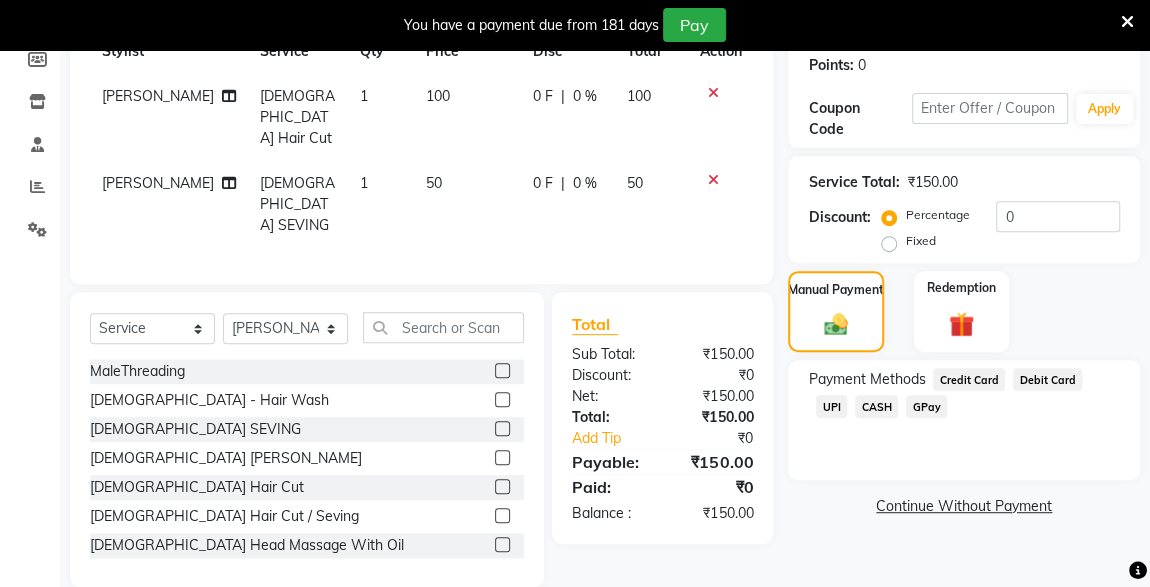 click on "CASH" 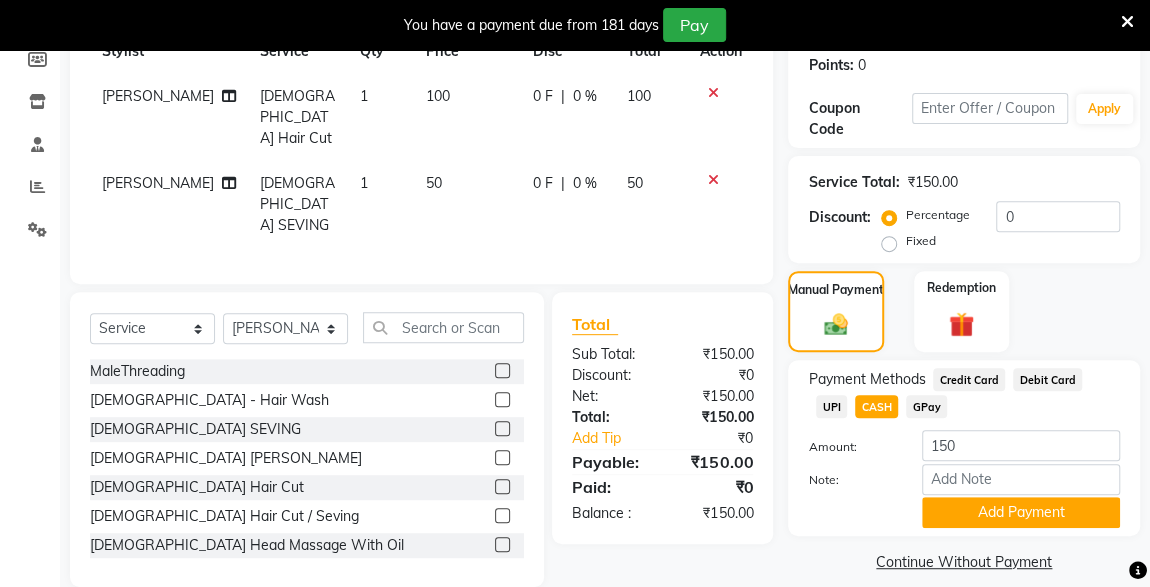 click on "UPI" 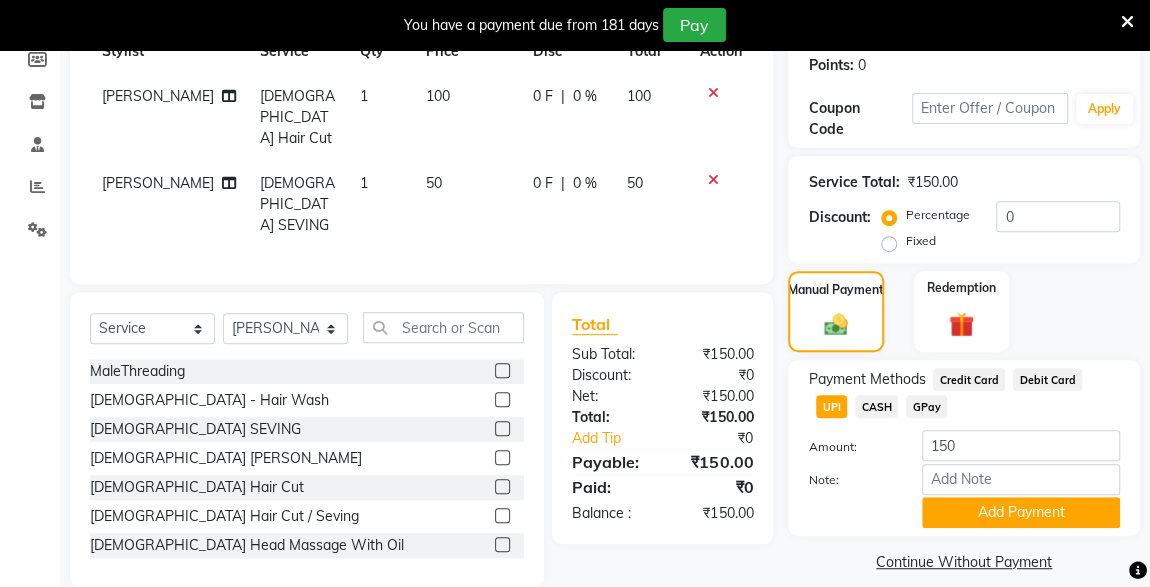 scroll, scrollTop: 323, scrollLeft: 0, axis: vertical 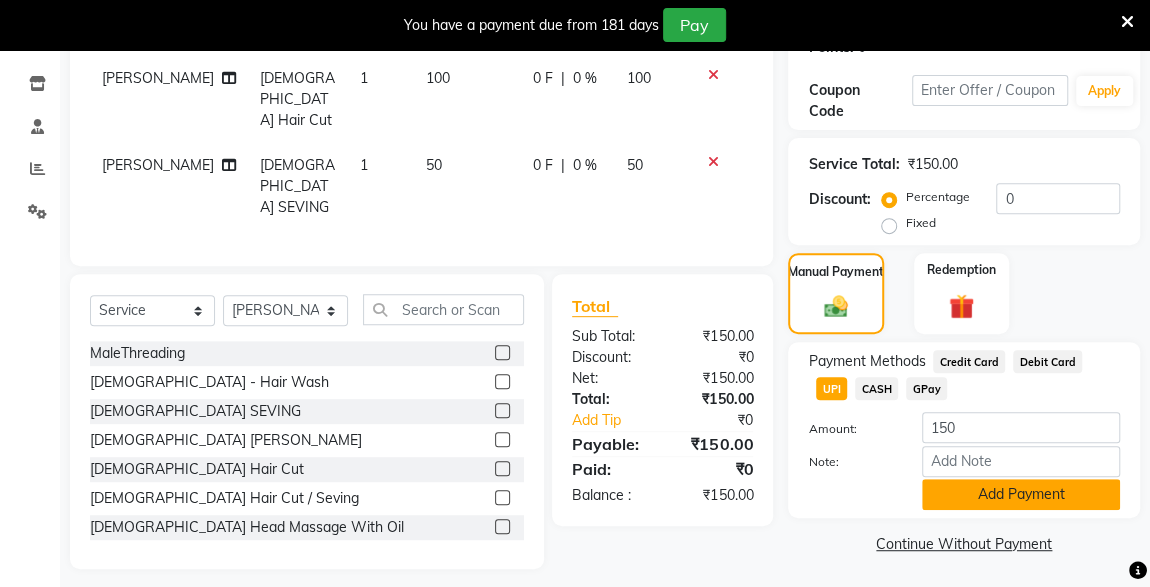 click on "Add Payment" 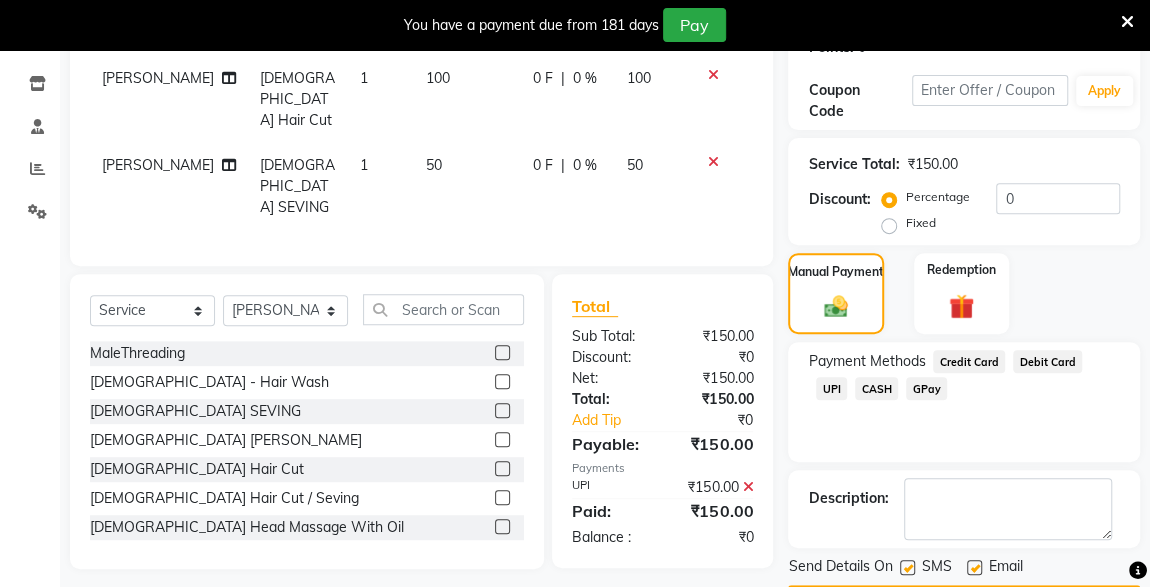 scroll, scrollTop: 379, scrollLeft: 0, axis: vertical 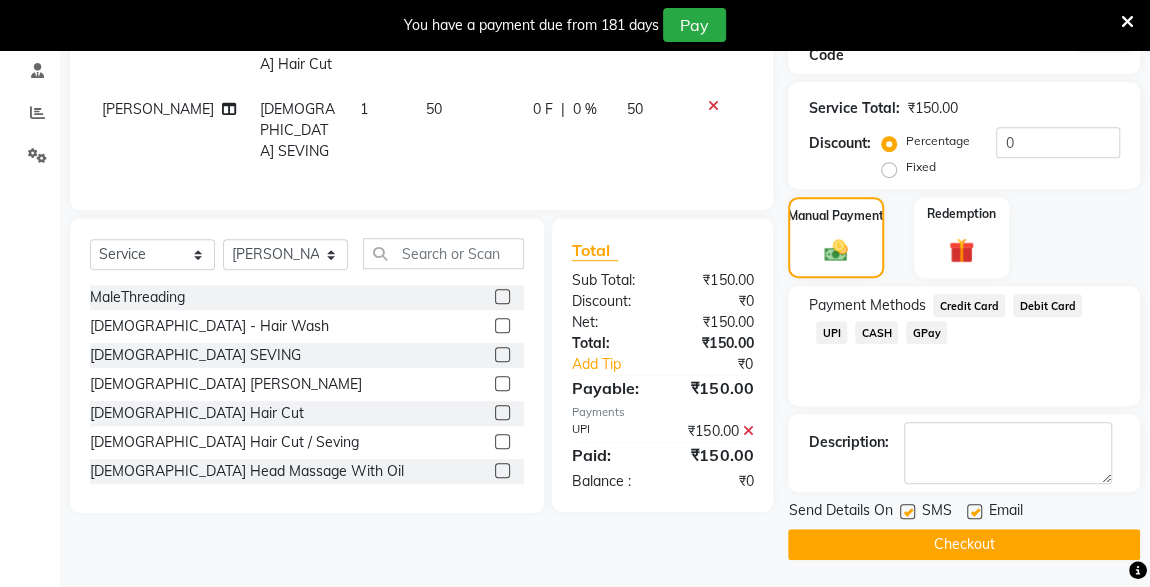 drag, startPoint x: 1147, startPoint y: 347, endPoint x: 1163, endPoint y: 618, distance: 271.47192 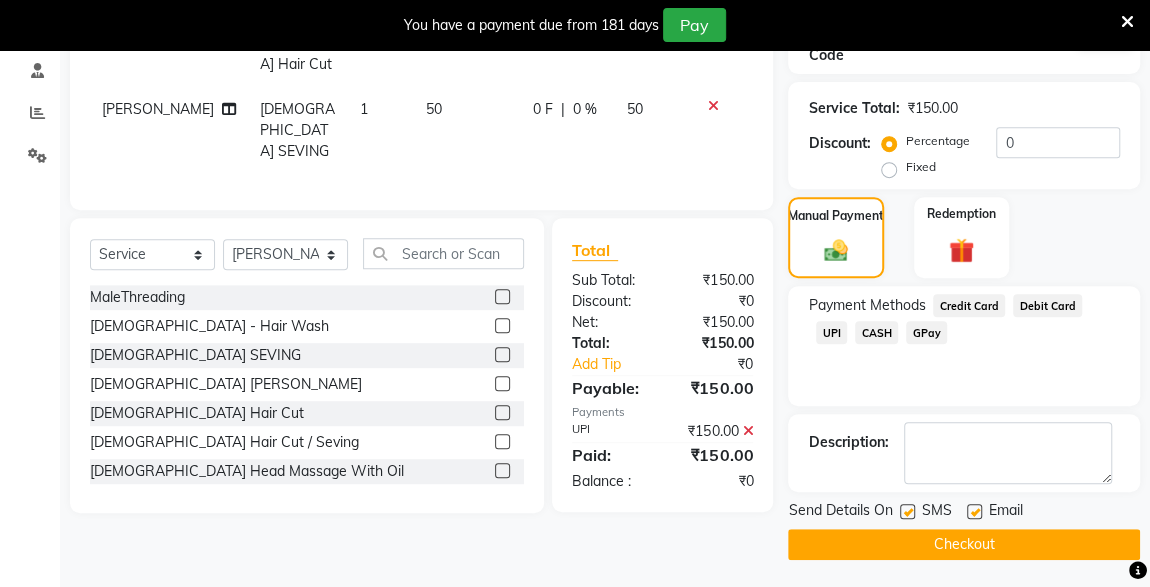 click on "Name: Ashish Sawale  Membership:  No Active Membership  Total Visits:  10 Card on file:  0 Last Visit:   16-06-2025 Points:   0  Coupon Code Apply Service Total:  ₹150.00  Discount:  Percentage   Fixed  0 Manual Payment Redemption Payment Methods  Credit Card   Debit Card   UPI   CASH   GPay  Description:                  Send Details On SMS Email  Checkout" 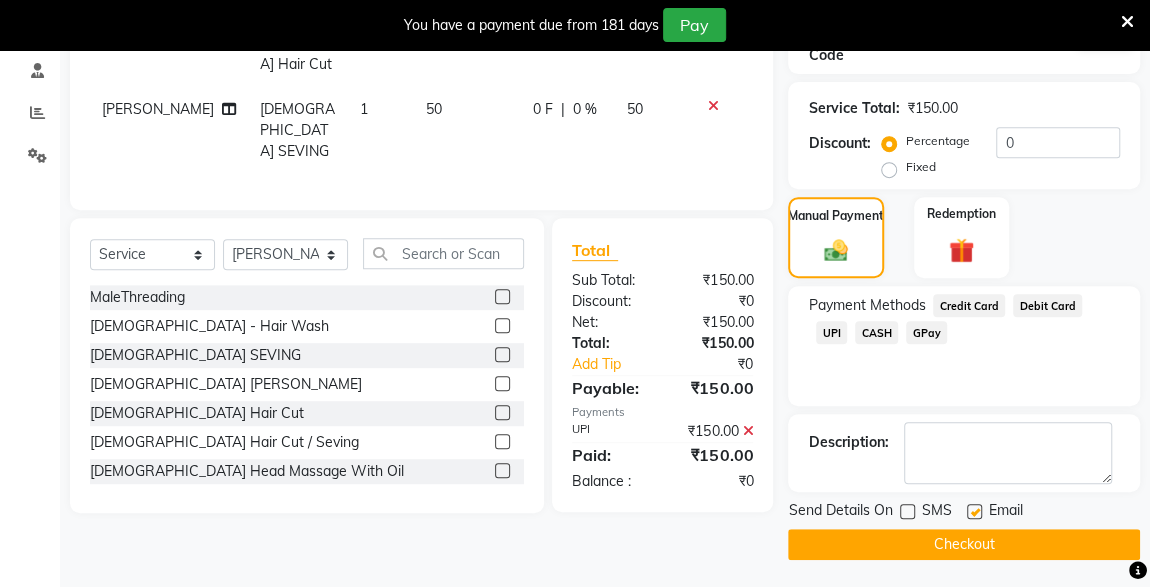 click on "Checkout" 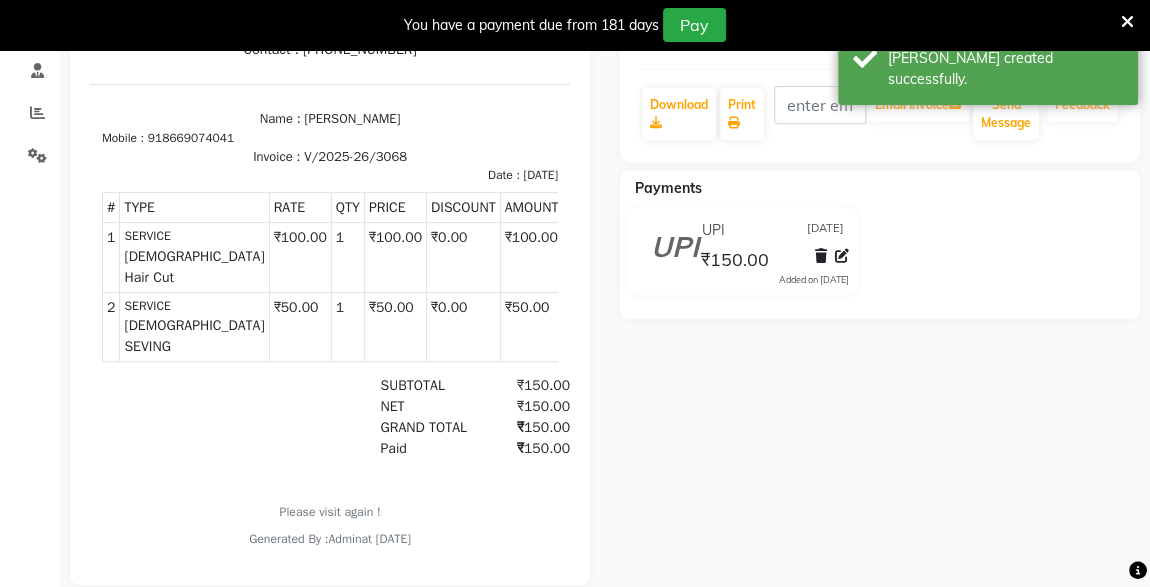 scroll, scrollTop: 0, scrollLeft: 0, axis: both 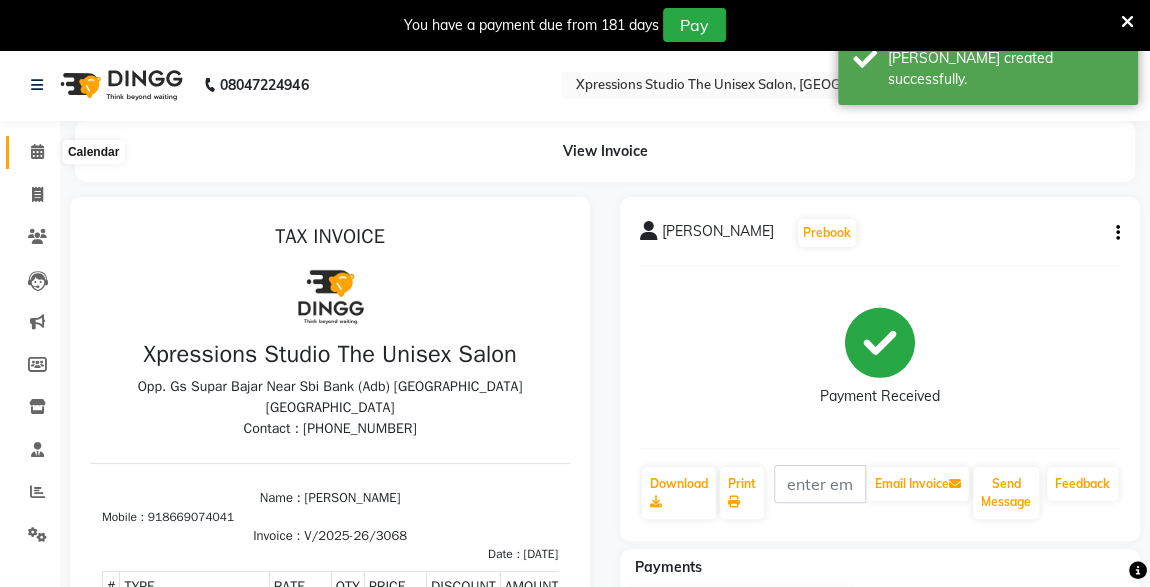 click 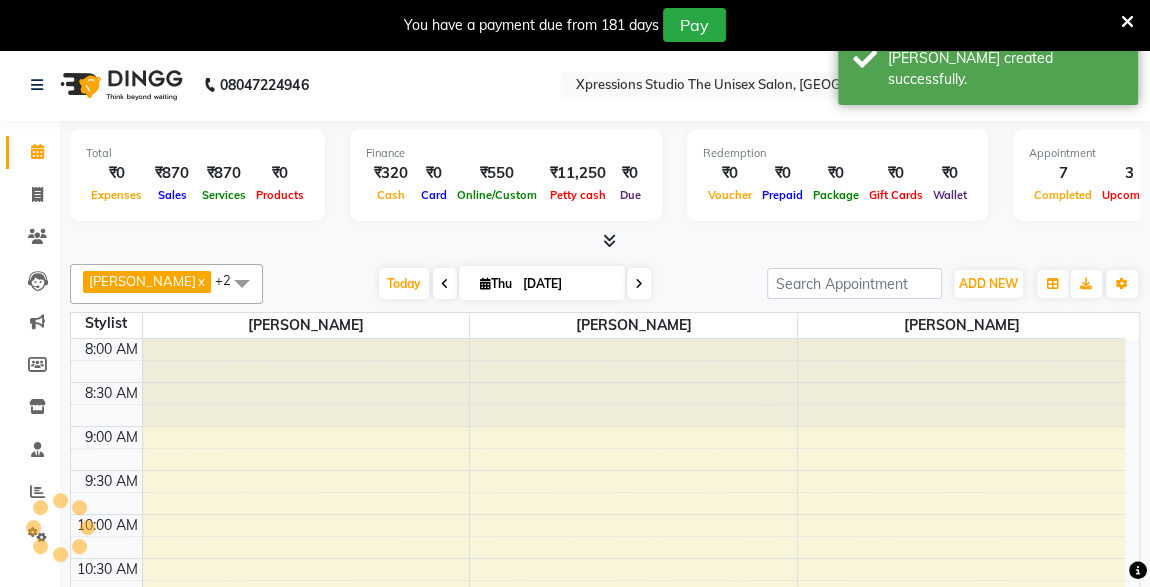 scroll, scrollTop: 0, scrollLeft: 0, axis: both 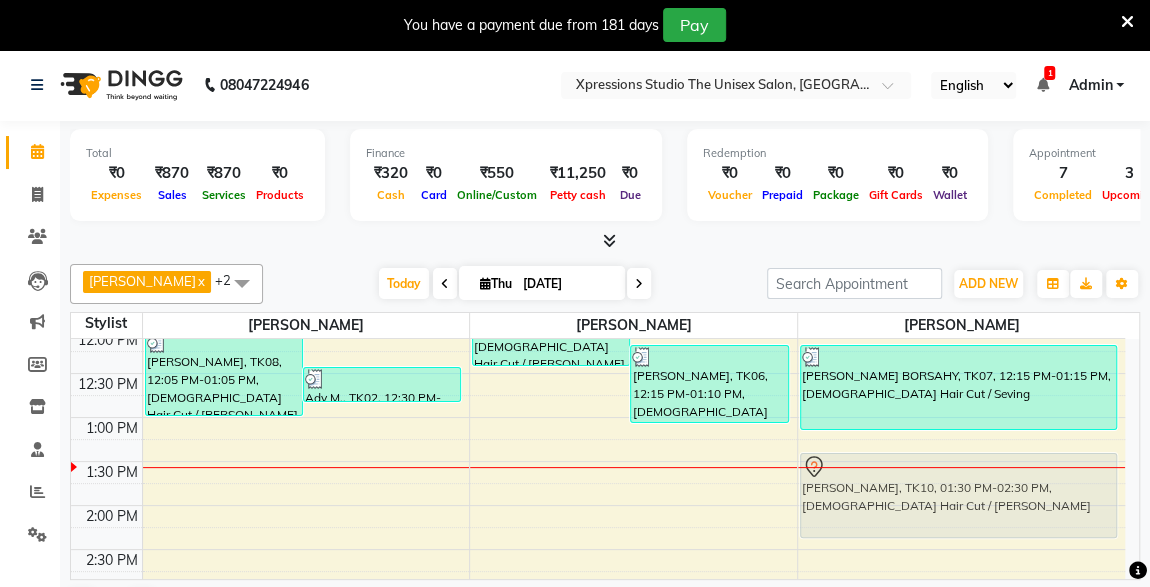 drag, startPoint x: 588, startPoint y: 493, endPoint x: 892, endPoint y: 493, distance: 304 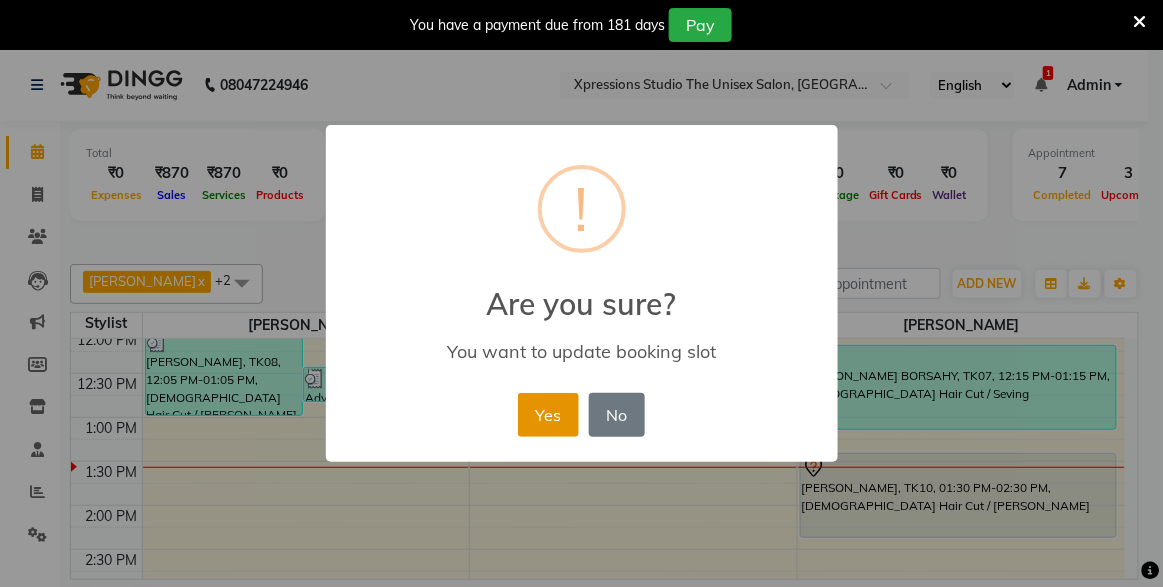 click on "Yes" at bounding box center [548, 415] 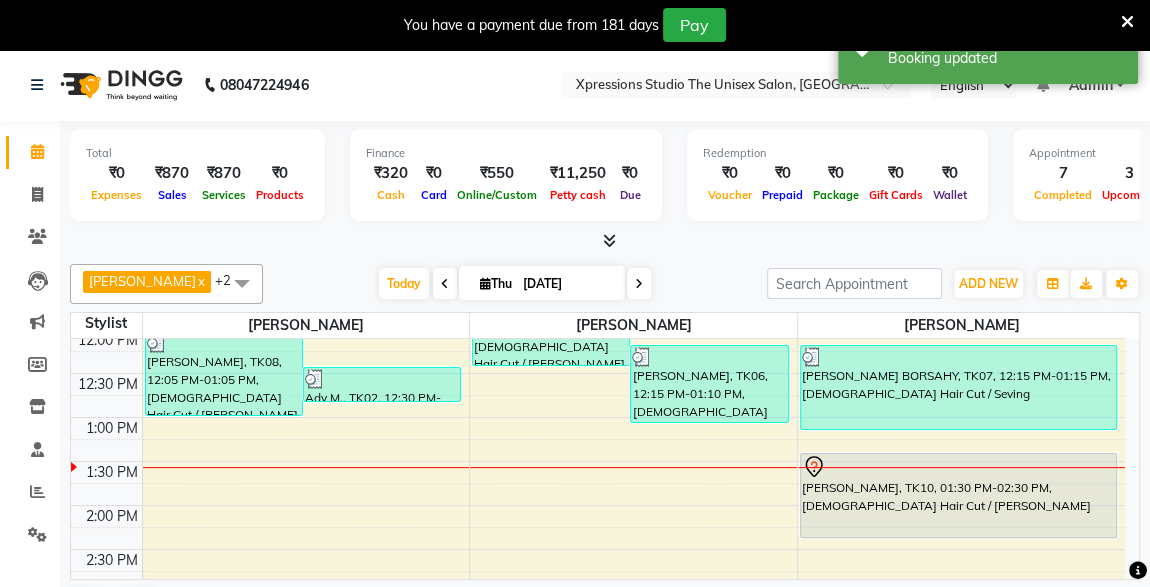 click on "SHUBHASH NARKHEDE, TK10, 01:30 PM-02:30 PM, Male Hair Cut / Beard" at bounding box center (958, 495) 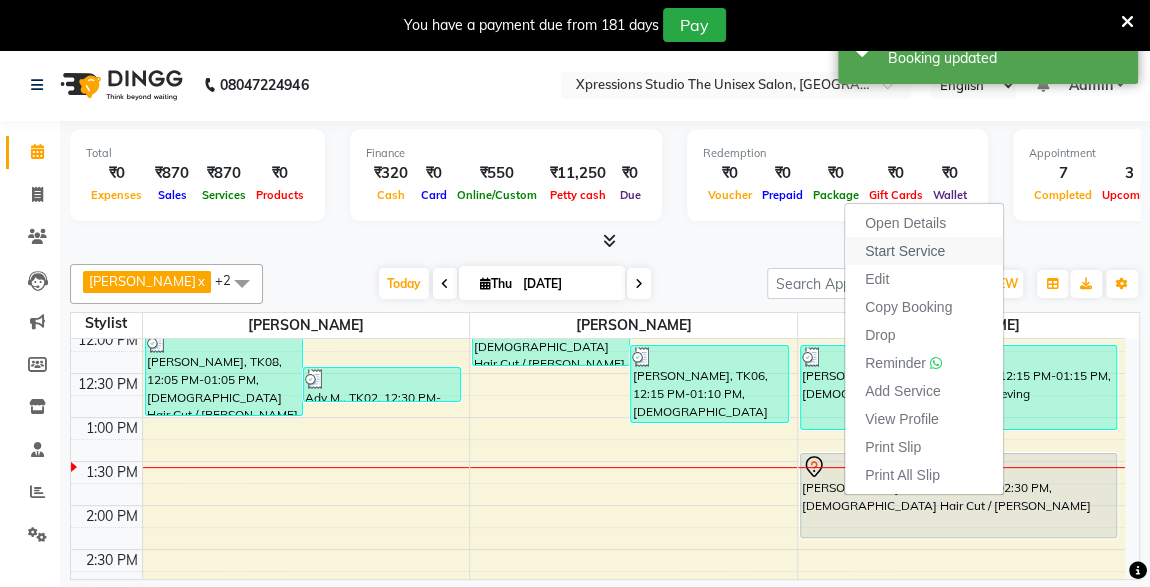 click on "Start Service" at bounding box center [924, 251] 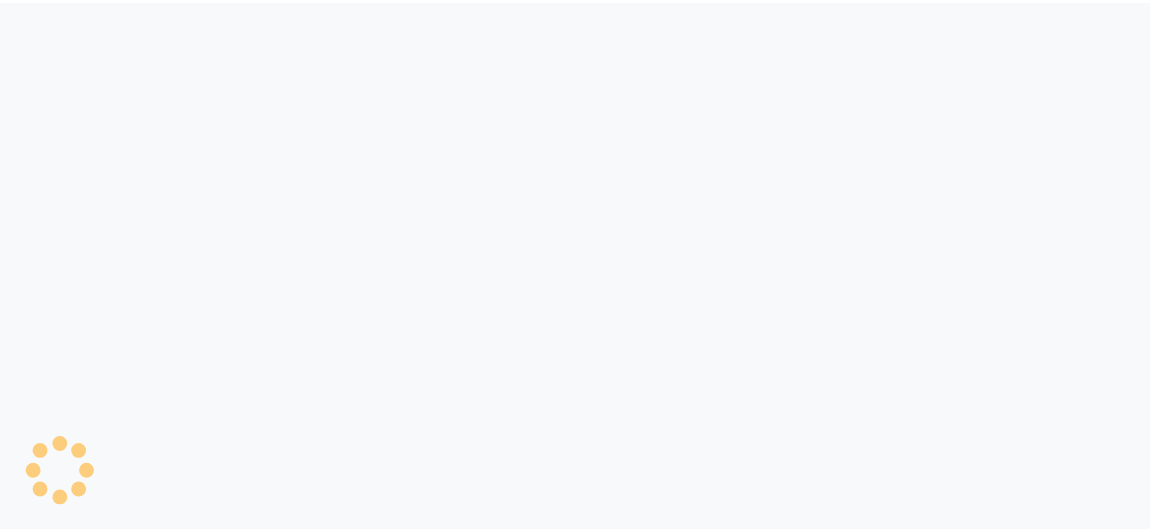 scroll, scrollTop: 0, scrollLeft: 0, axis: both 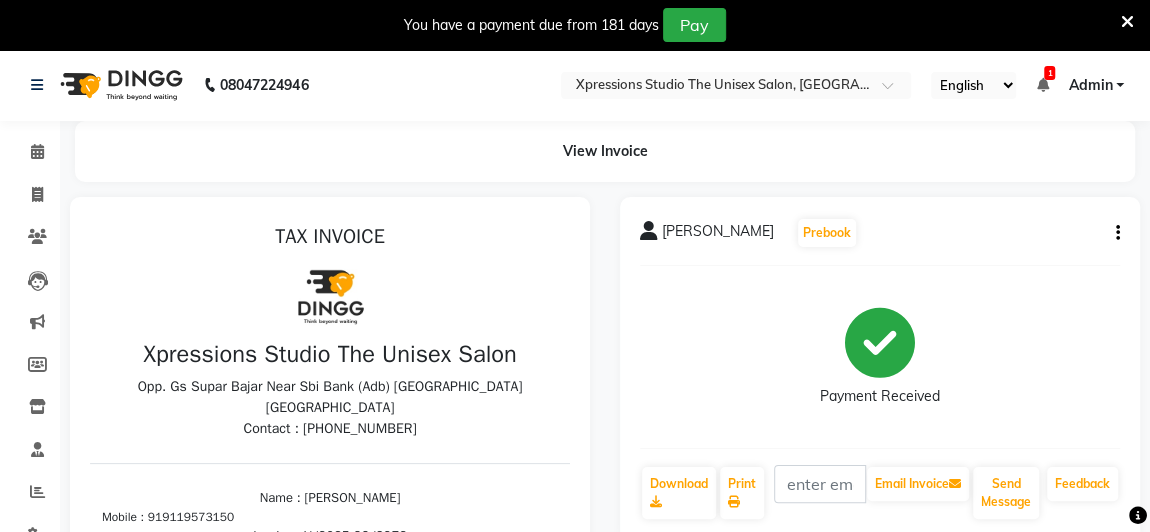 click 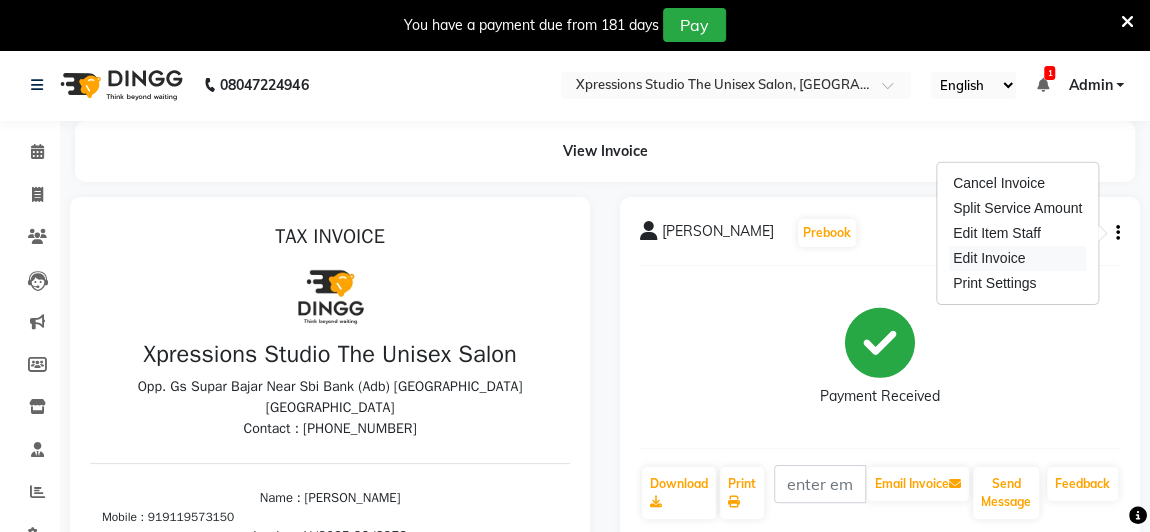 click on "Edit Invoice" at bounding box center [1017, 258] 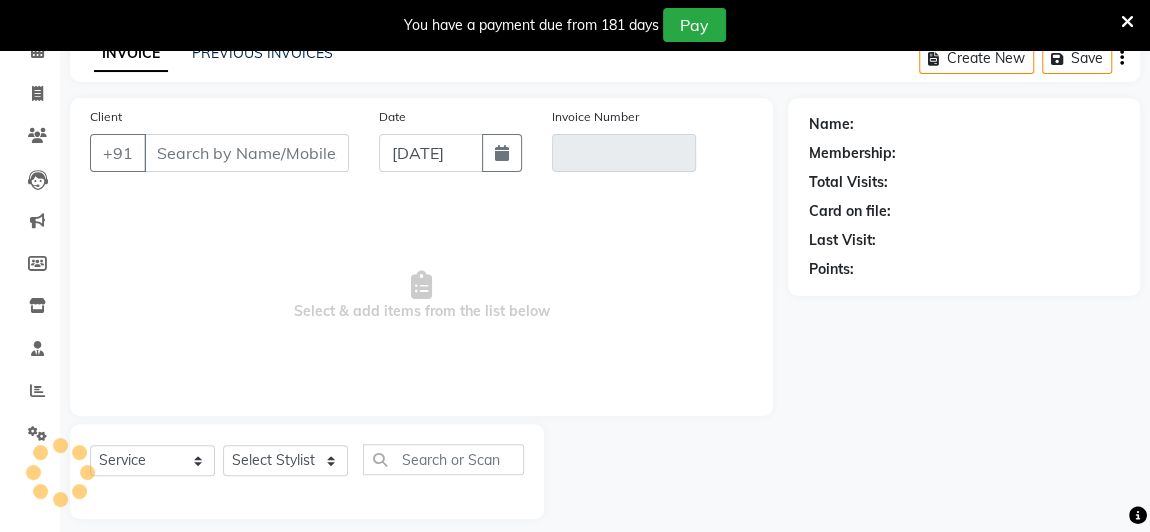 scroll, scrollTop: 116, scrollLeft: 0, axis: vertical 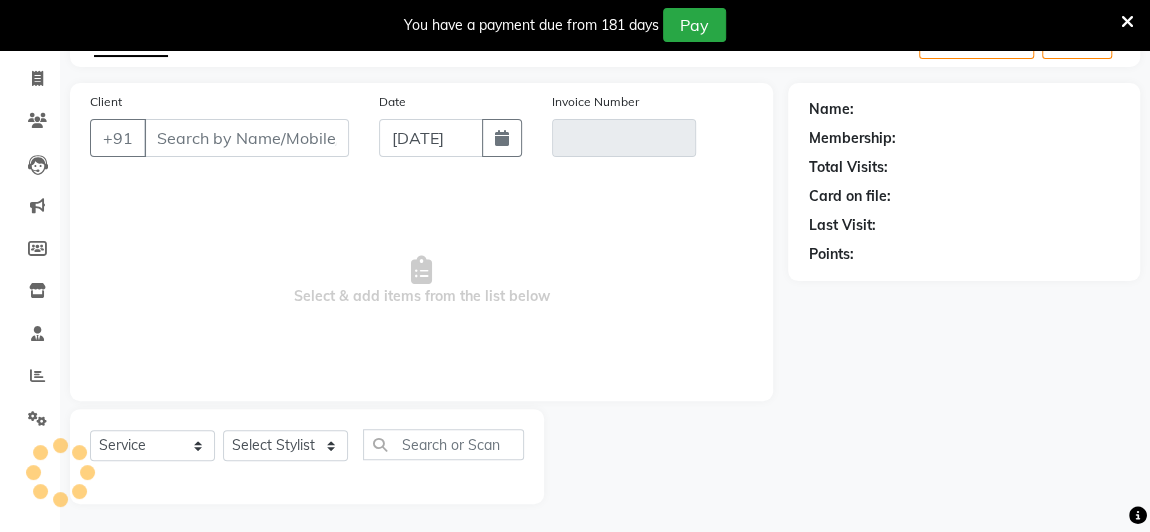 type on "9119573150" 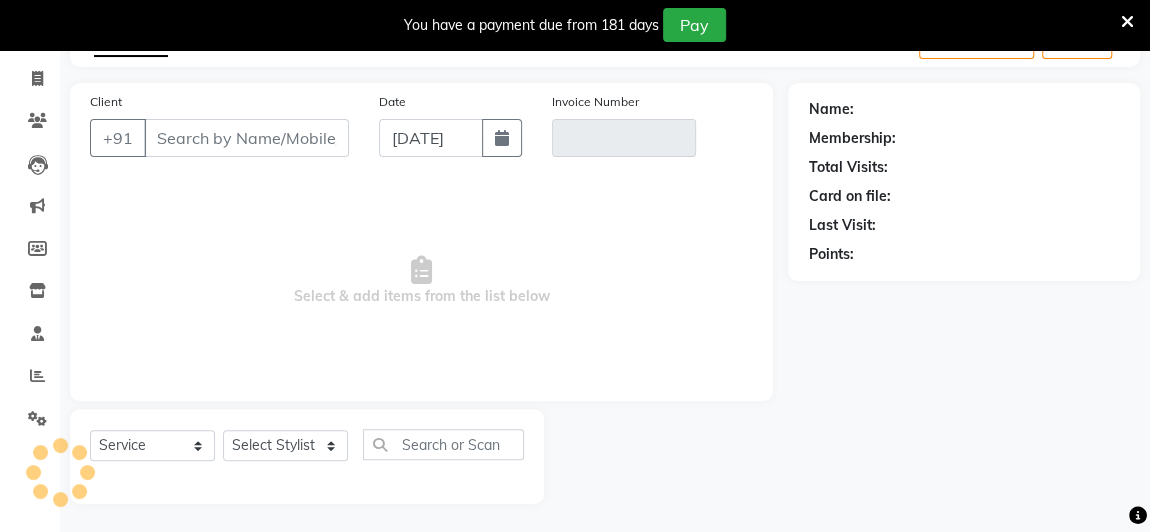 type on "V/2025-26/2972" 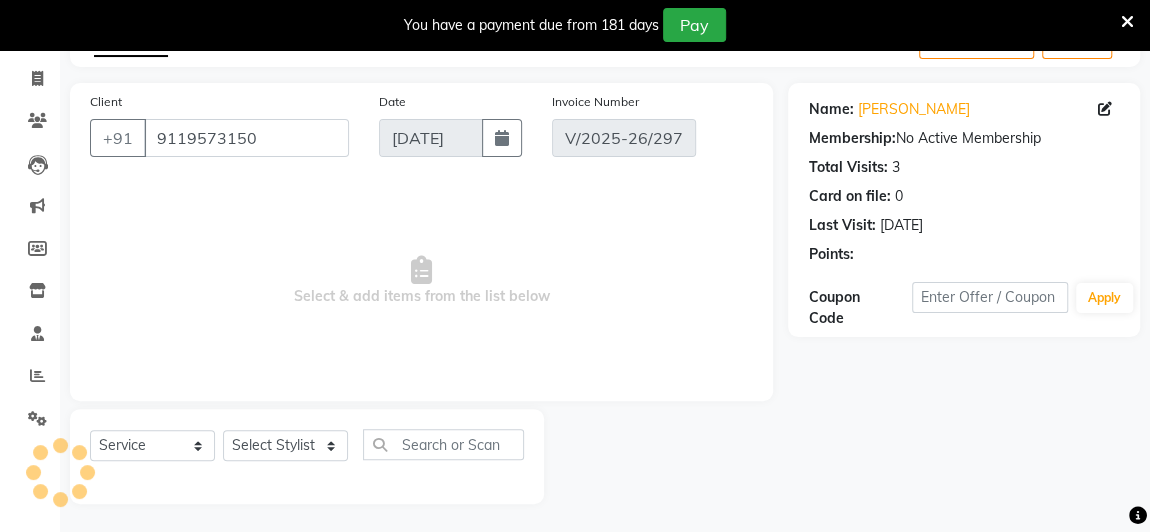 type on "[DATE]" 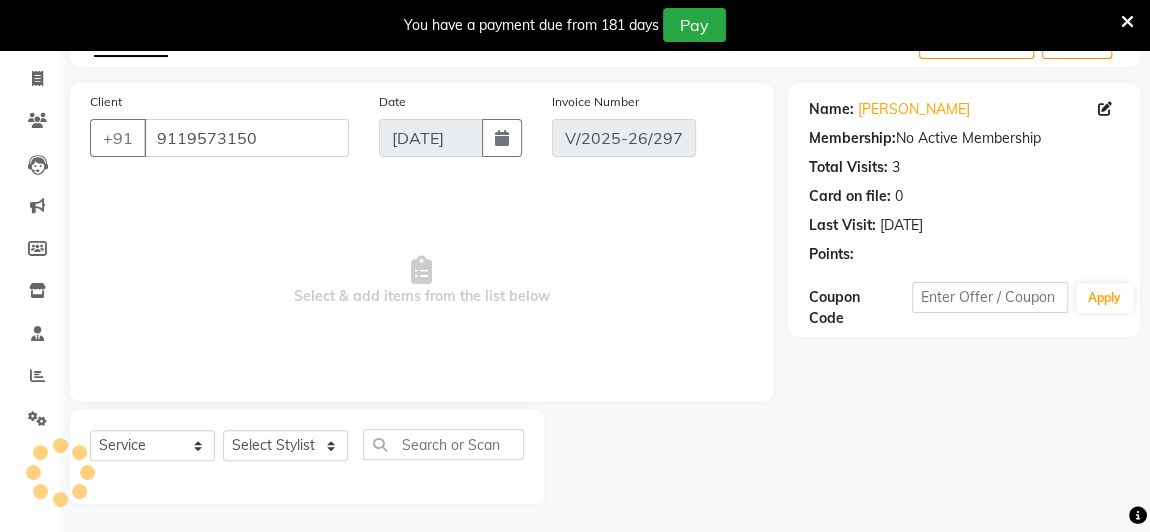 select on "select" 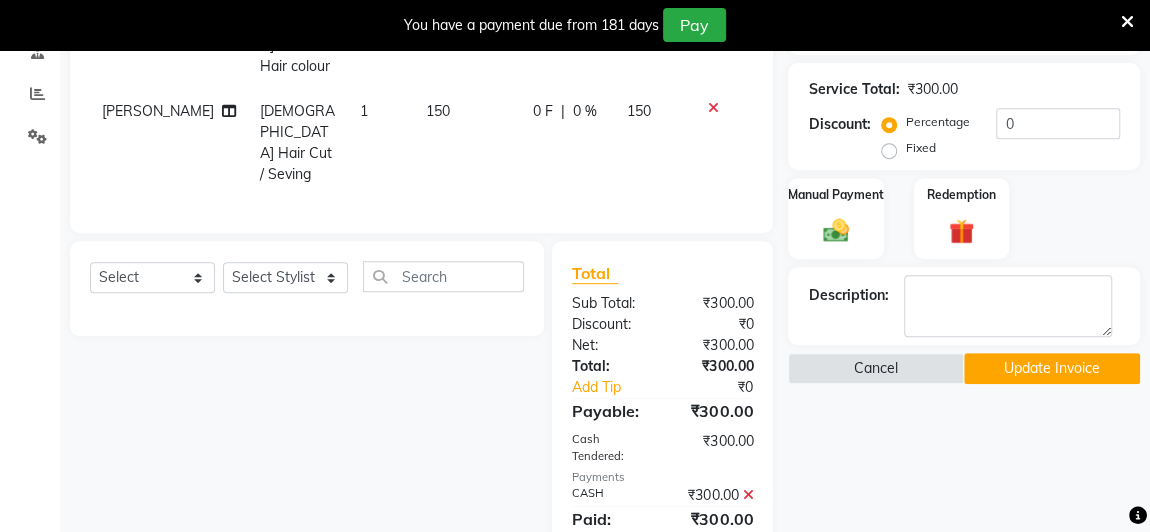 scroll, scrollTop: 399, scrollLeft: 0, axis: vertical 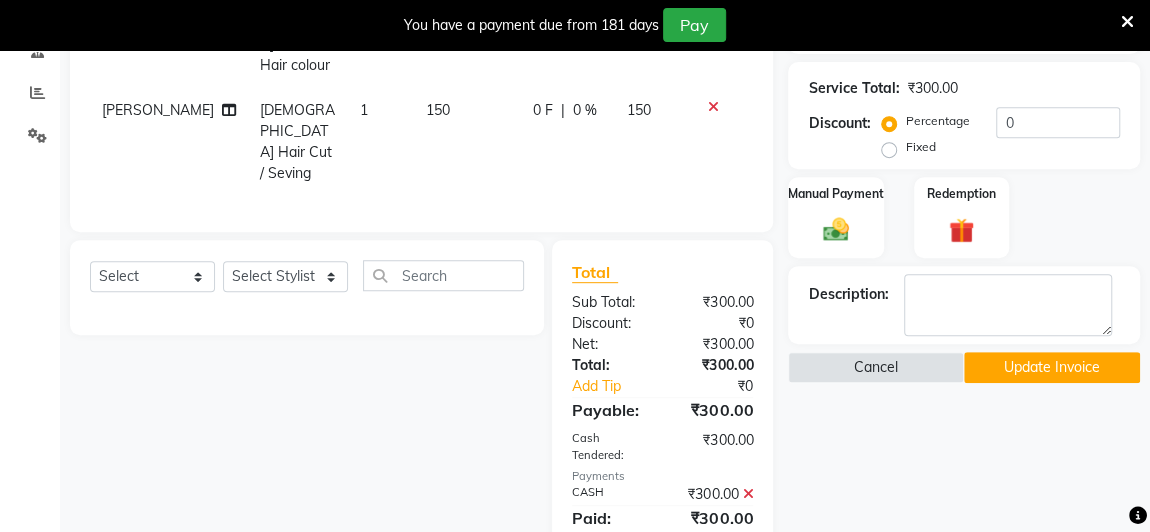click 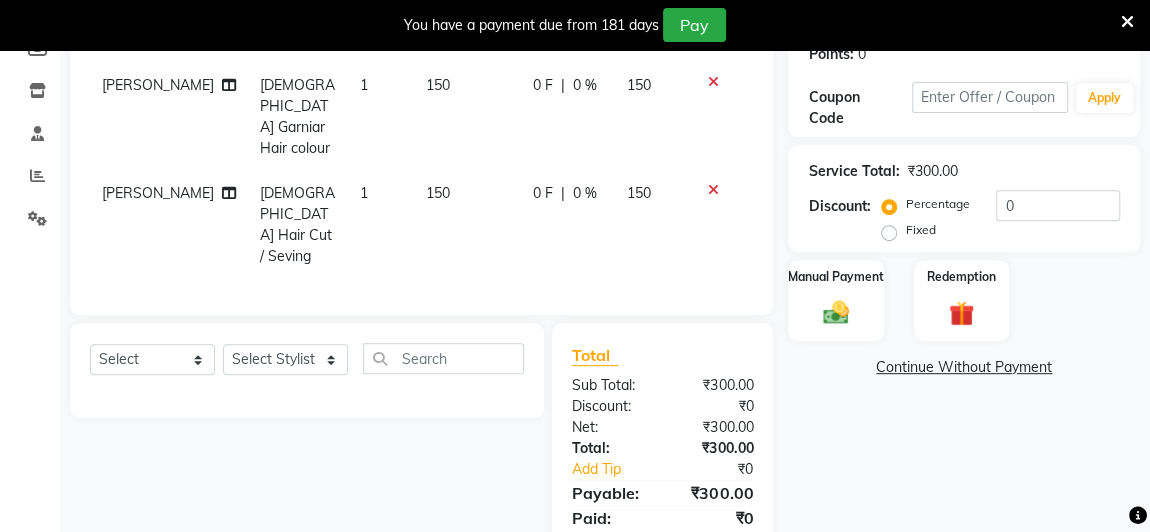 click 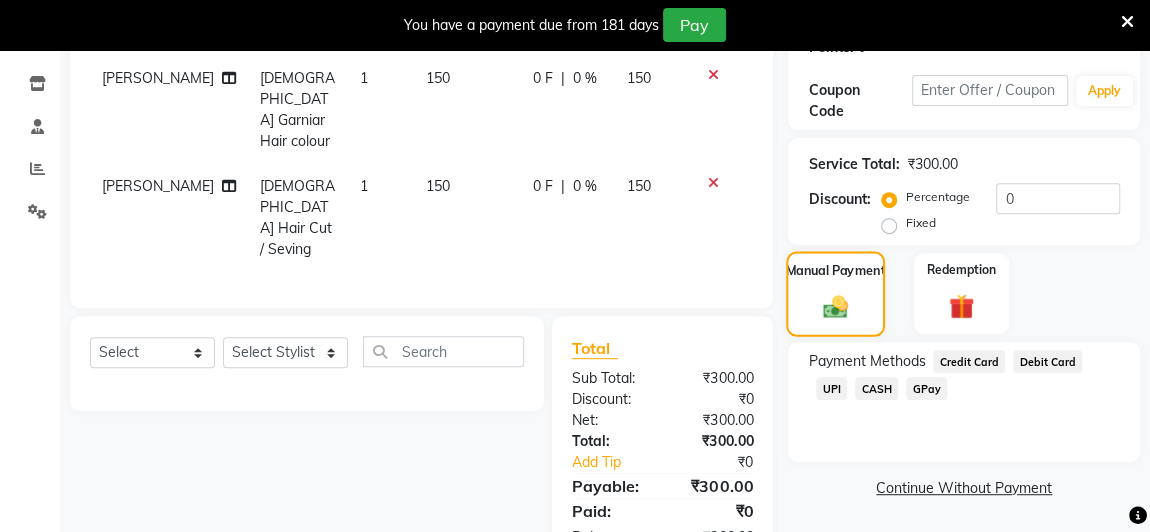 click on "UPI" 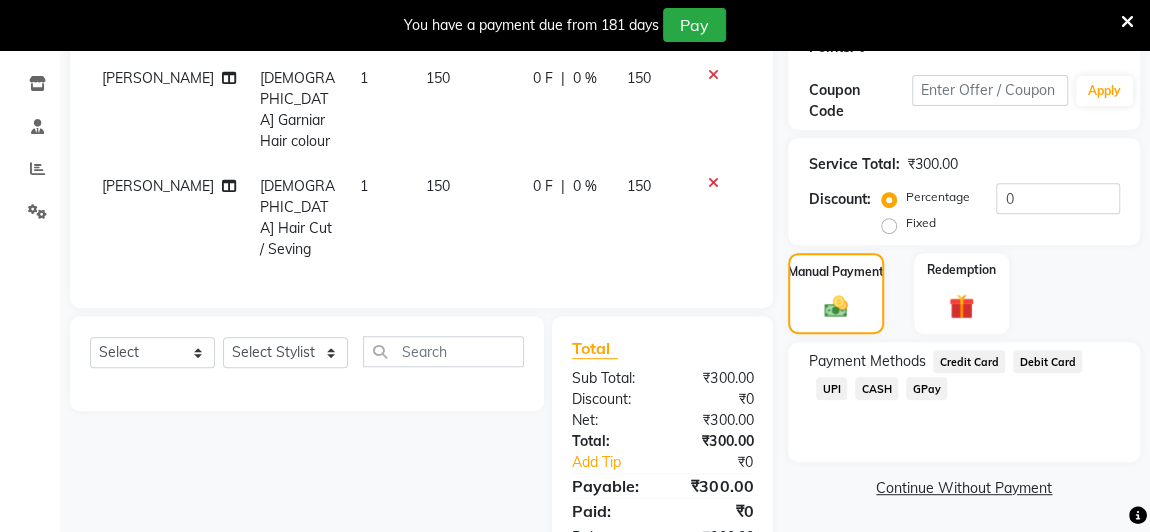 scroll, scrollTop: 378, scrollLeft: 0, axis: vertical 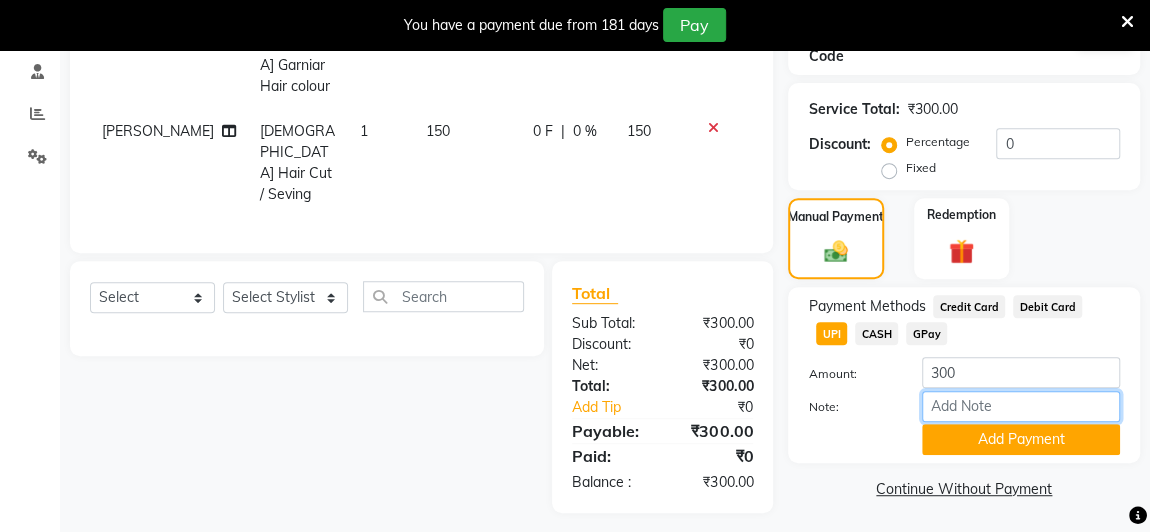 click on "Note:" at bounding box center (1021, 406) 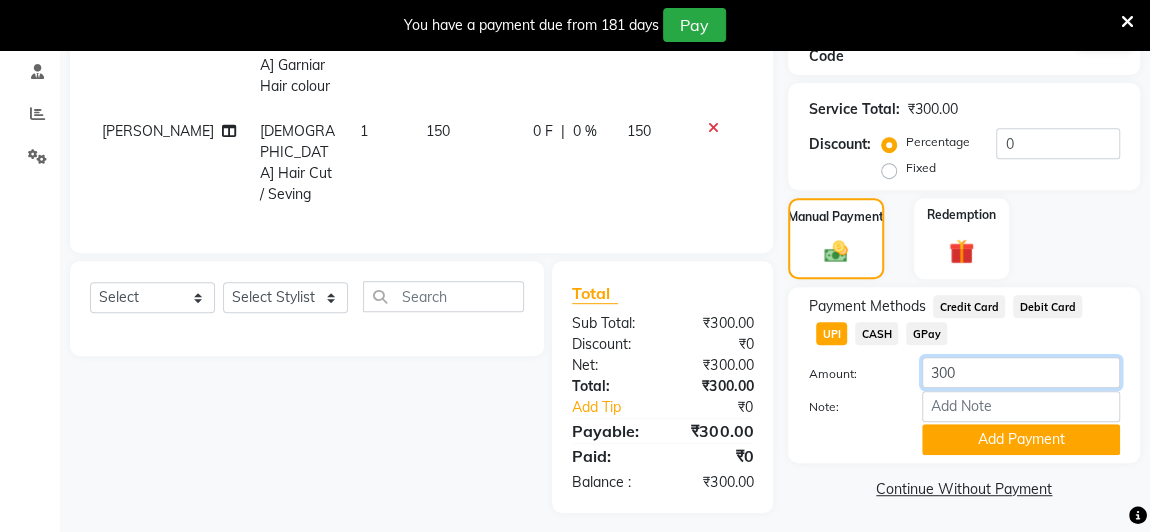 click on "300" 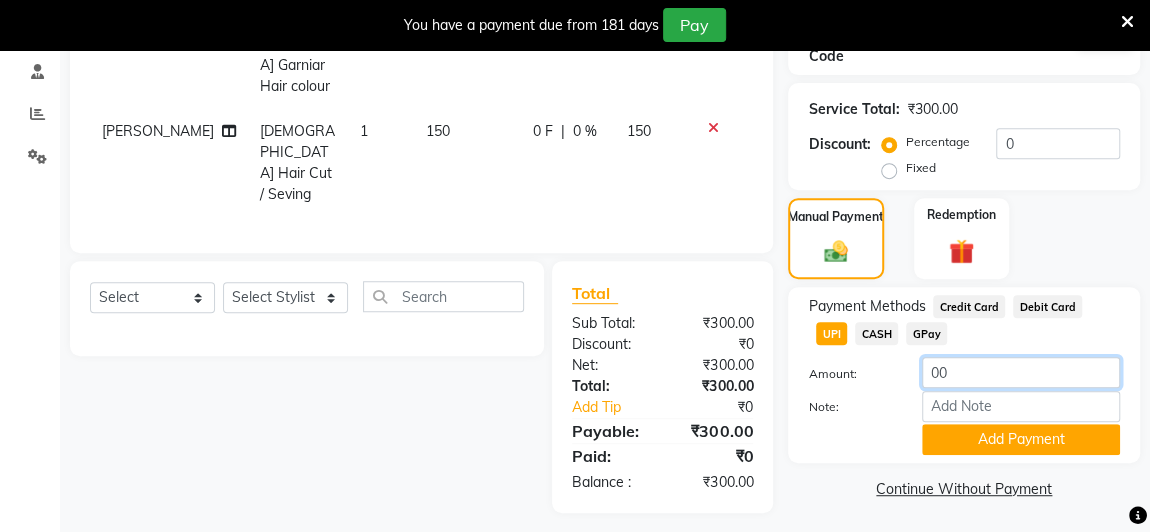 type on "200" 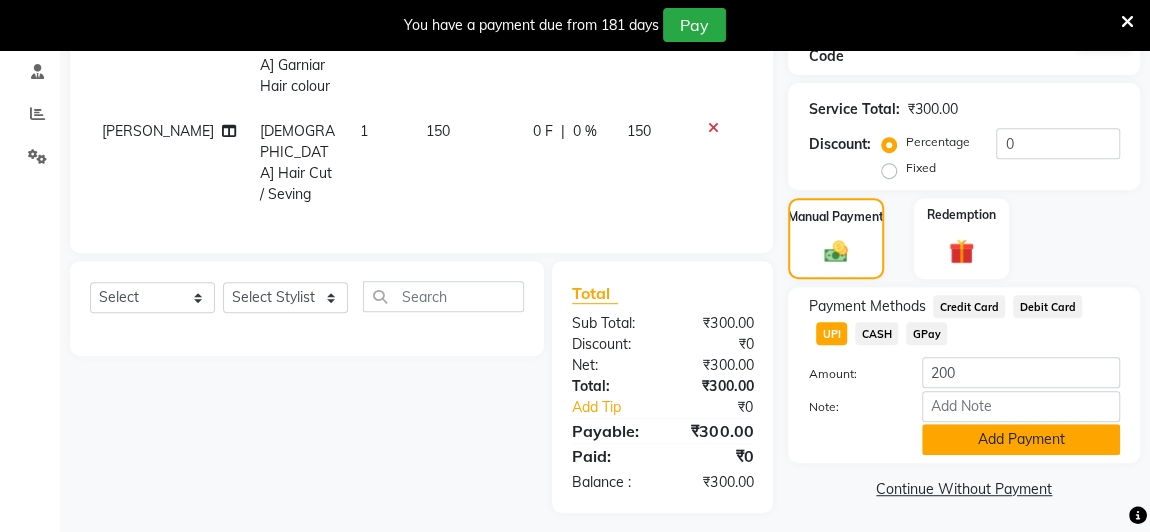 click on "Add Payment" 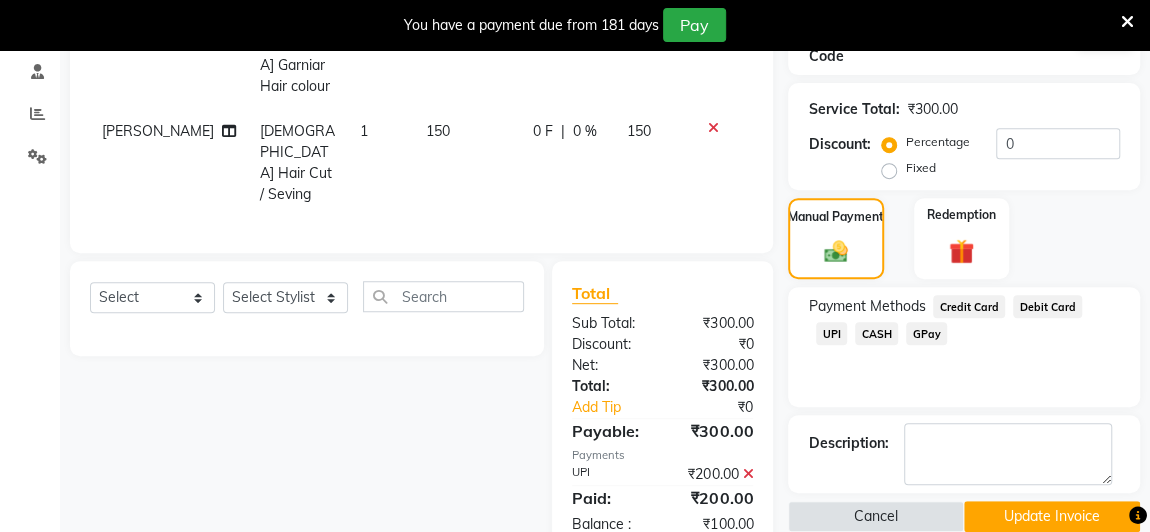 click on "CASH" 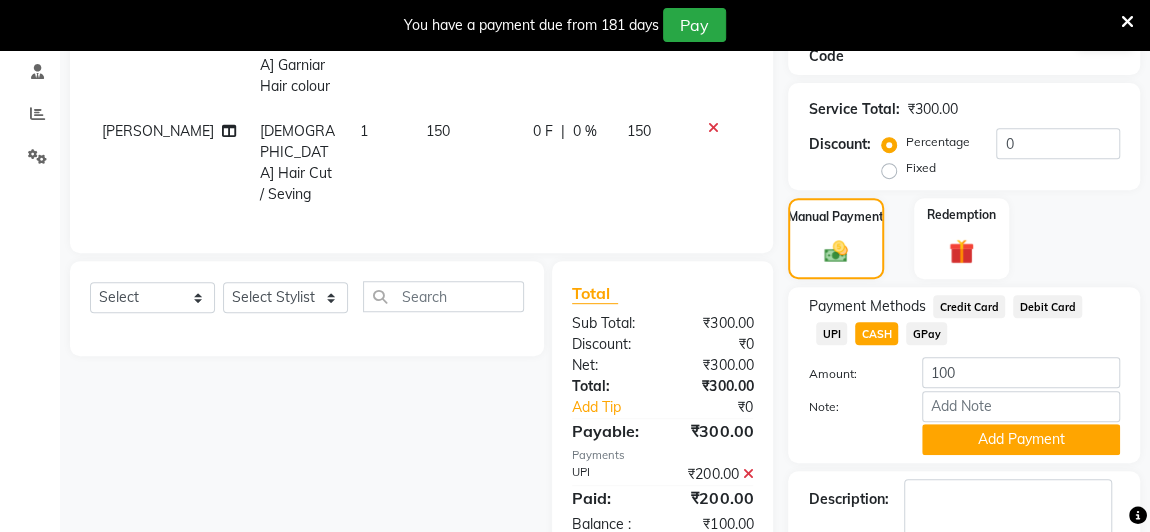 click on "Add Payment" 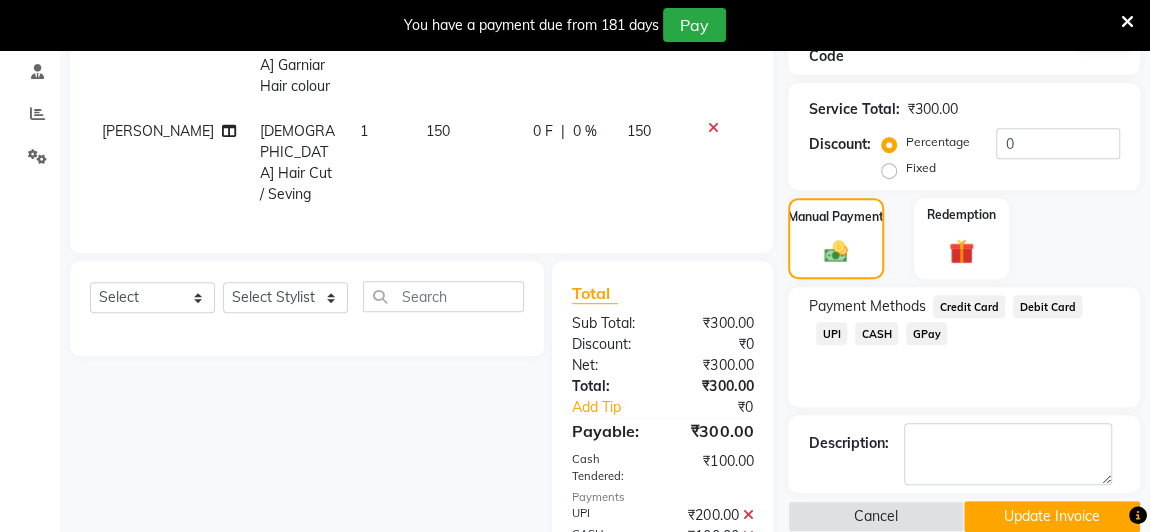 scroll, scrollTop: 421, scrollLeft: 0, axis: vertical 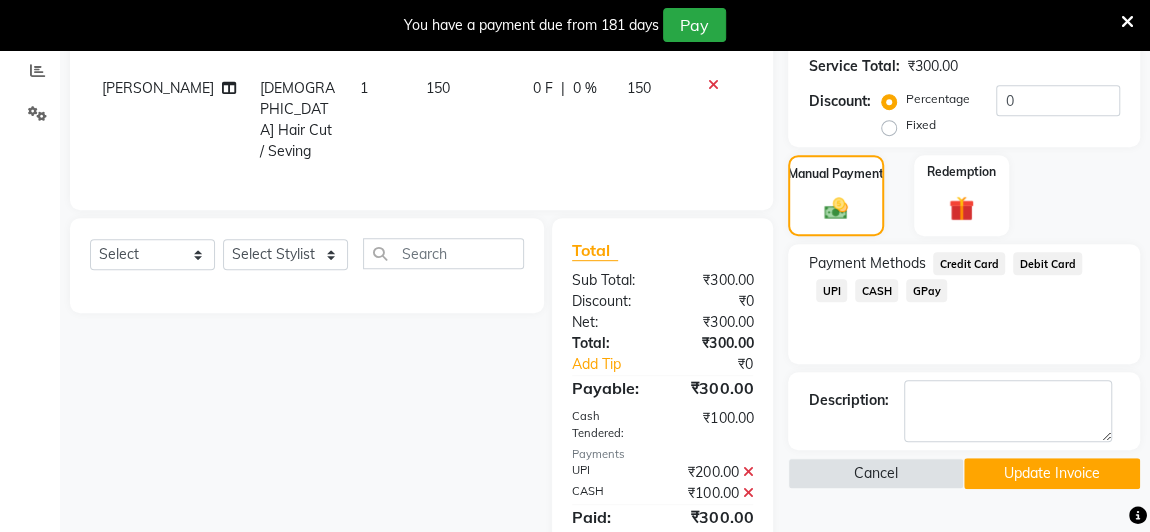 click on "Update Invoice" 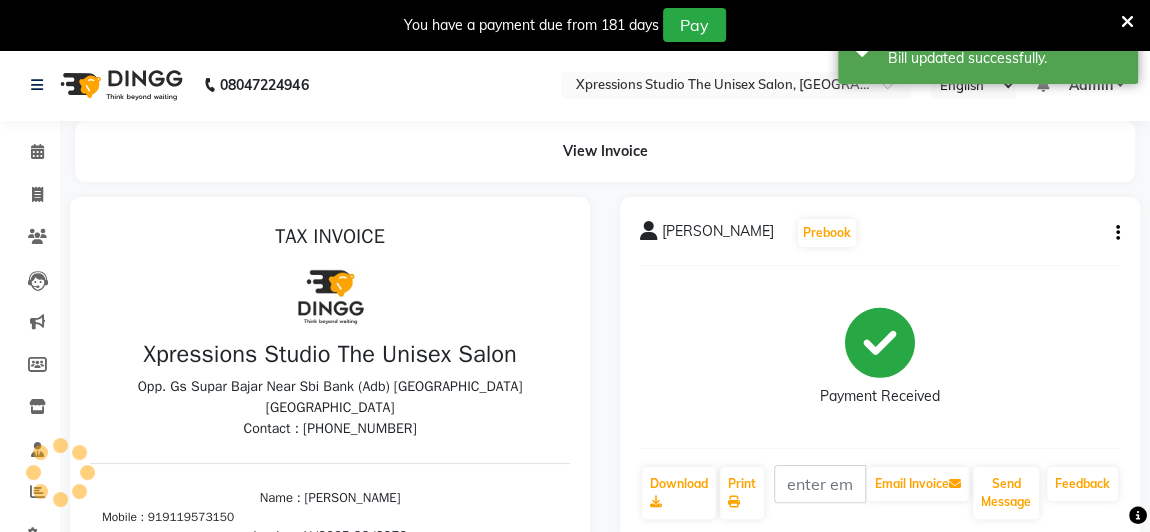 scroll, scrollTop: 0, scrollLeft: 0, axis: both 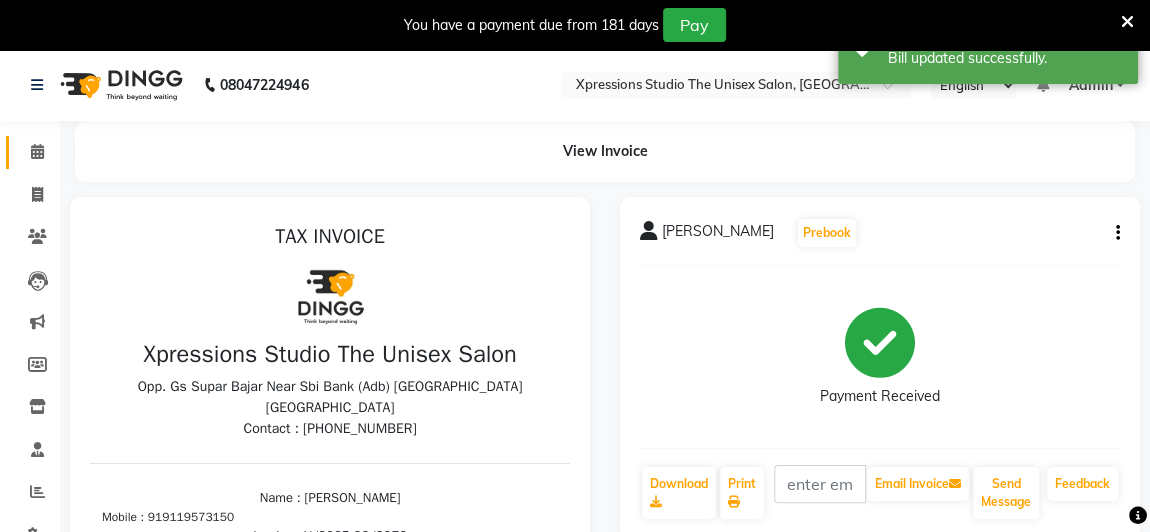 click 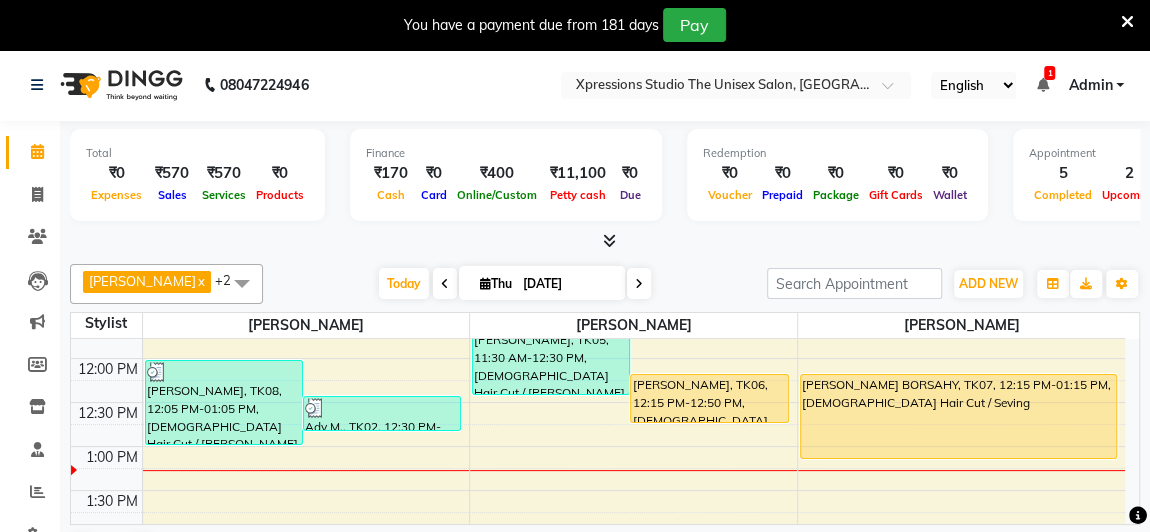 scroll, scrollTop: 337, scrollLeft: 0, axis: vertical 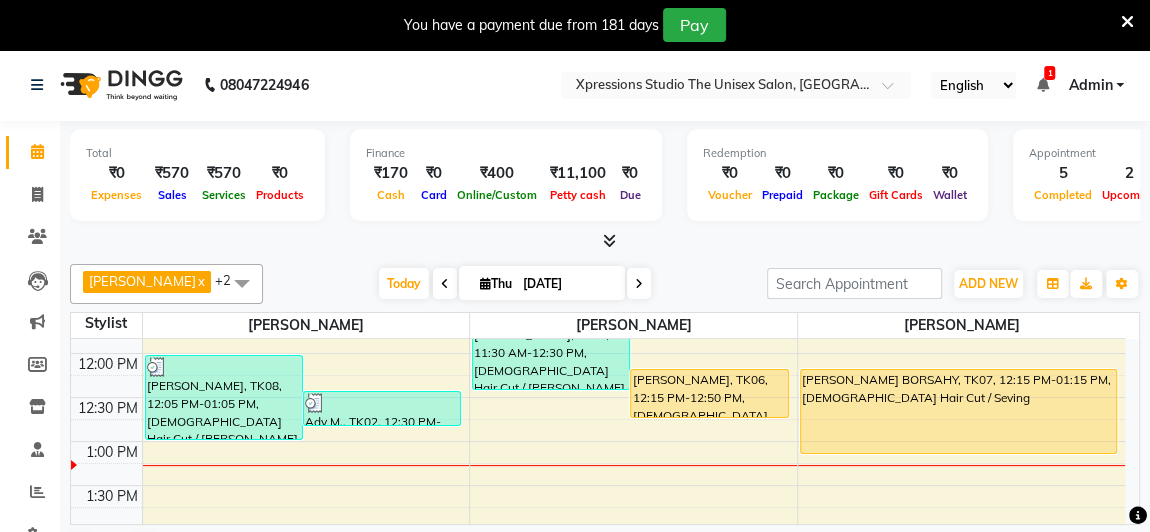 click on "[PERSON_NAME] BORSAHY, TK07, 12:15 PM-01:15 PM, [DEMOGRAPHIC_DATA] Hair Cut / Seving" at bounding box center (958, 411) 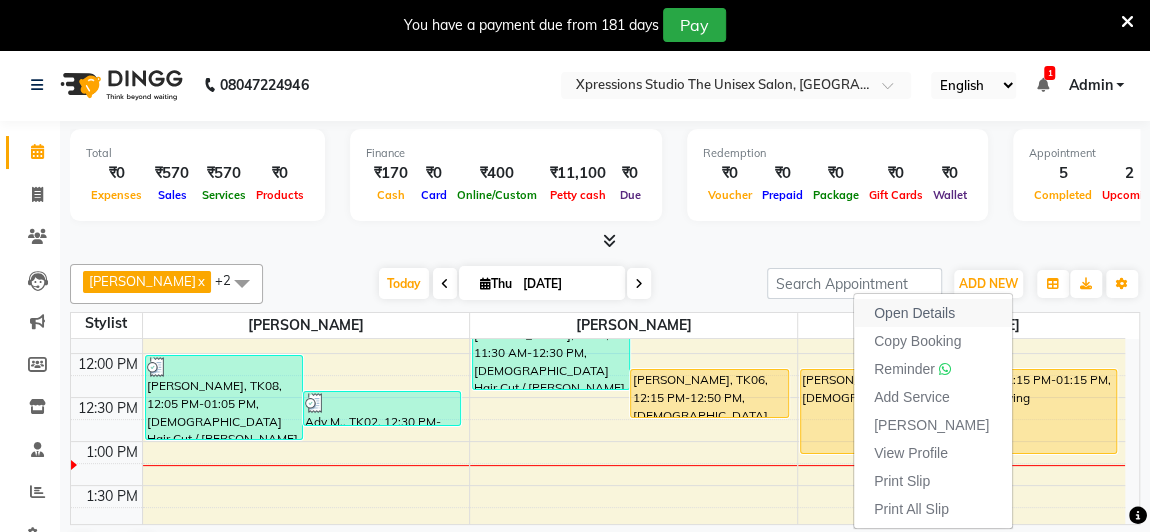 click on "Open Details" at bounding box center (914, 313) 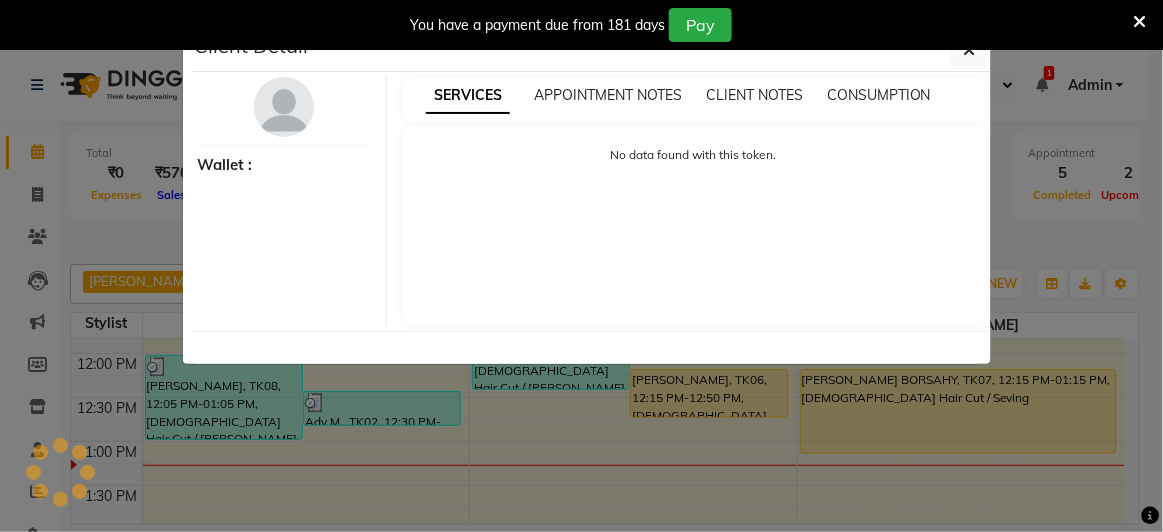 select on "1" 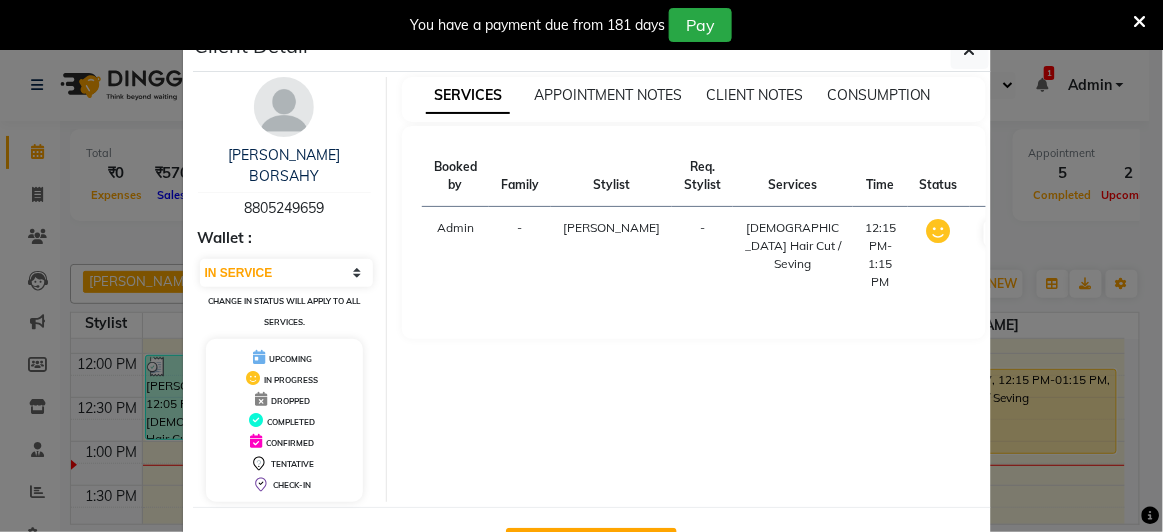 click on "Mark Done And Checkout" 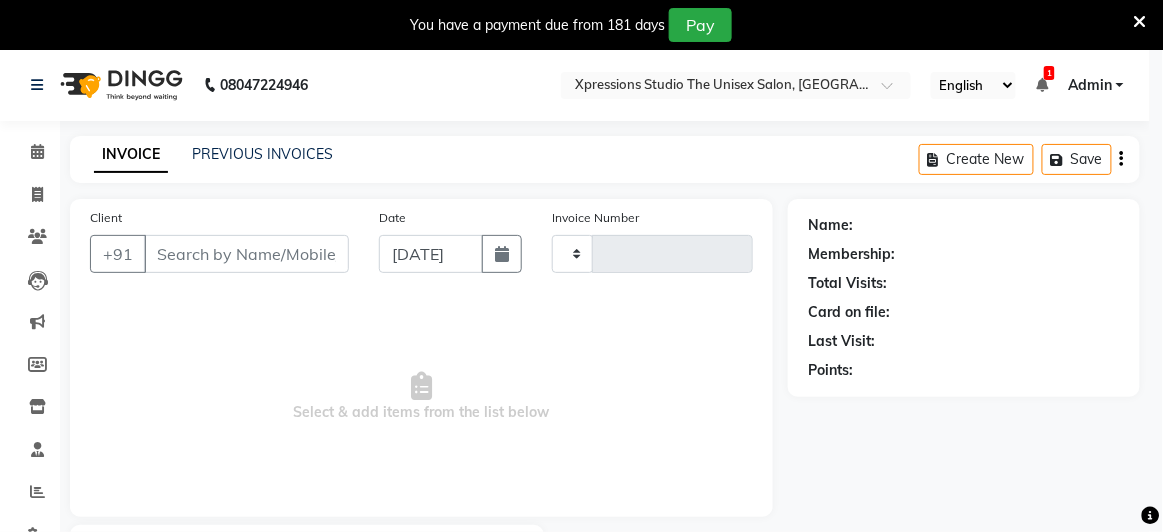 type on "3067" 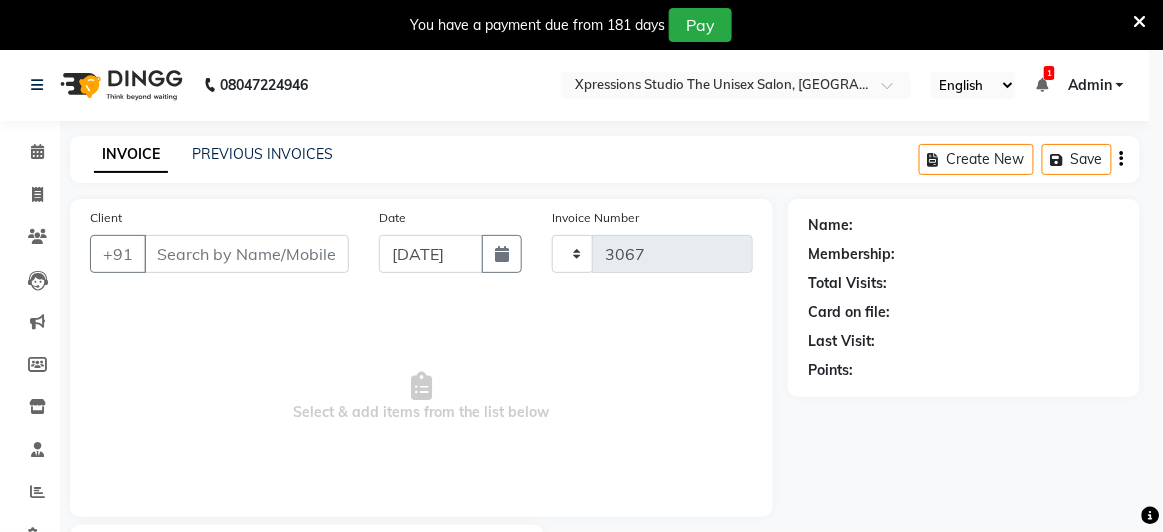 select on "3" 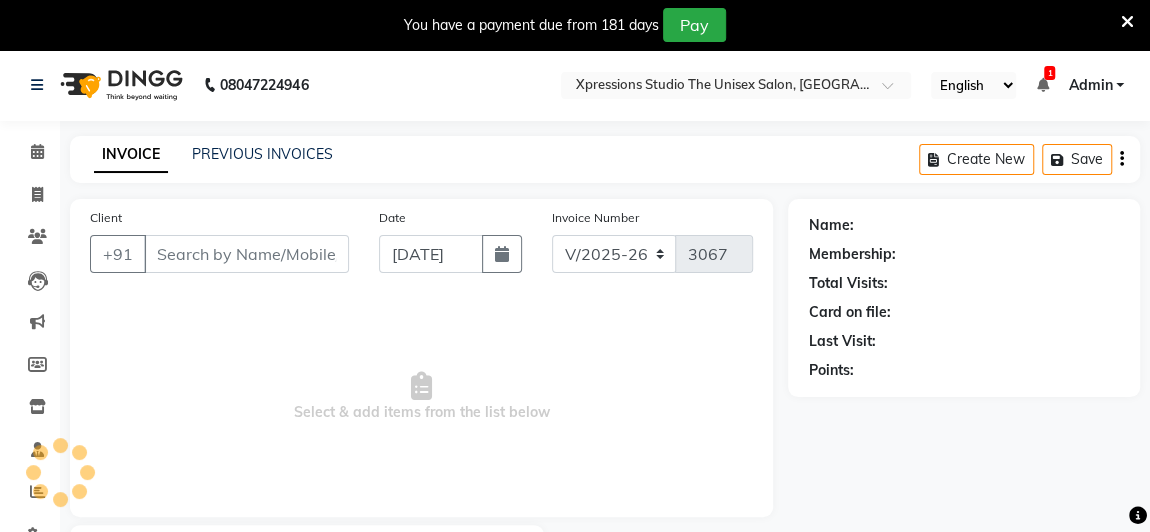 scroll, scrollTop: 116, scrollLeft: 0, axis: vertical 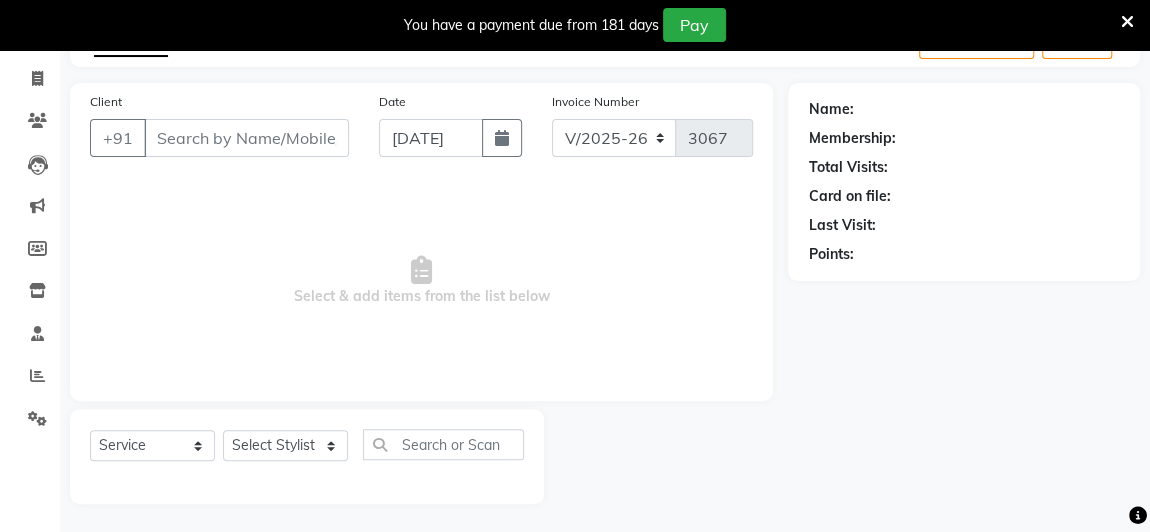 type on "8805249659" 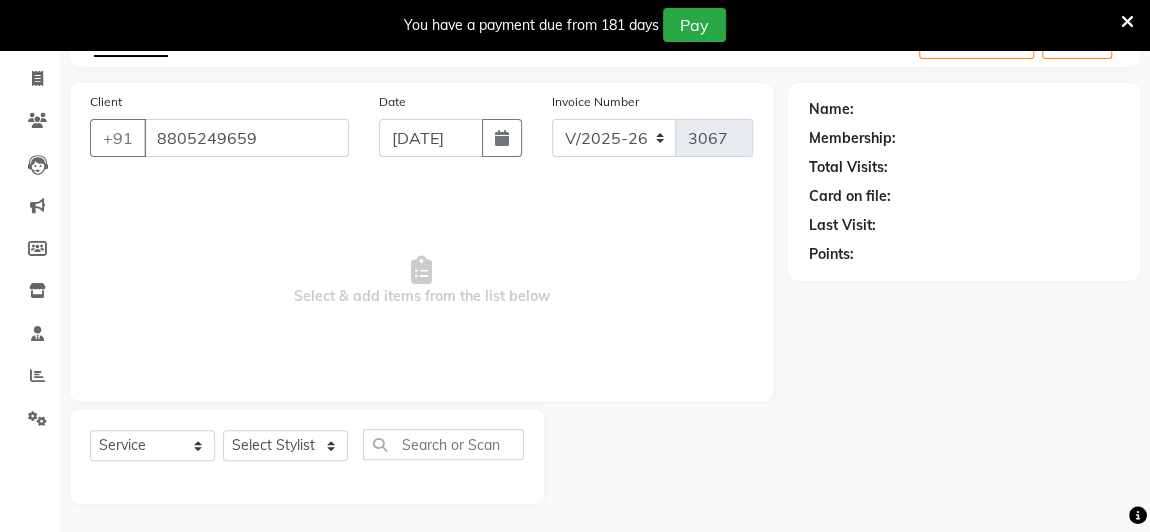 select on "57589" 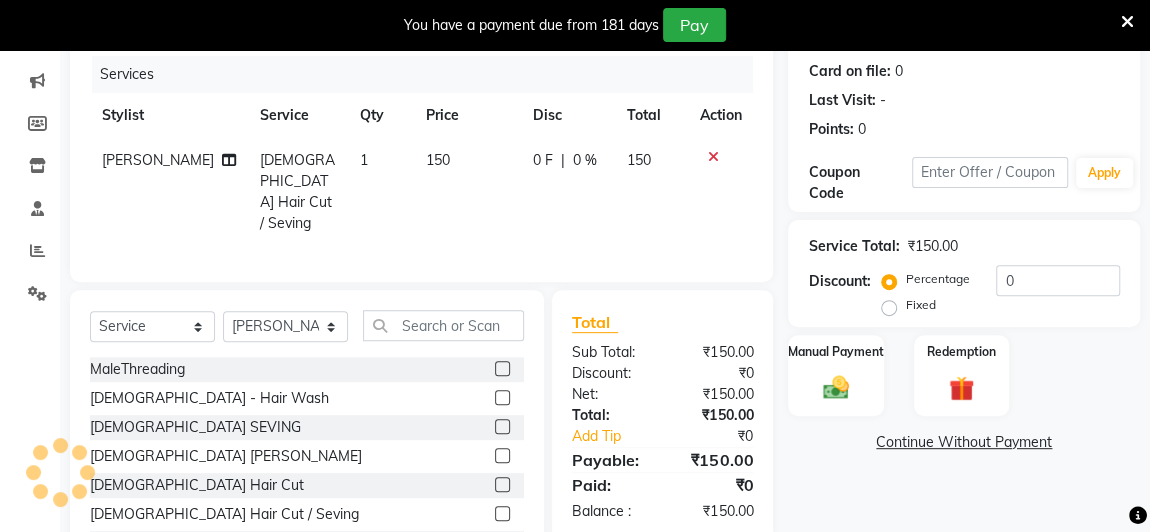 scroll, scrollTop: 316, scrollLeft: 0, axis: vertical 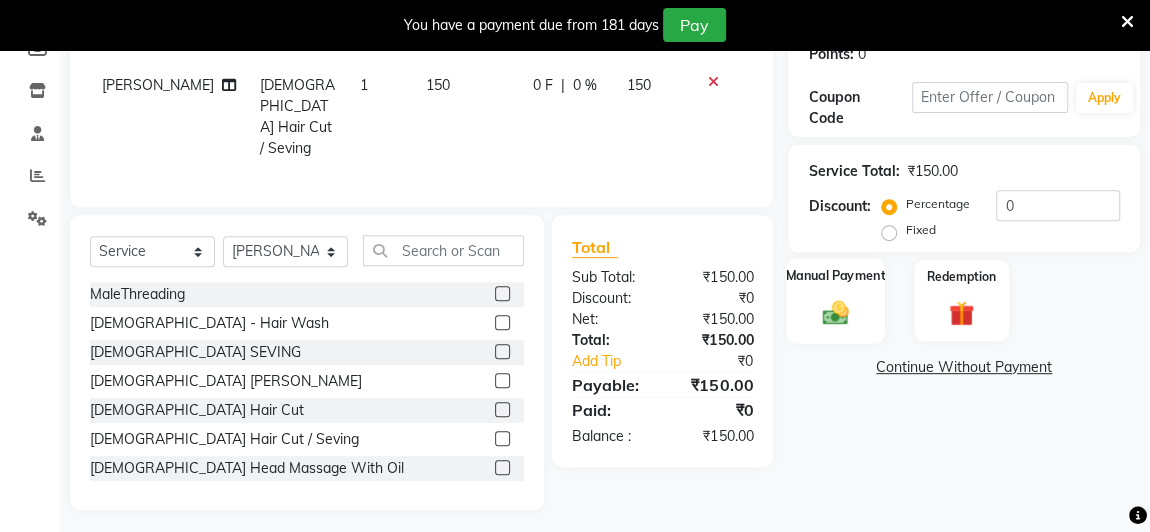click on "Manual Payment" 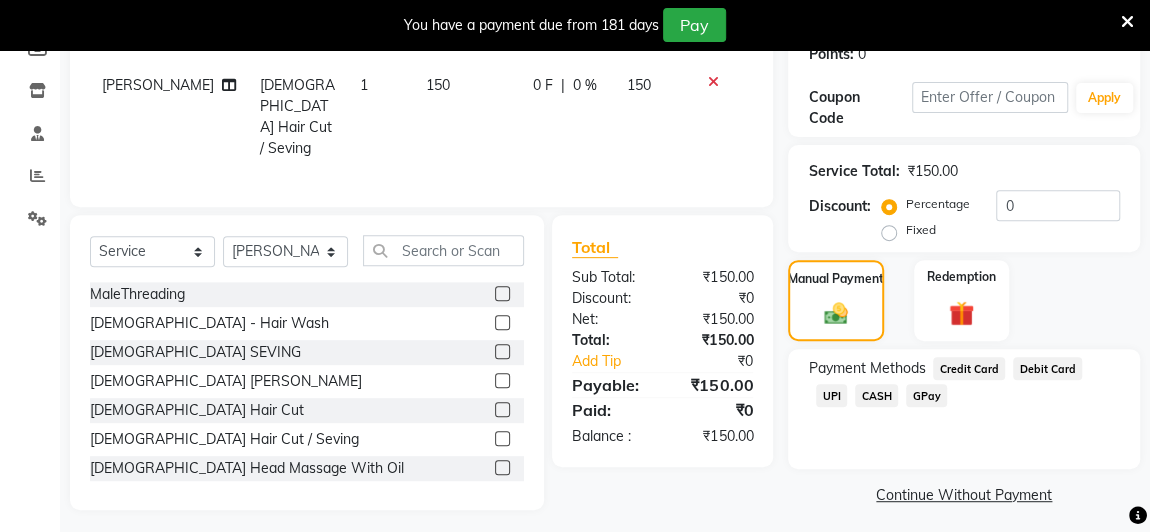 click on "CASH" 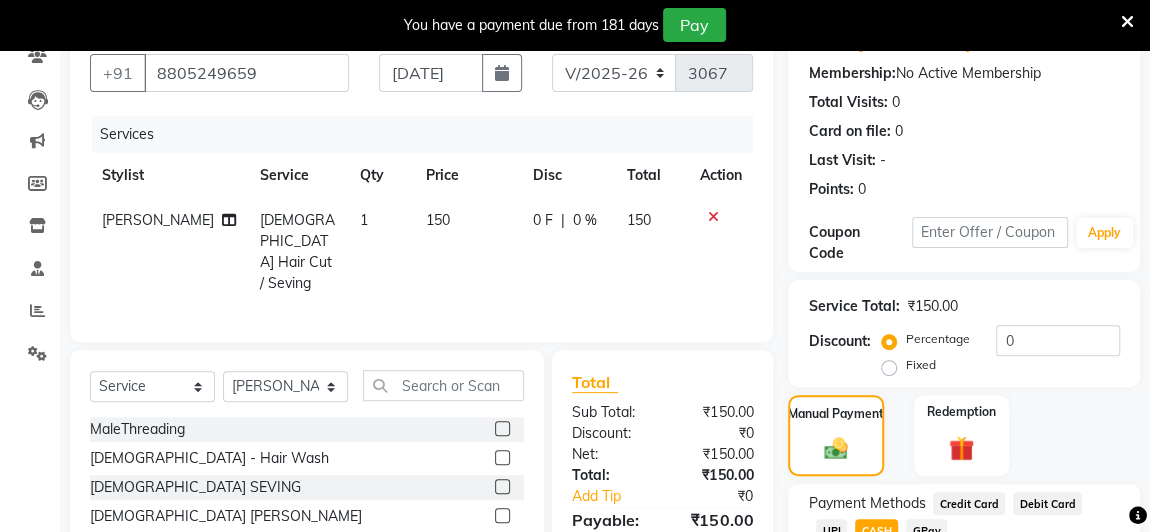 scroll, scrollTop: 0, scrollLeft: 0, axis: both 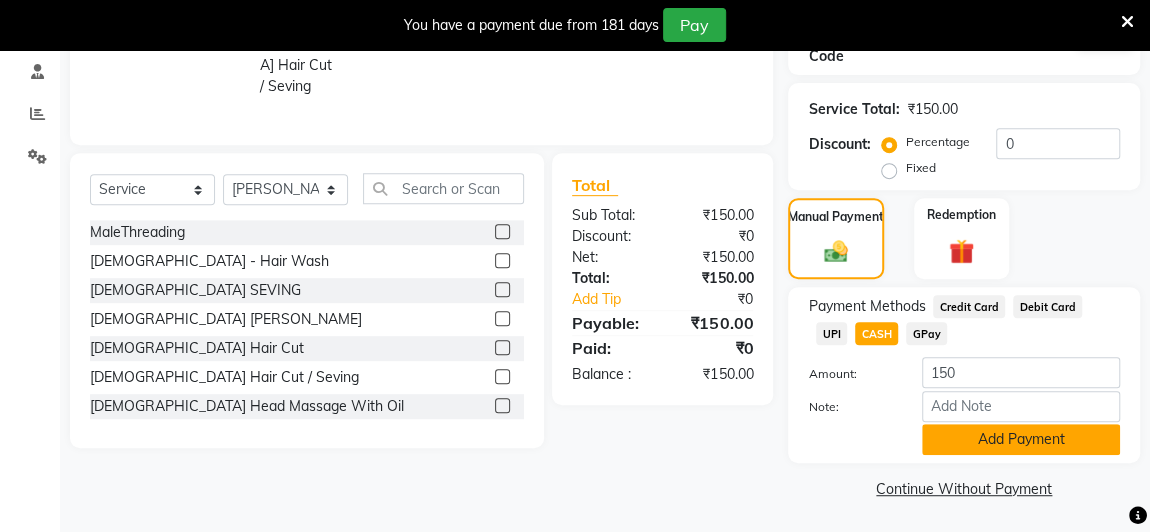 click on "Add Payment" 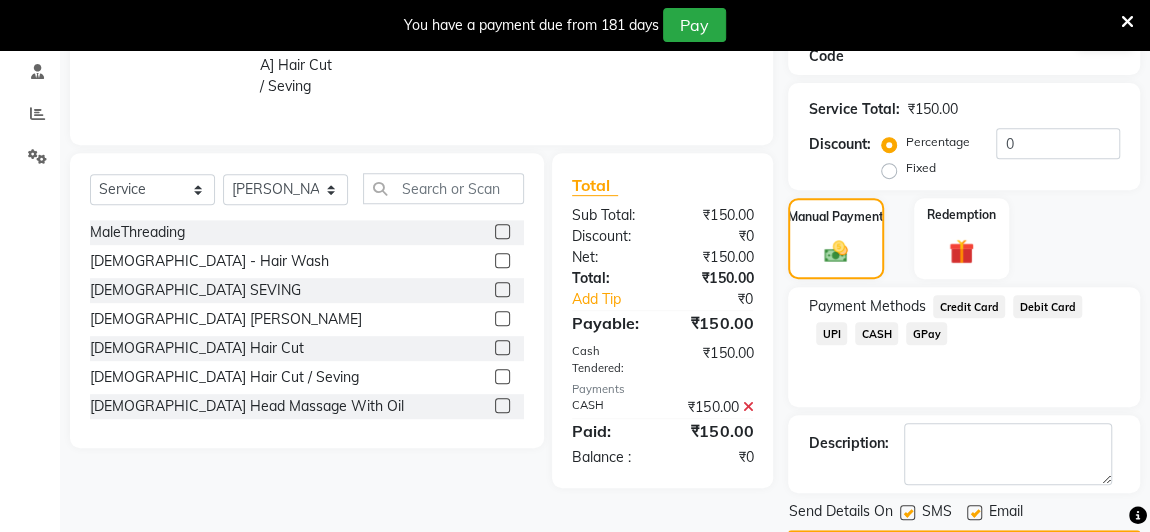 scroll, scrollTop: 434, scrollLeft: 0, axis: vertical 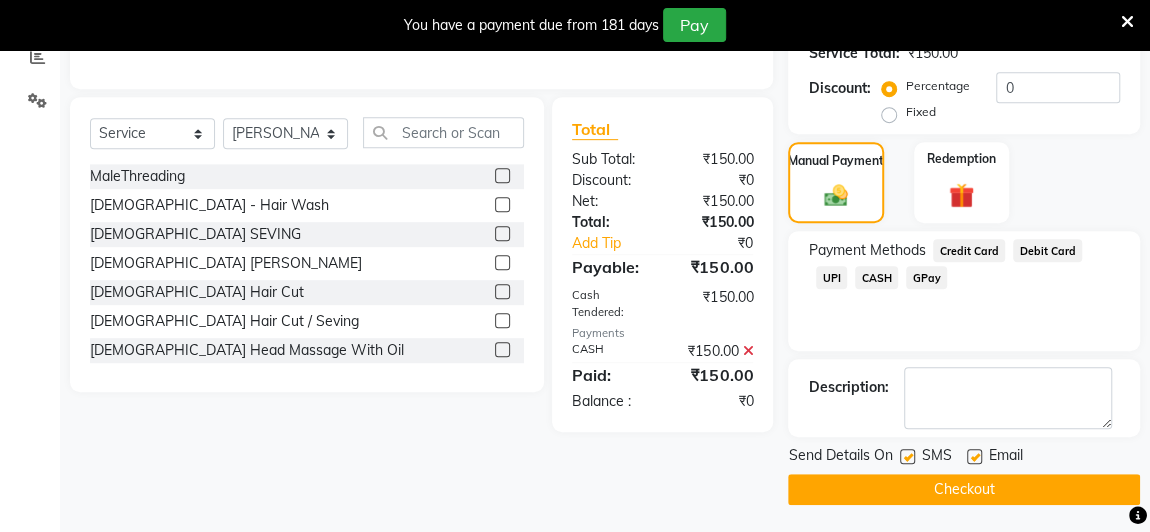 click 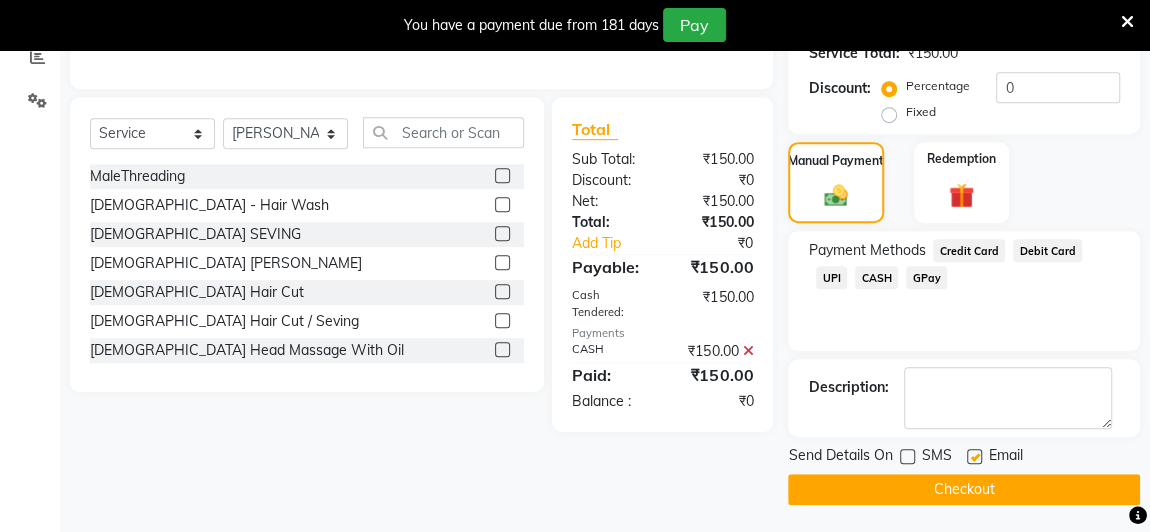 click on "Checkout" 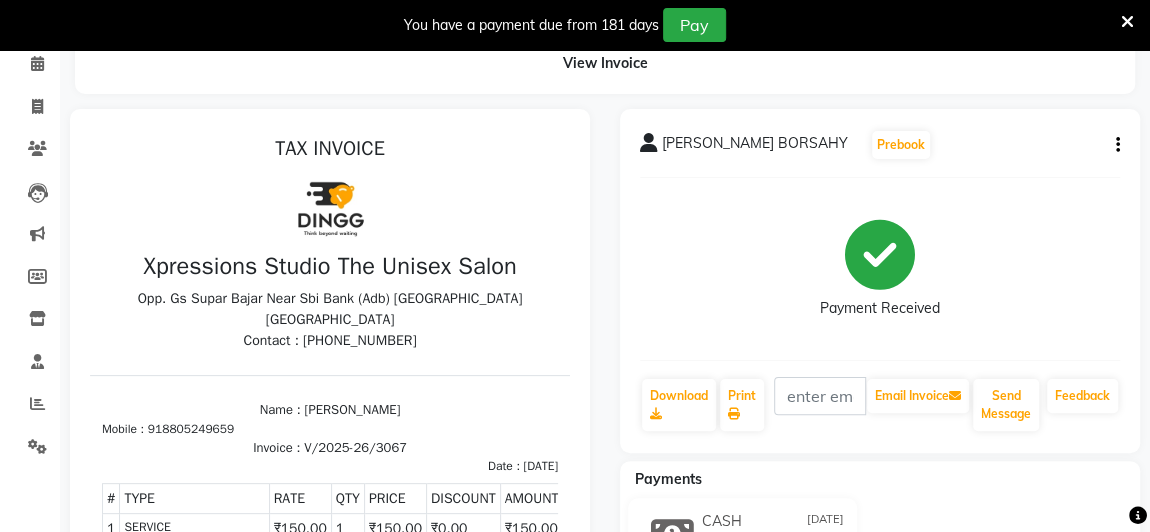 scroll, scrollTop: 0, scrollLeft: 0, axis: both 